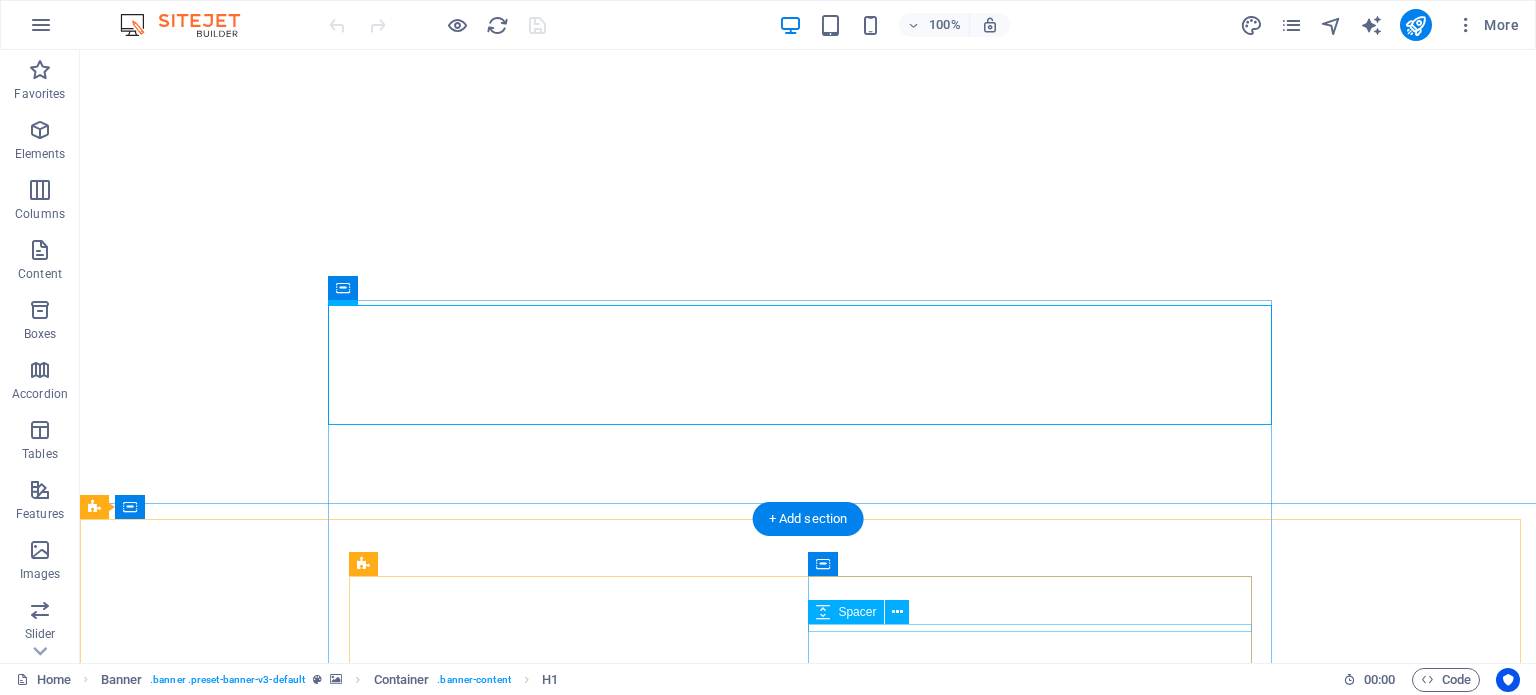 scroll, scrollTop: 0, scrollLeft: 0, axis: both 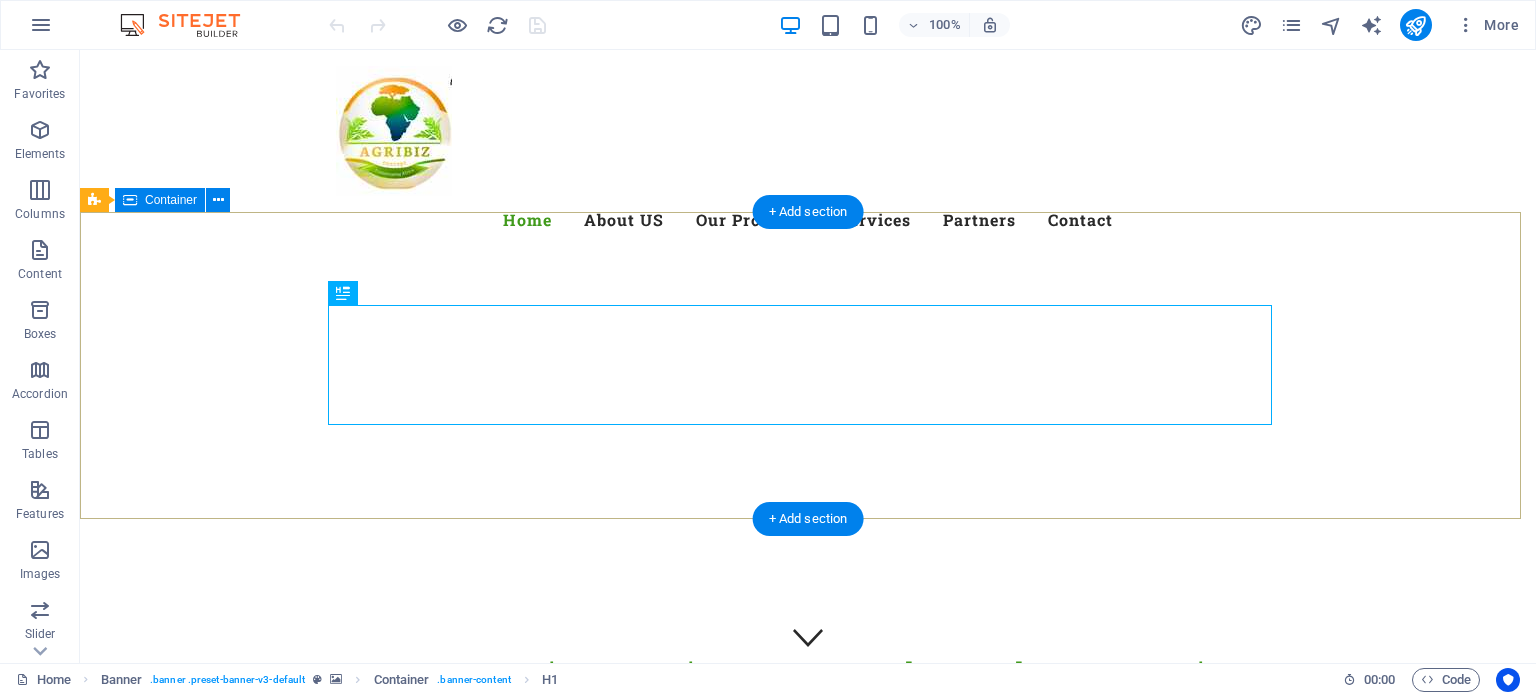 click on "Empowering Agri-Preneurs through Innovative Digital Trade Solutions" at bounding box center (808, 707) 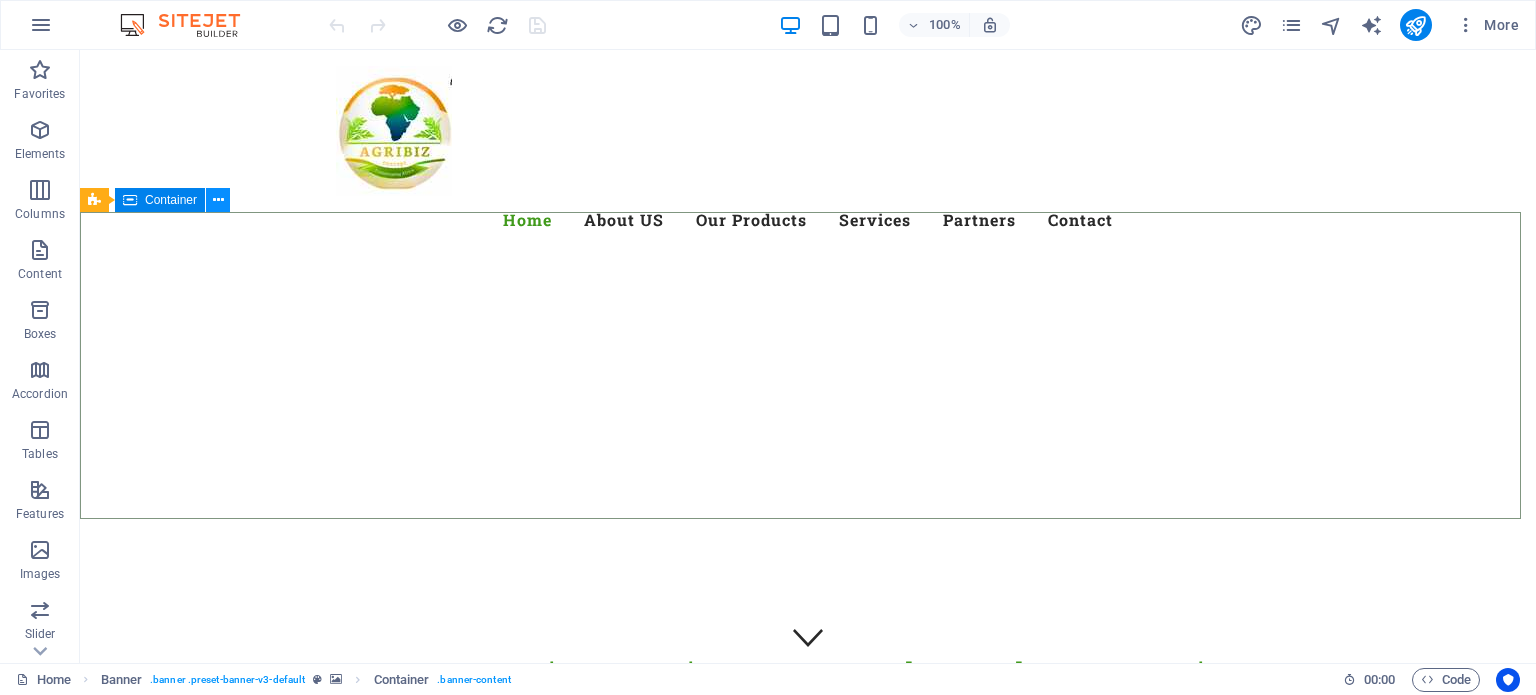 click at bounding box center [218, 200] 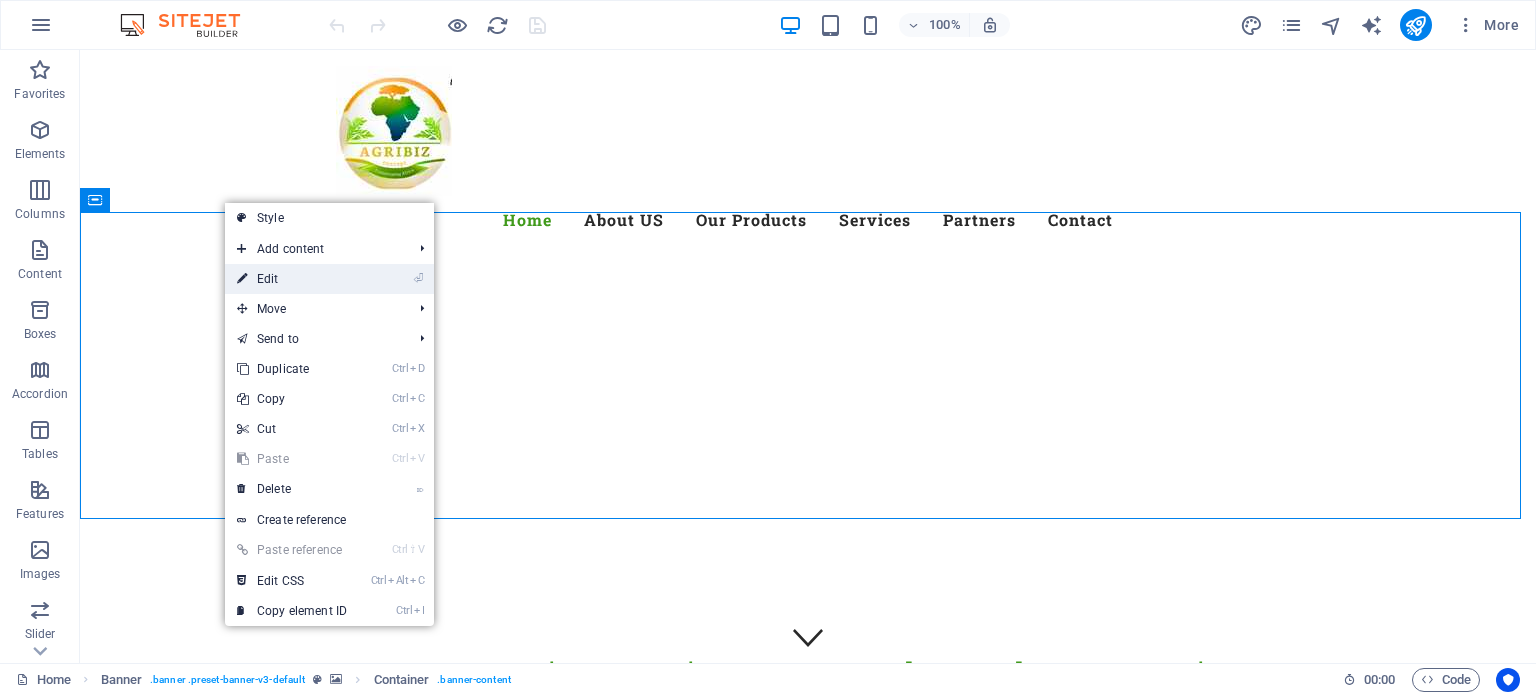 click on "⏎  Edit" at bounding box center (292, 279) 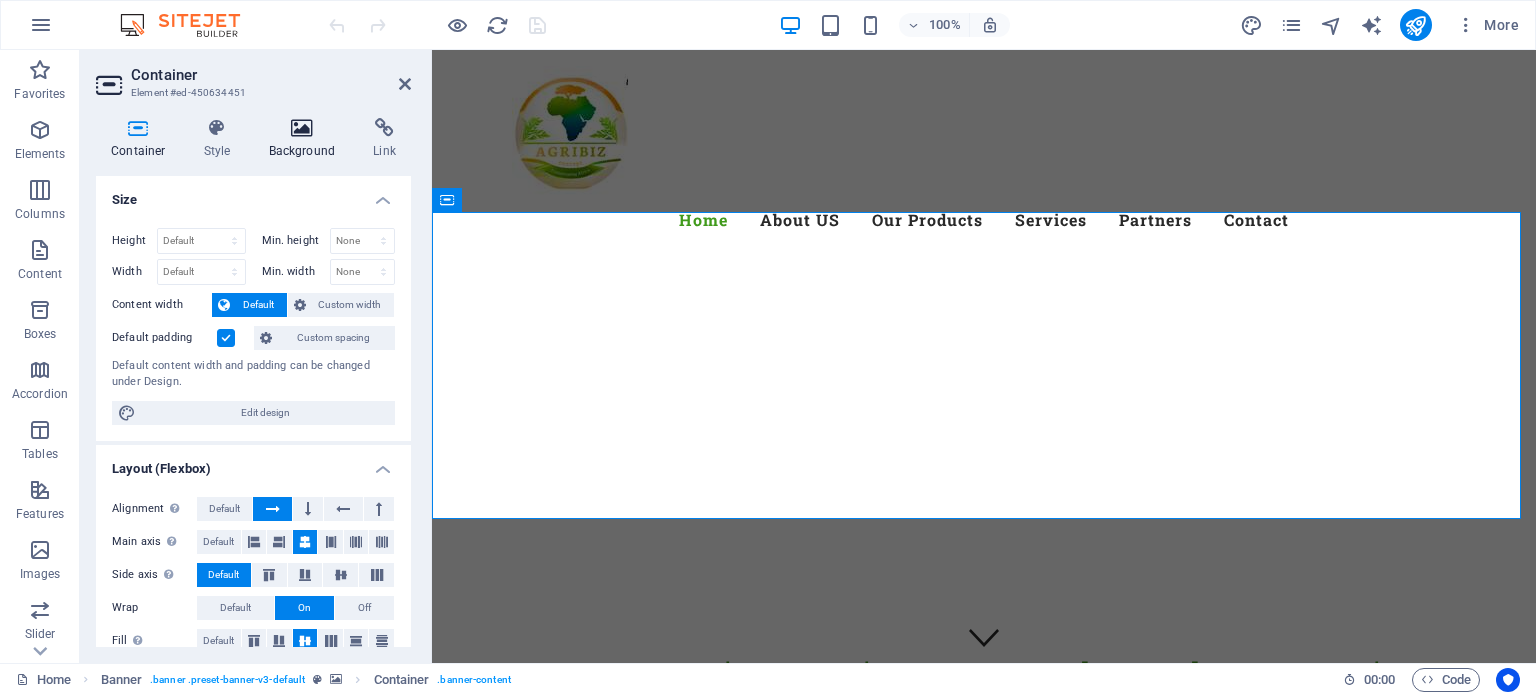 click on "Background" at bounding box center (306, 139) 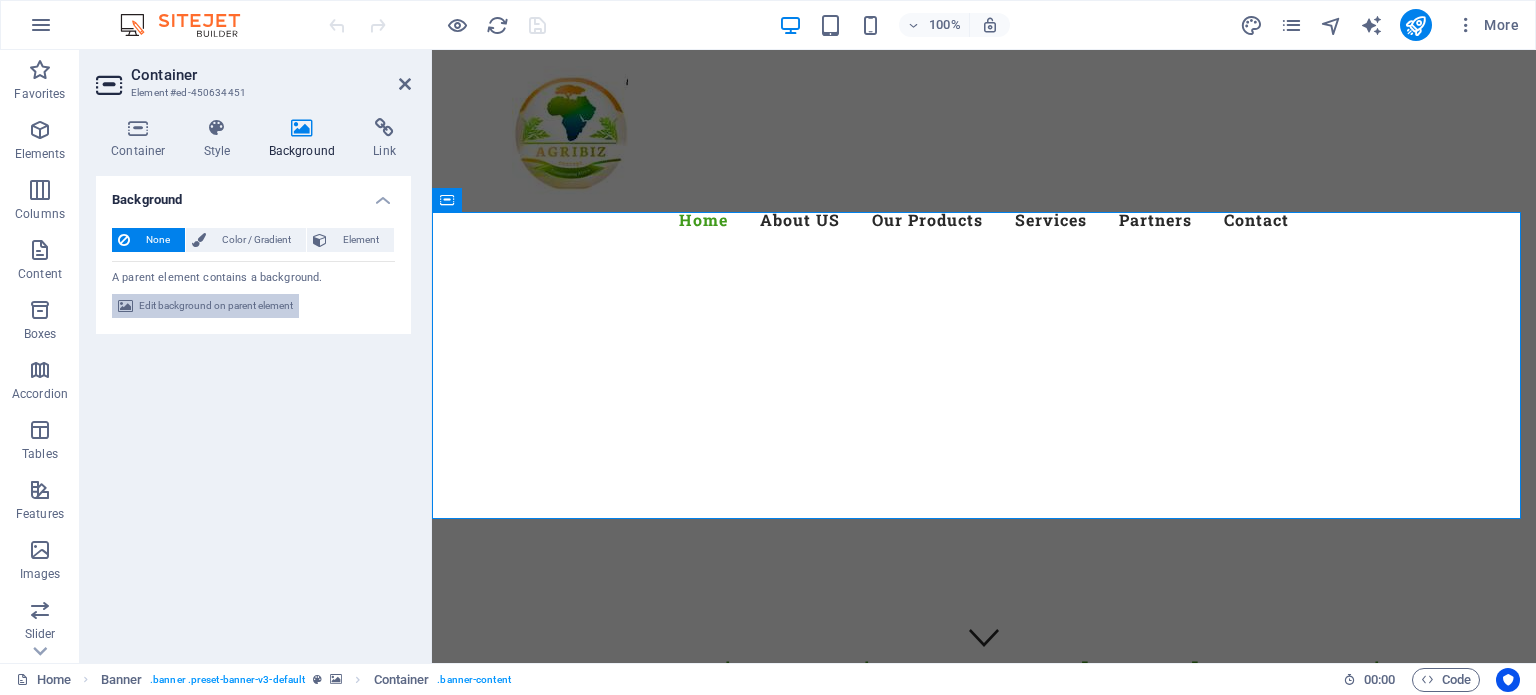 click on "Edit background on parent element" at bounding box center (216, 306) 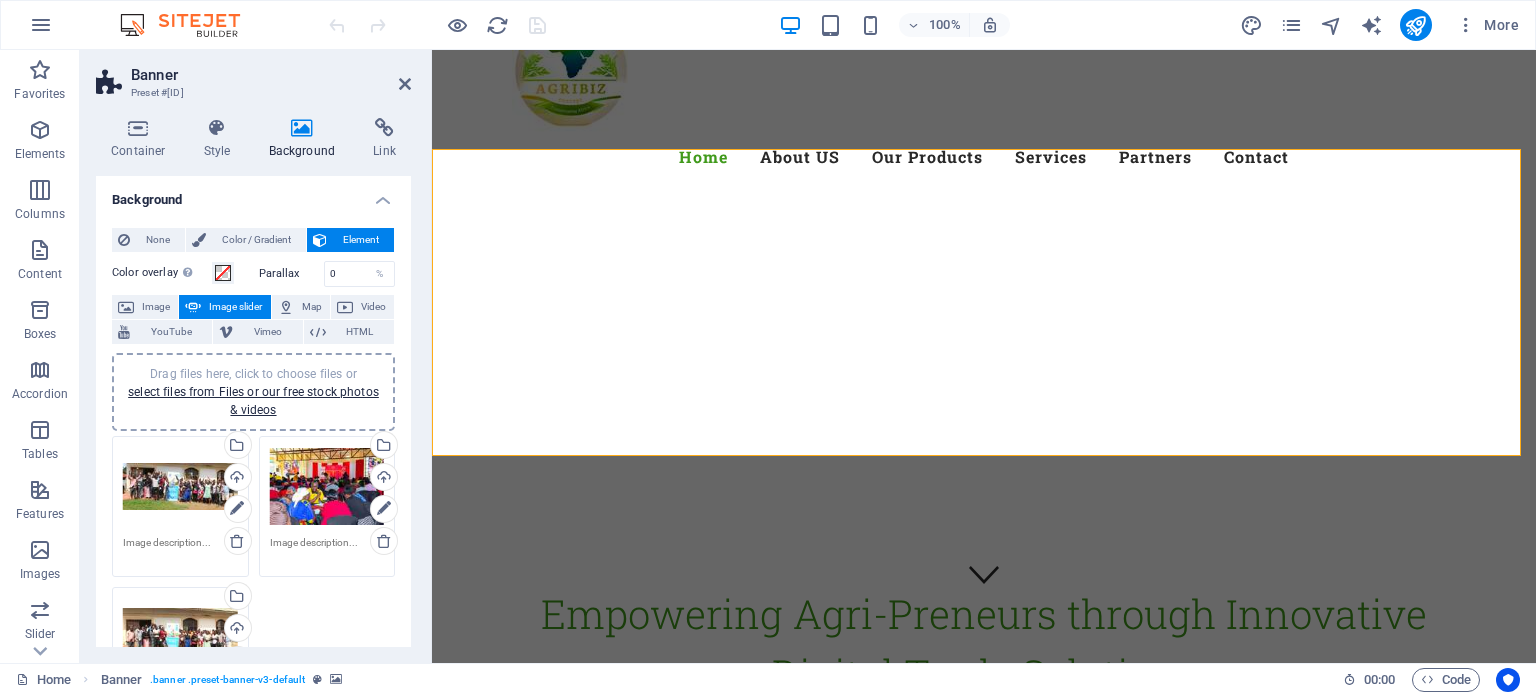 scroll, scrollTop: 20, scrollLeft: 0, axis: vertical 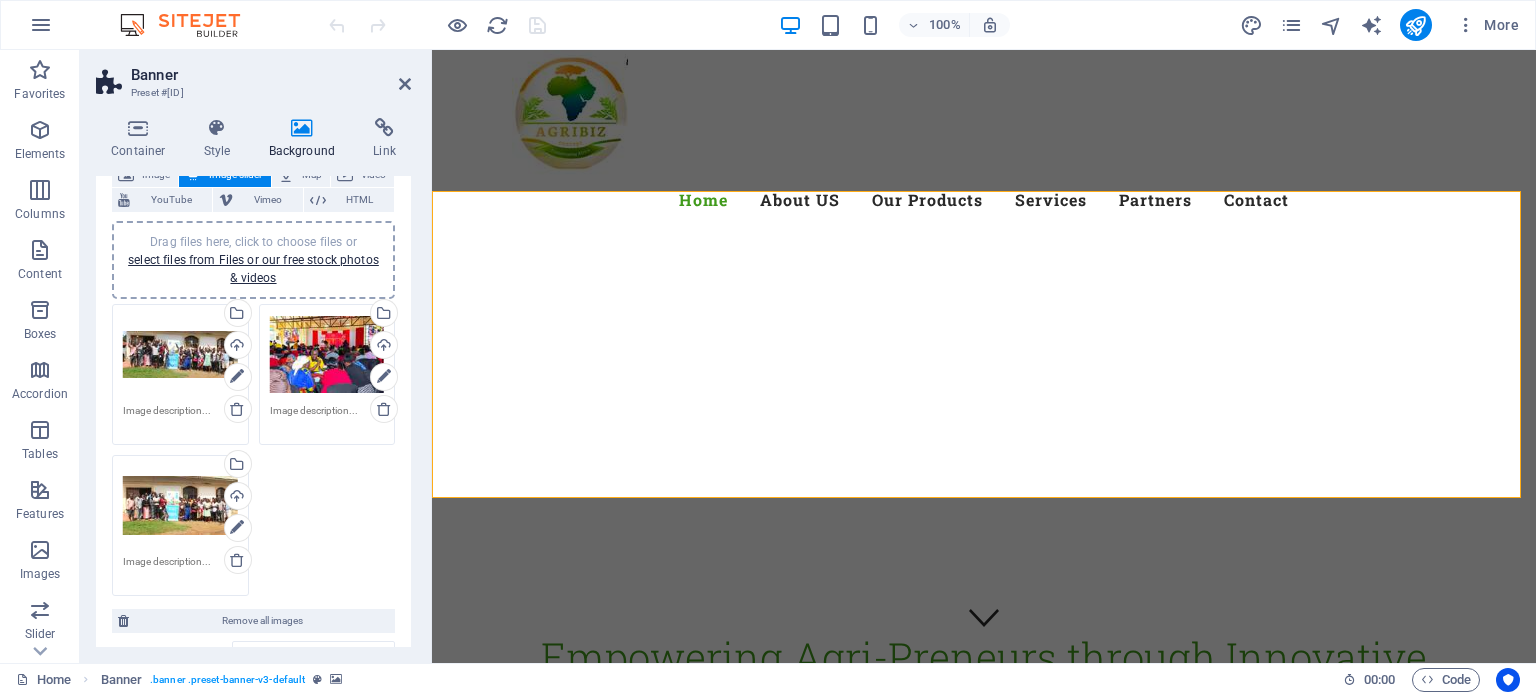 click on "Drag files here, click to choose files or select files from Files or our free stock photos & videos" at bounding box center (180, 506) 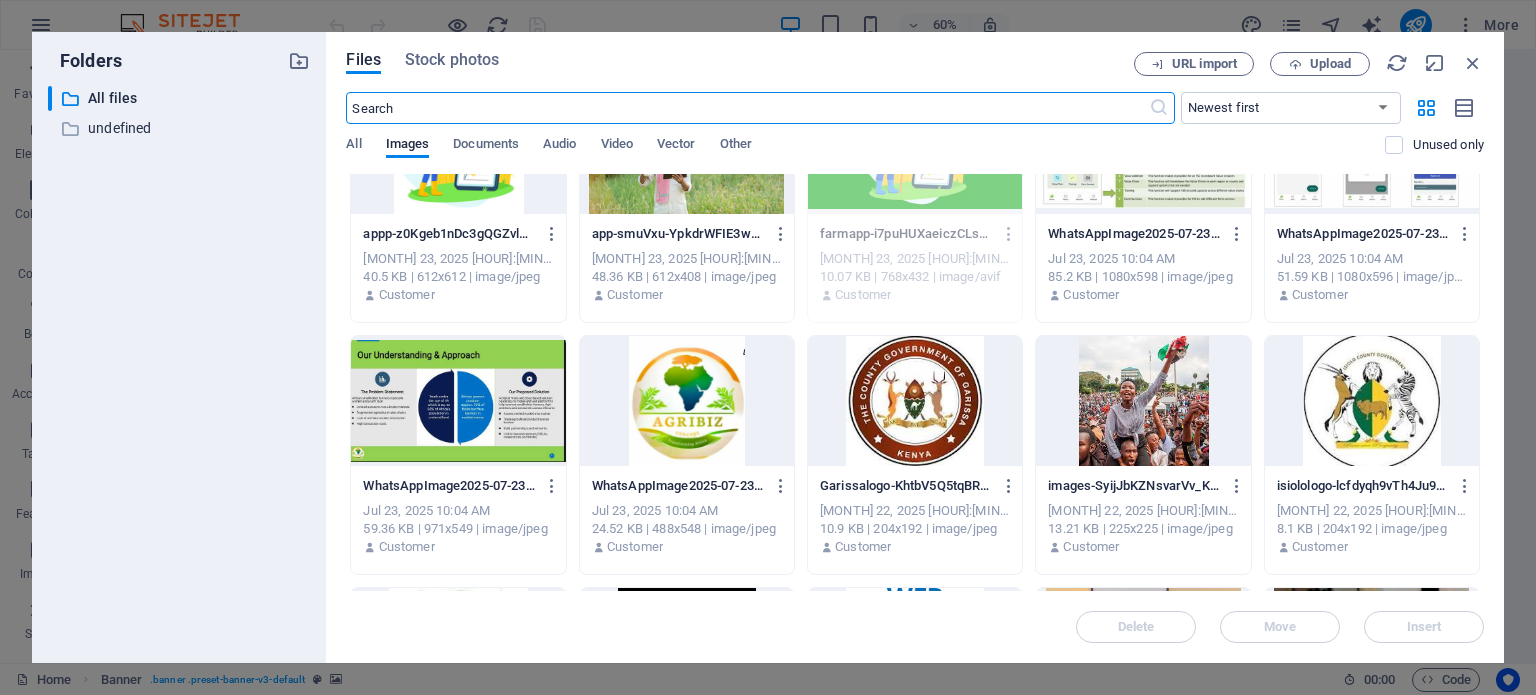 scroll, scrollTop: 0, scrollLeft: 0, axis: both 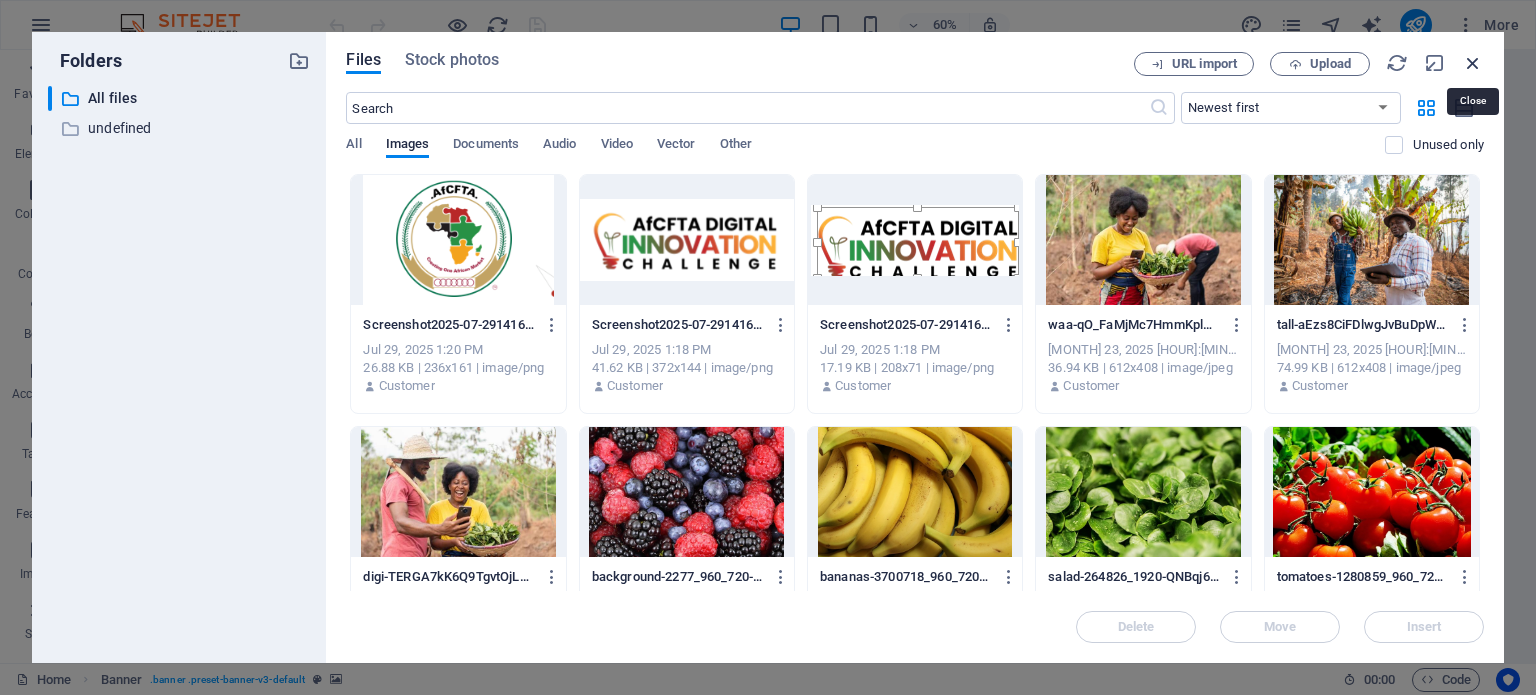 click at bounding box center [1473, 63] 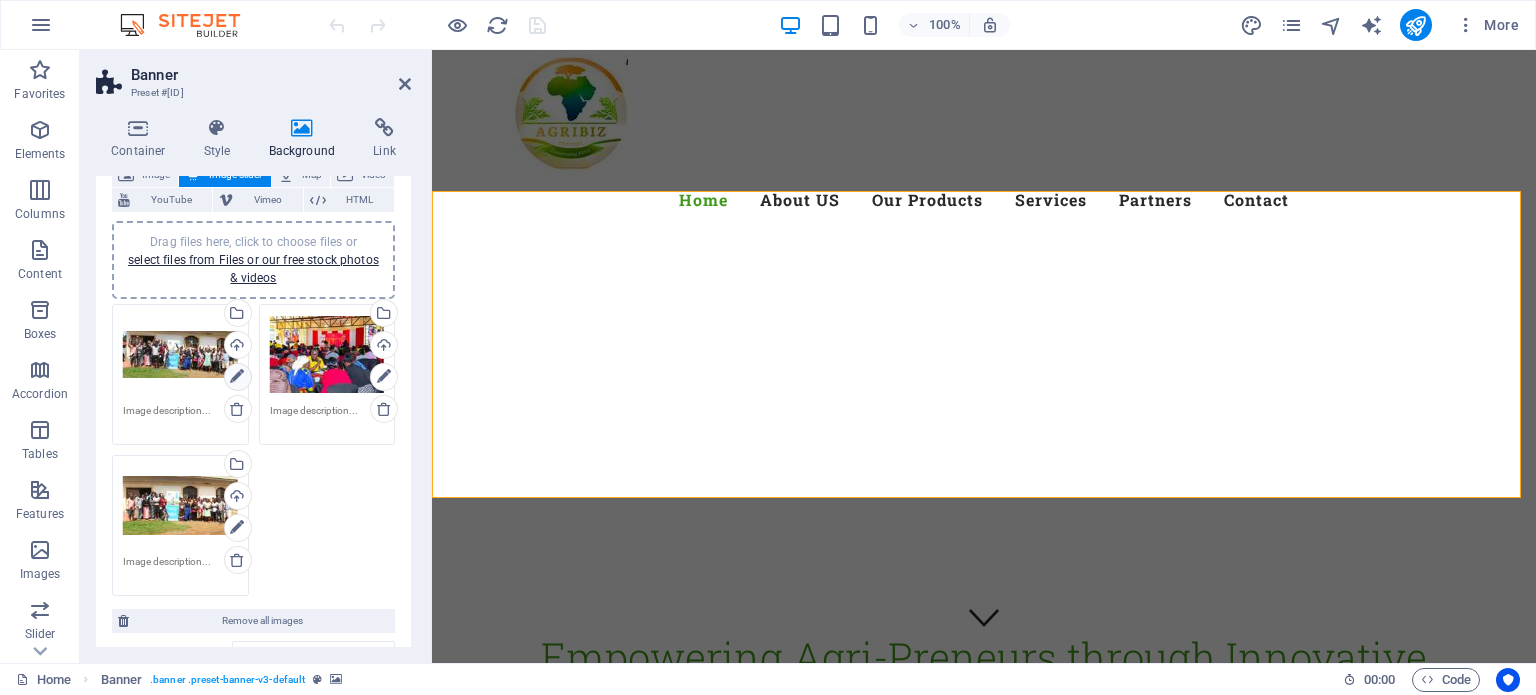 click at bounding box center [237, 377] 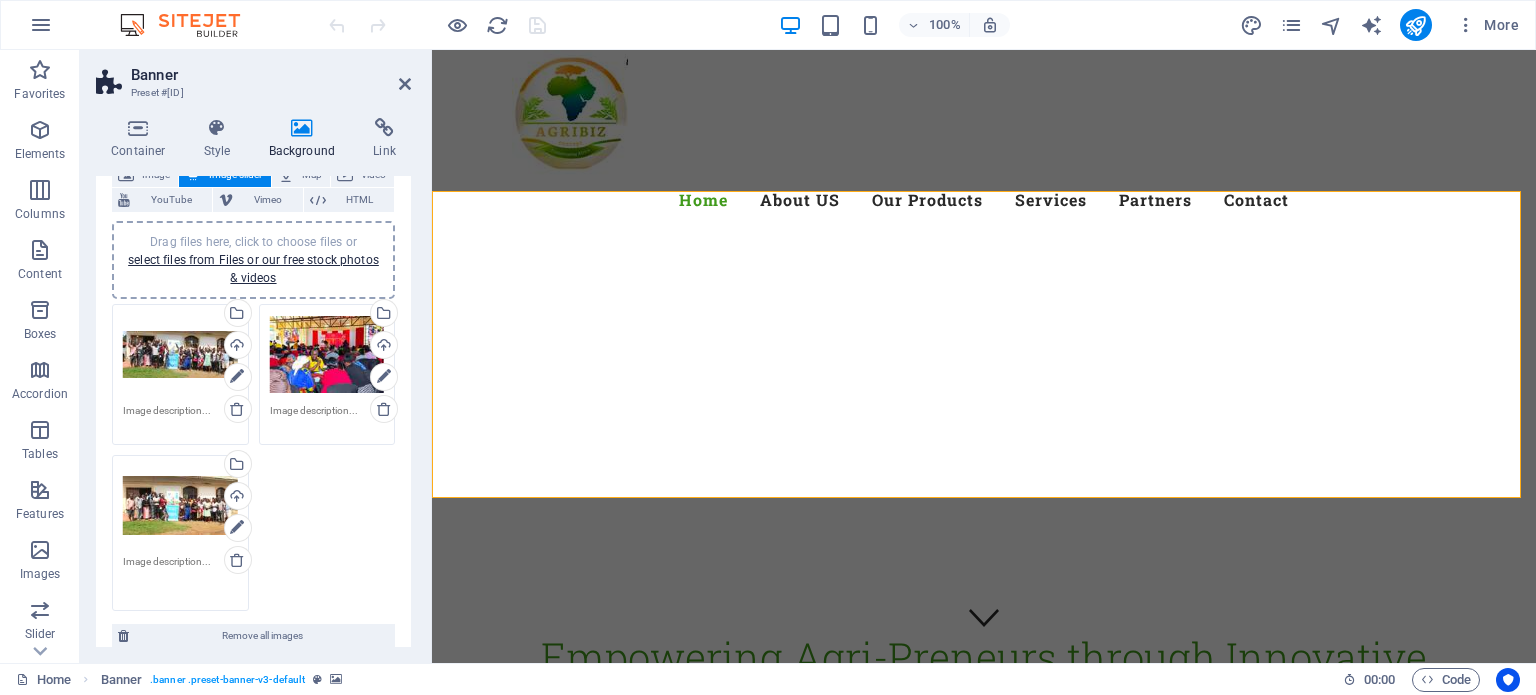 drag, startPoint x: 236, startPoint y: 375, endPoint x: 156, endPoint y: 563, distance: 204.31349 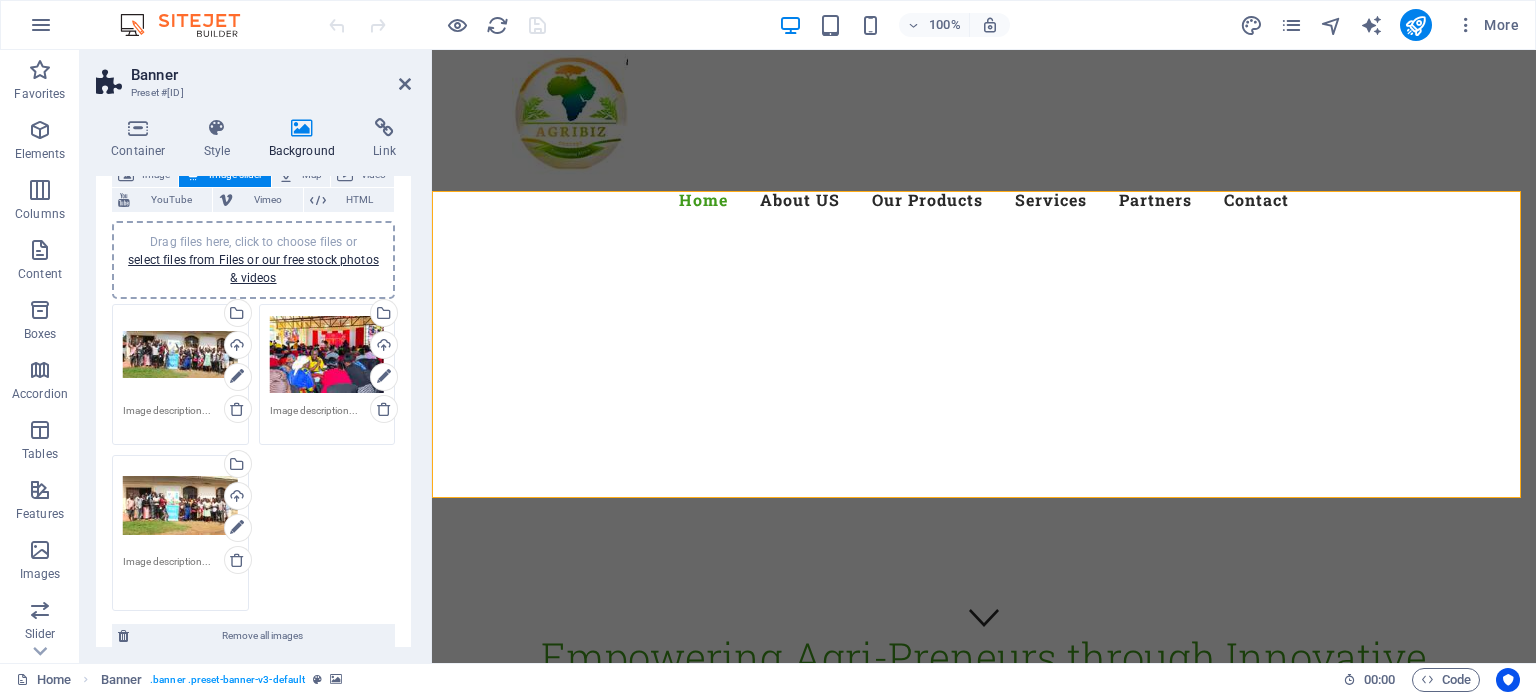 click at bounding box center (180, 576) 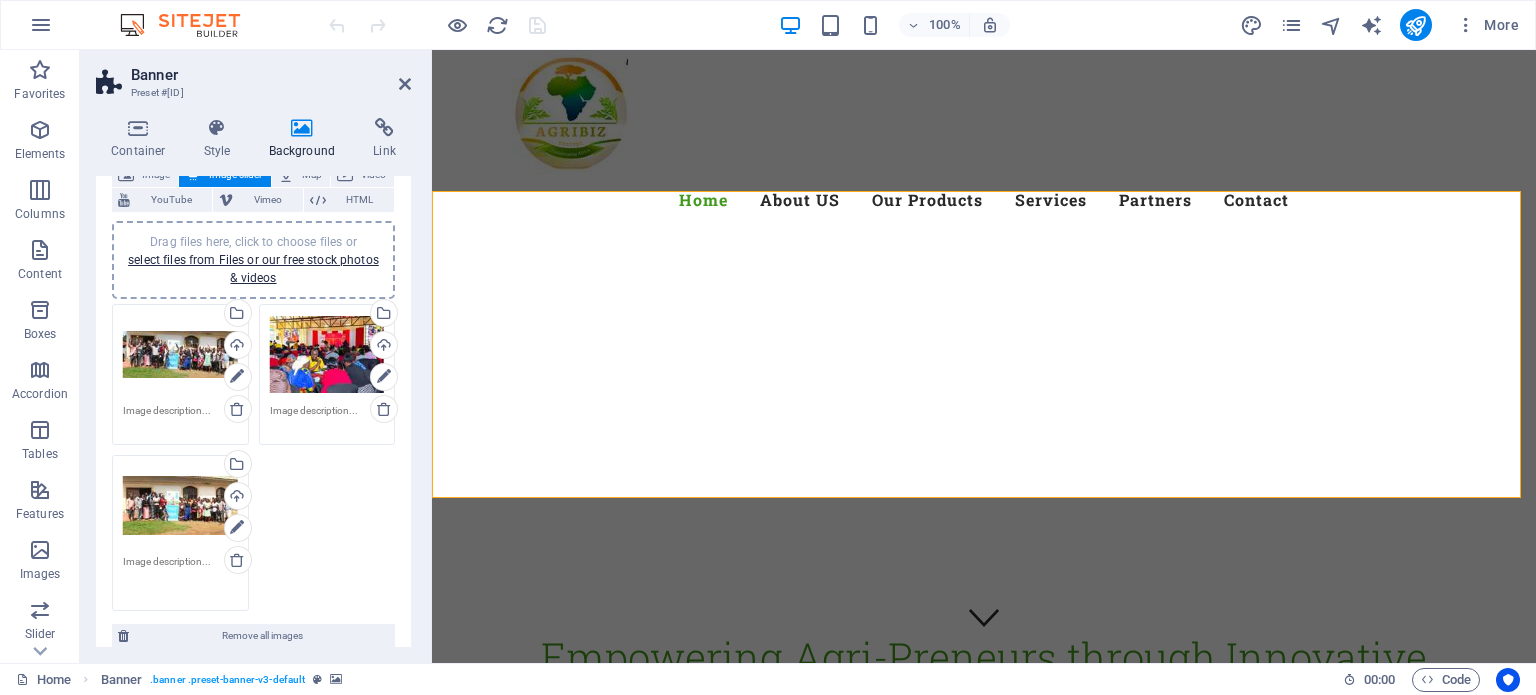 click at bounding box center [180, 576] 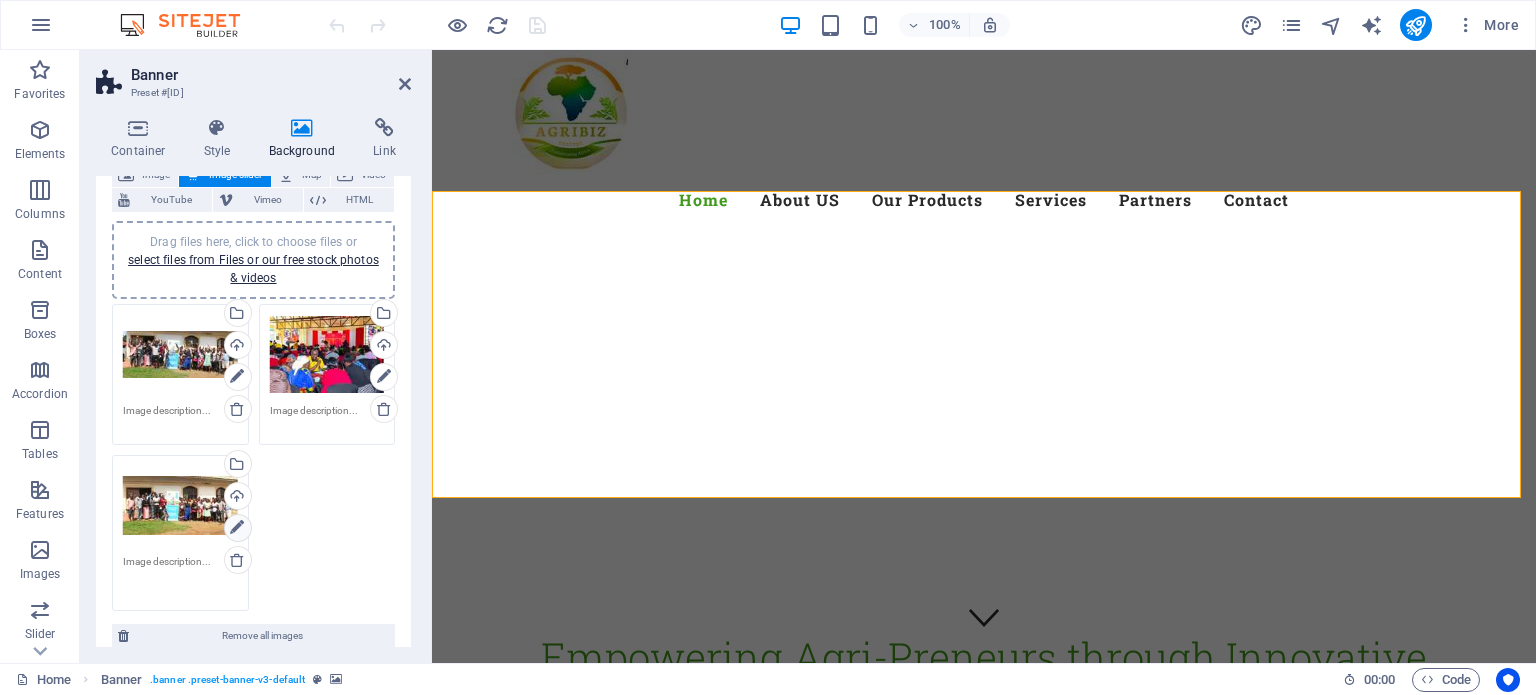 click at bounding box center (237, 528) 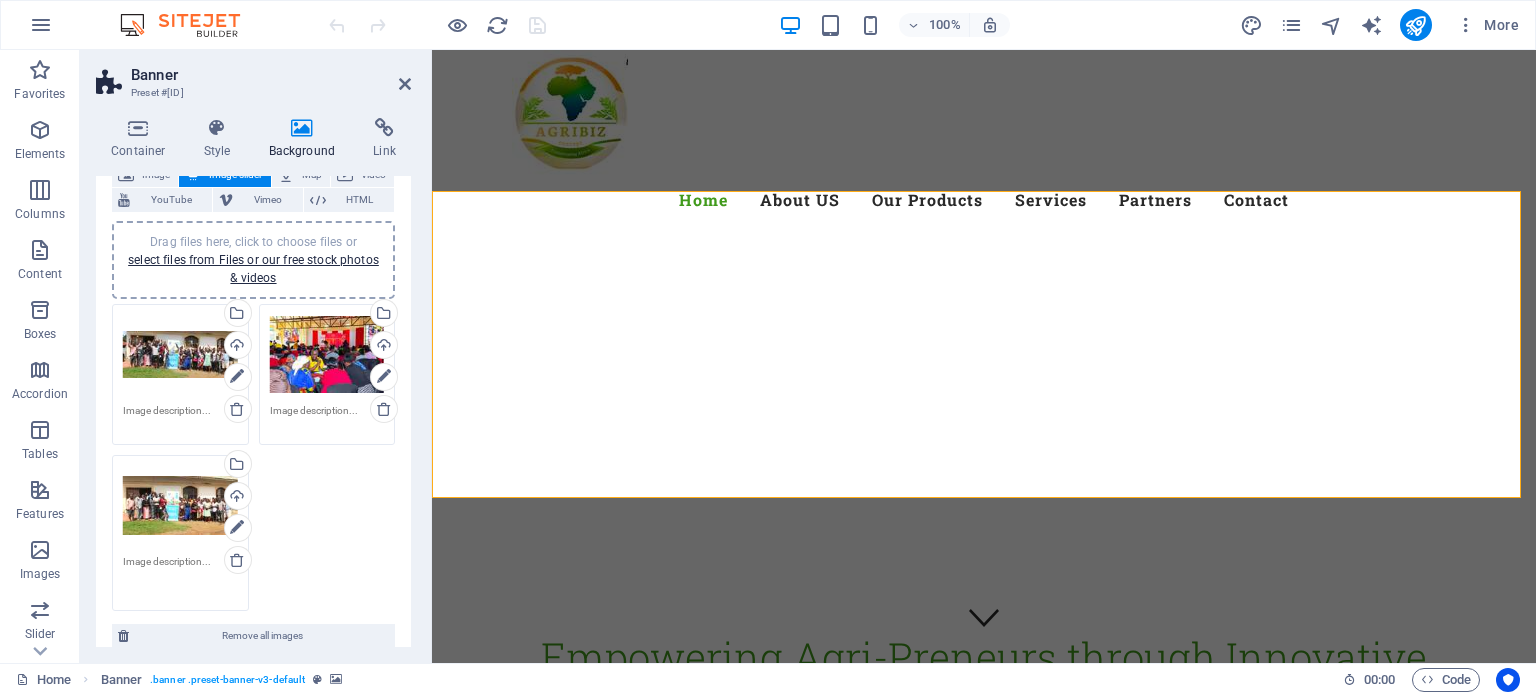 click on "Drag files here, click to choose files or select files from Files or our free stock photos & videos" at bounding box center (180, 355) 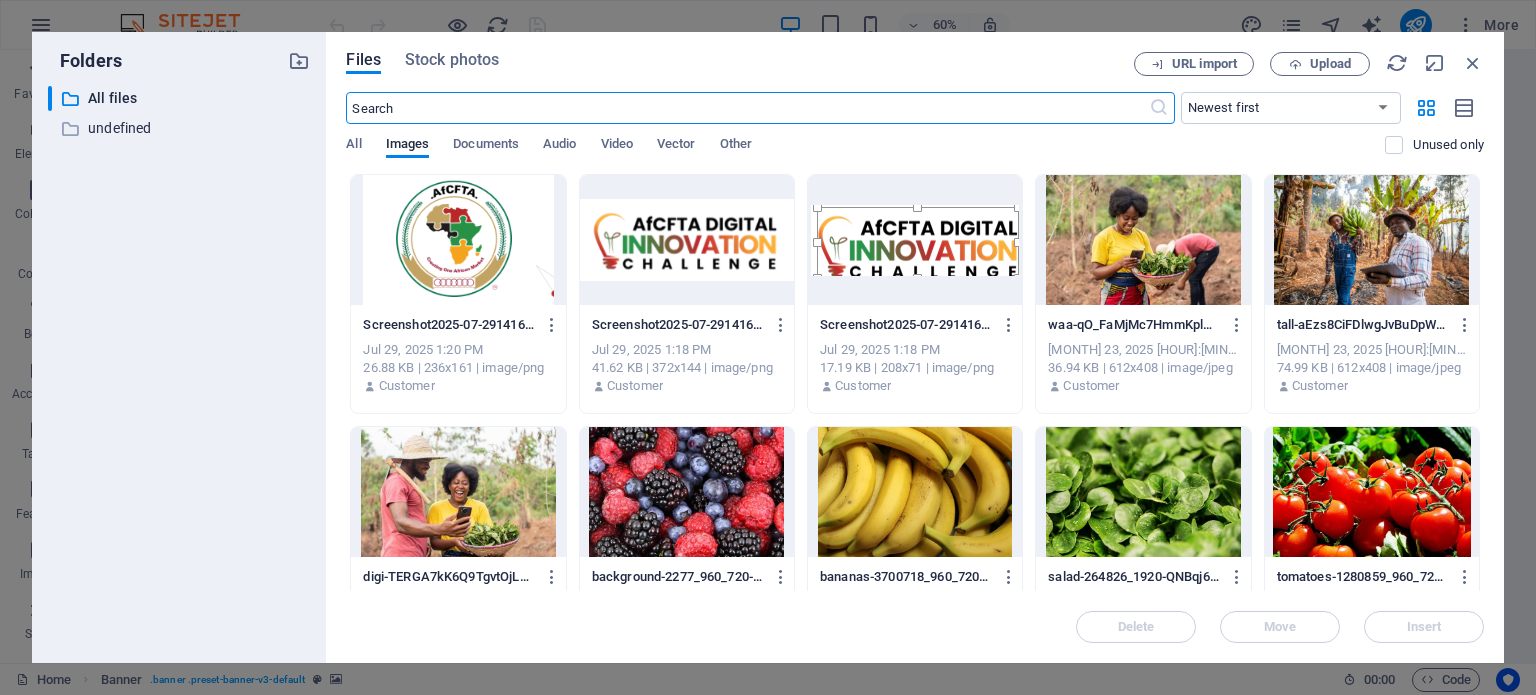 click at bounding box center [1372, 240] 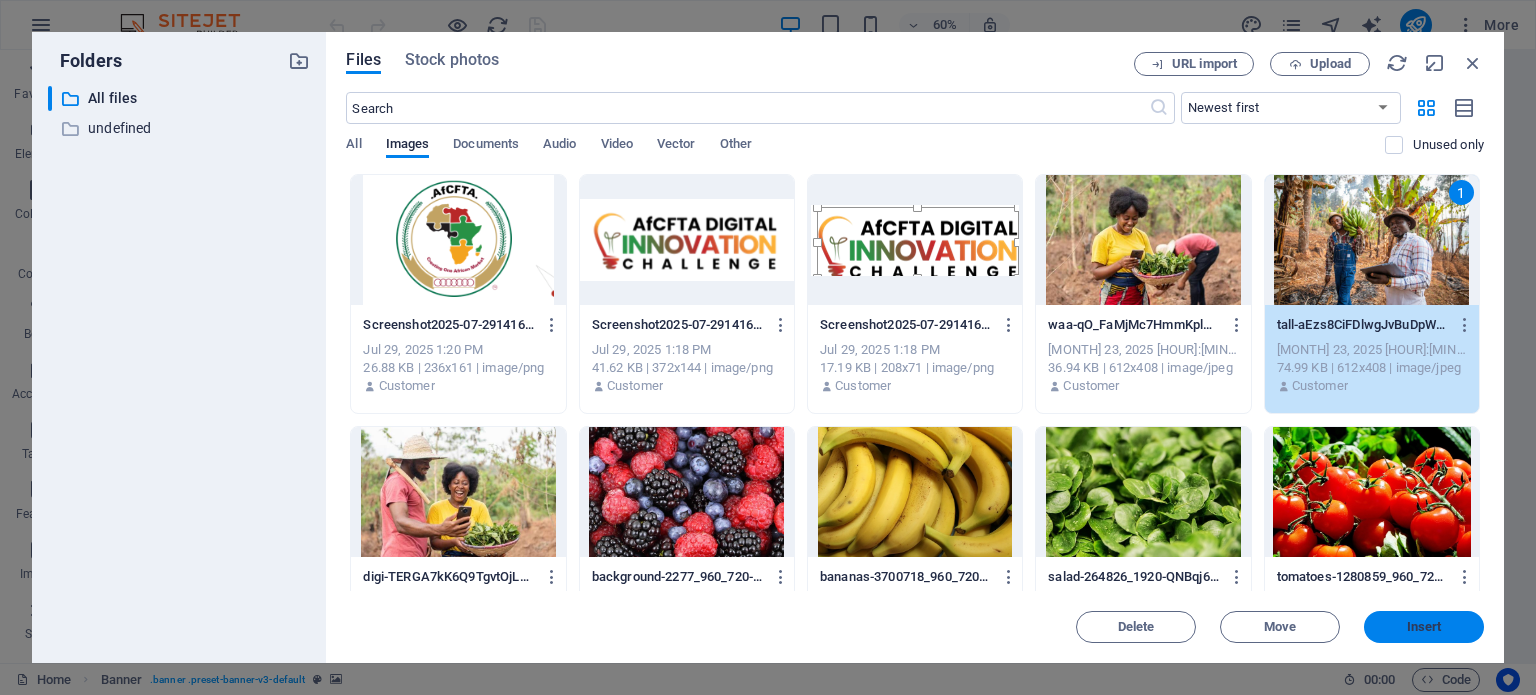 click on "Insert" at bounding box center (1424, 627) 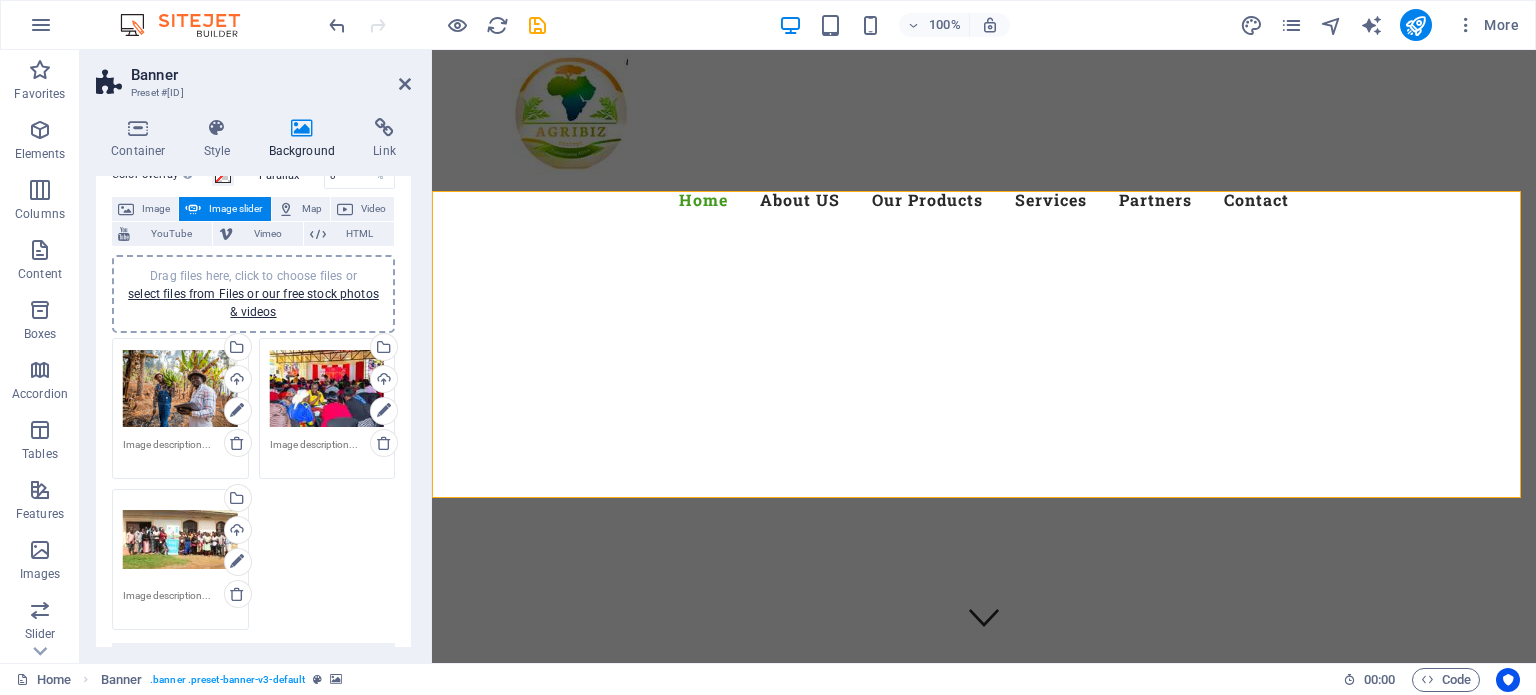 scroll, scrollTop: 92, scrollLeft: 0, axis: vertical 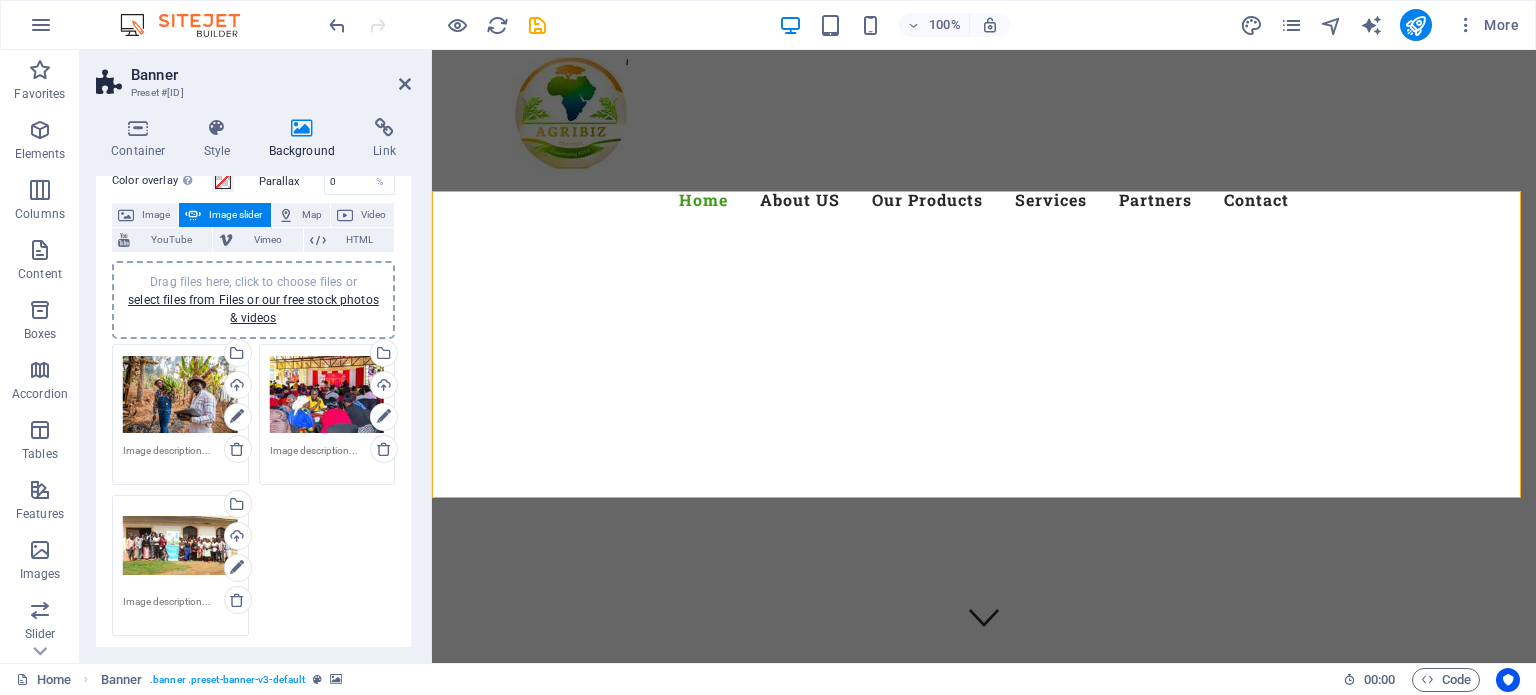 click on "Drag files here, click to choose files or select files from Files or our free stock photos & videos Select files from the file manager, stock photos, or upload file(s) Upload Drag files here, click to choose files or select files from Files or our free stock photos & videos Select files from the file manager, stock photos, or upload file(s) Upload Drag files here, click to choose files or select files from Files or our free stock photos & videos Select files from the file manager, stock photos, or upload file(s) Upload" at bounding box center (253, 490) 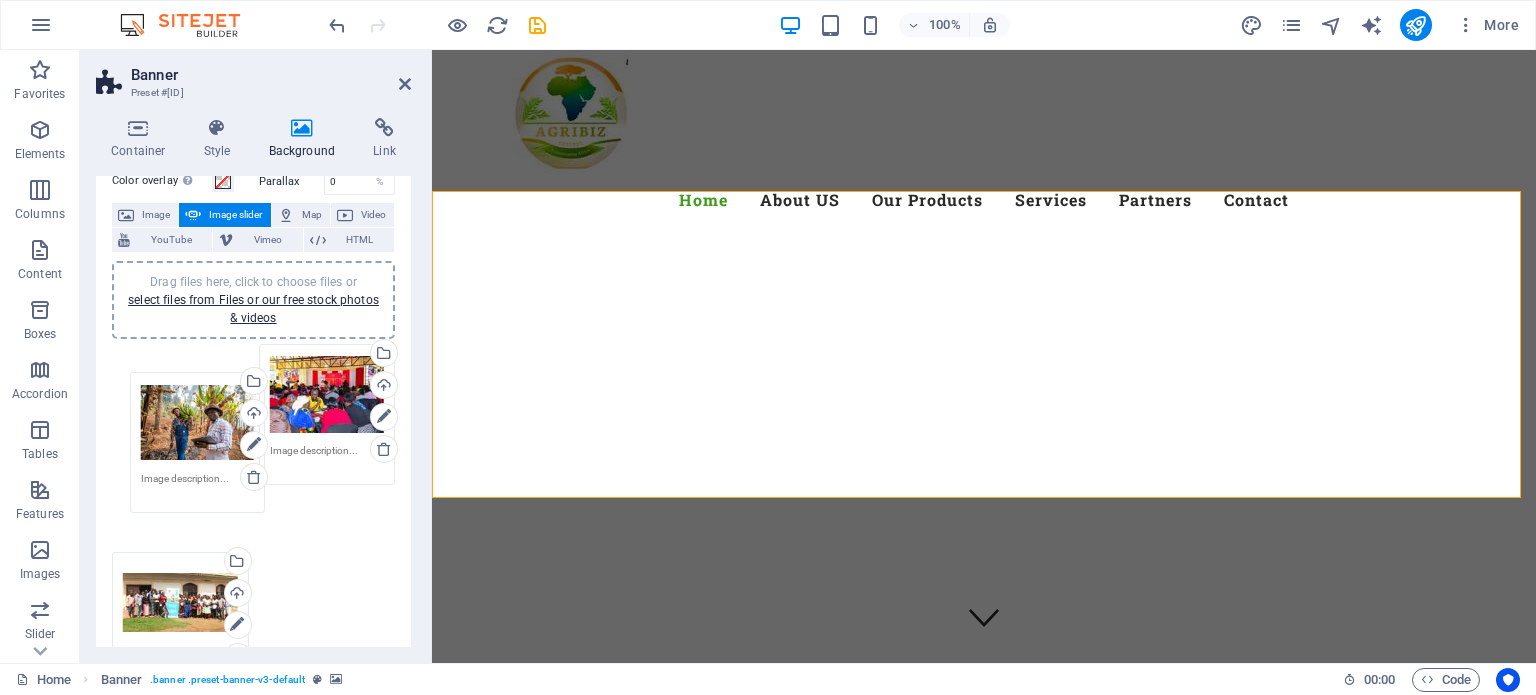 drag, startPoint x: 178, startPoint y: 372, endPoint x: 196, endPoint y: 400, distance: 33.286633 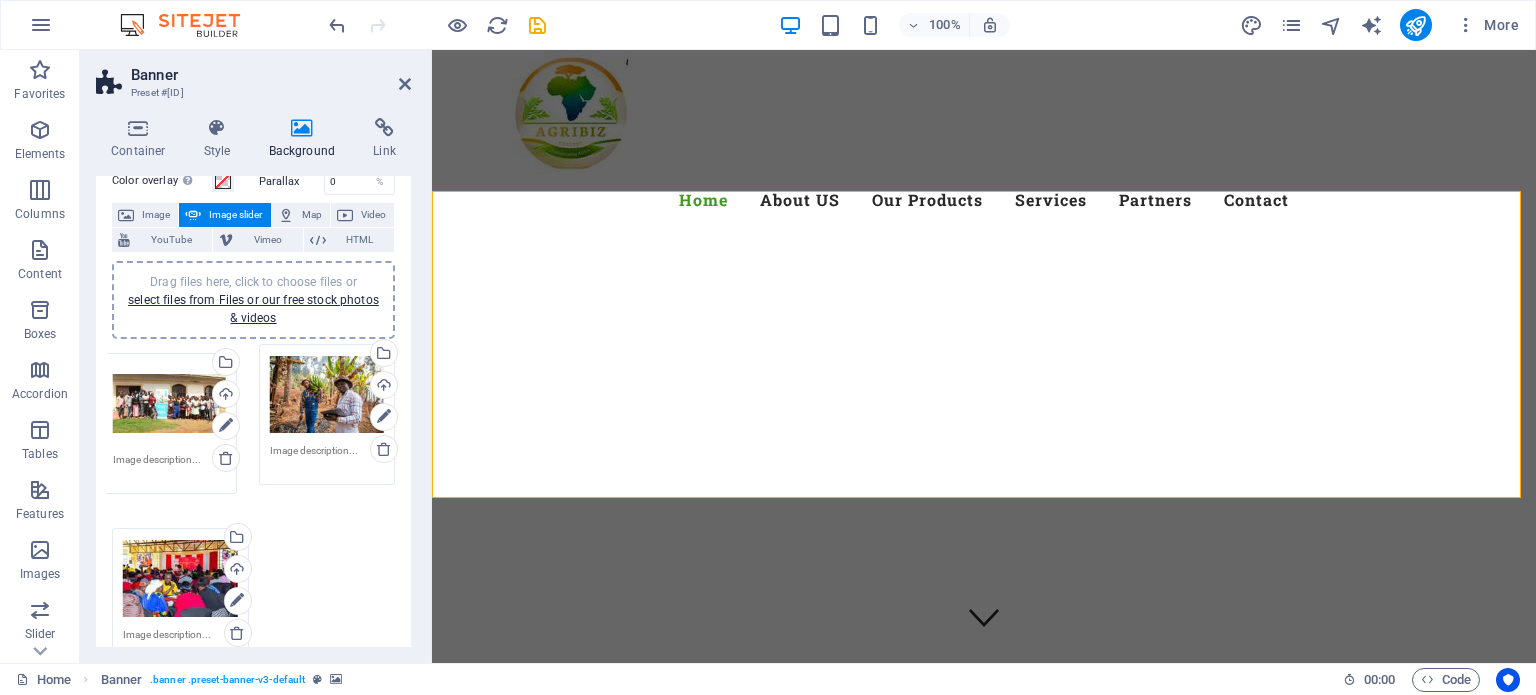 drag, startPoint x: 180, startPoint y: 537, endPoint x: 172, endPoint y: 414, distance: 123.25989 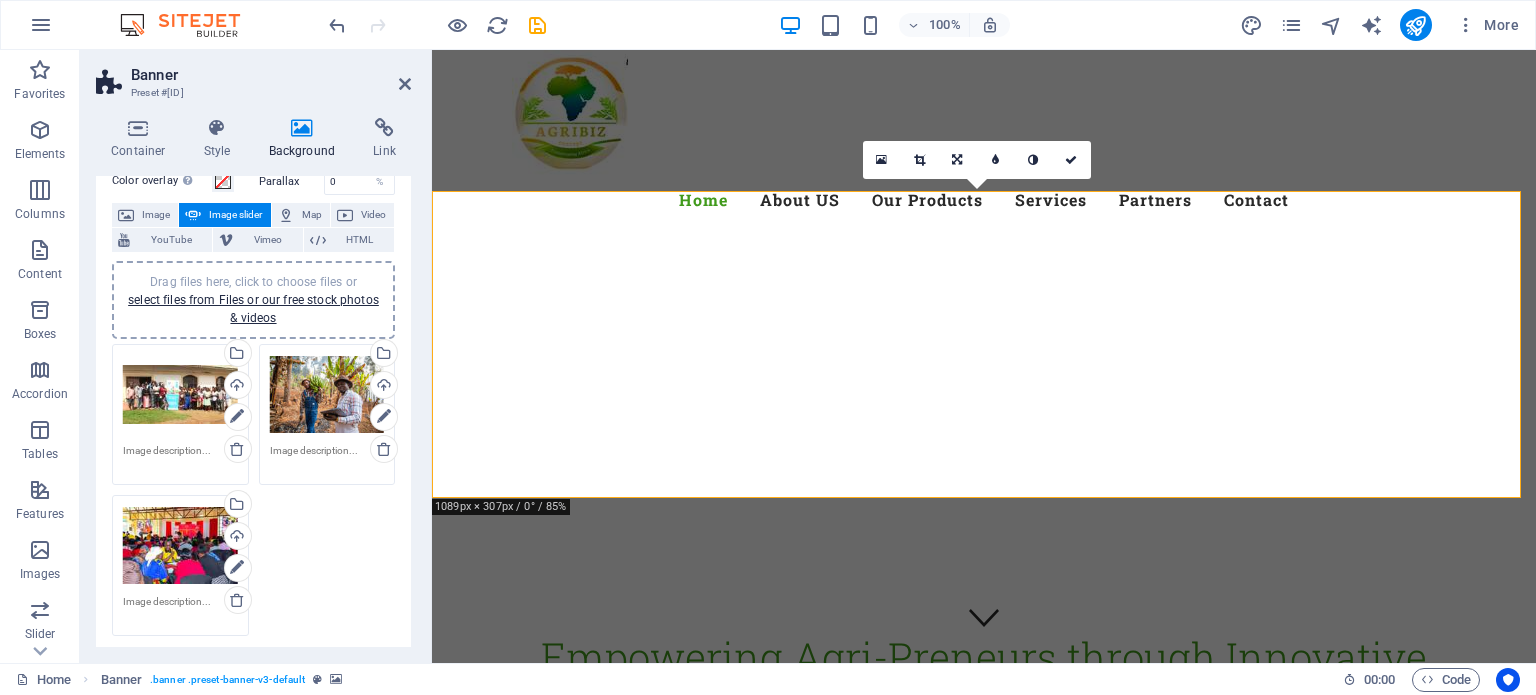 click on "Drag files here, click to choose files or select files from Files or our free stock photos & videos Select files from the file manager, stock photos, or upload file(s) Upload Drag files here, click to choose files or select files from Files or our free stock photos & videos Select files from the file manager, stock photos, or upload file(s) Upload Drag files here, click to choose files or select files from Files or our free stock photos & videos Select files from the file manager, stock photos, or upload file(s) Upload" at bounding box center (253, 490) 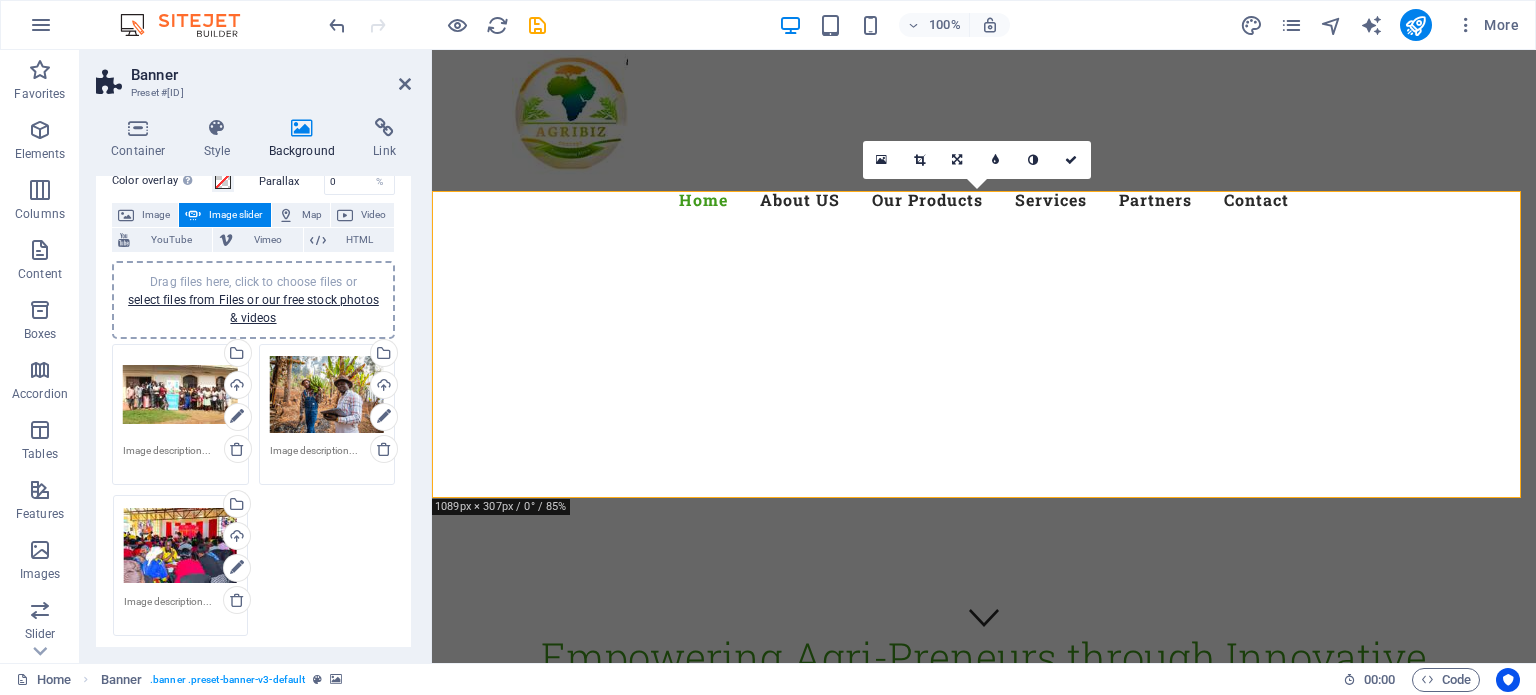 drag, startPoint x: 130, startPoint y: 555, endPoint x: 114, endPoint y: 507, distance: 50.596443 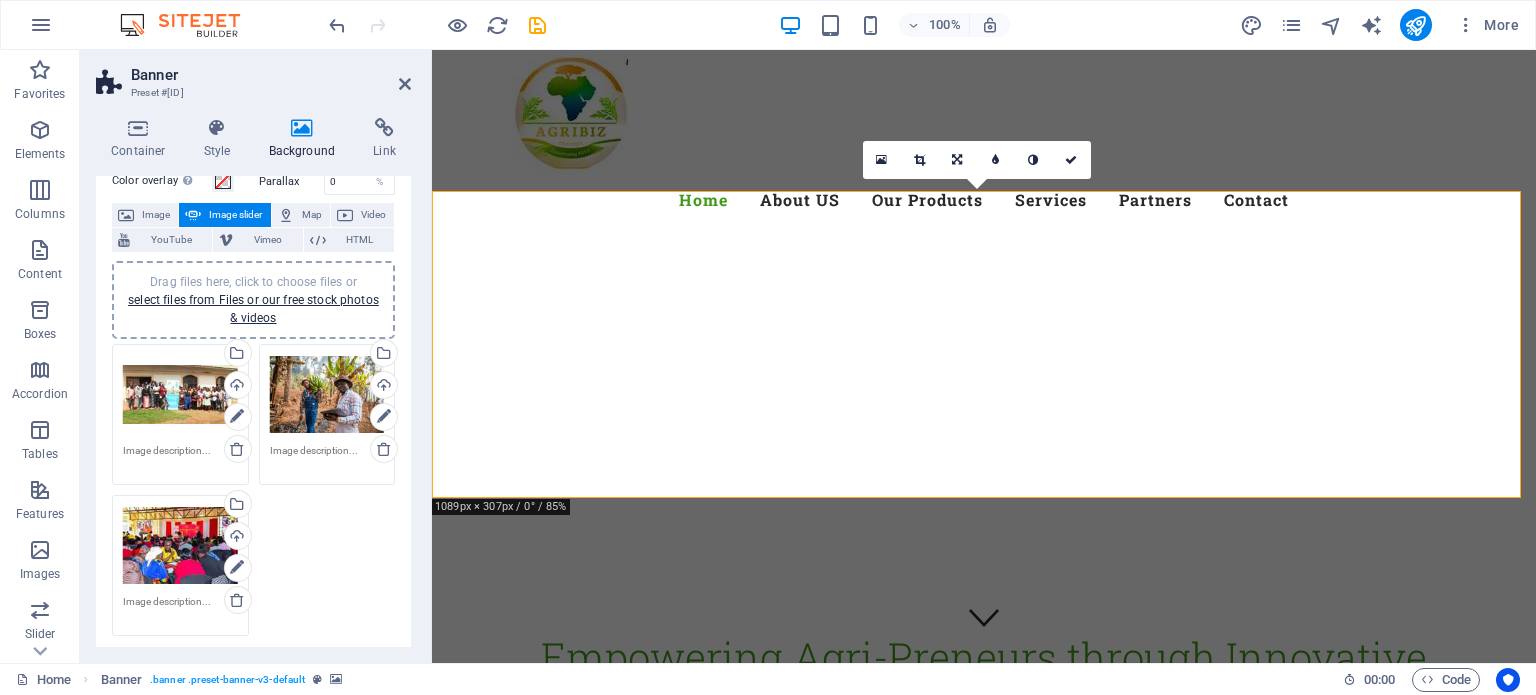 drag, startPoint x: 114, startPoint y: 507, endPoint x: 312, endPoint y: 552, distance: 203.04926 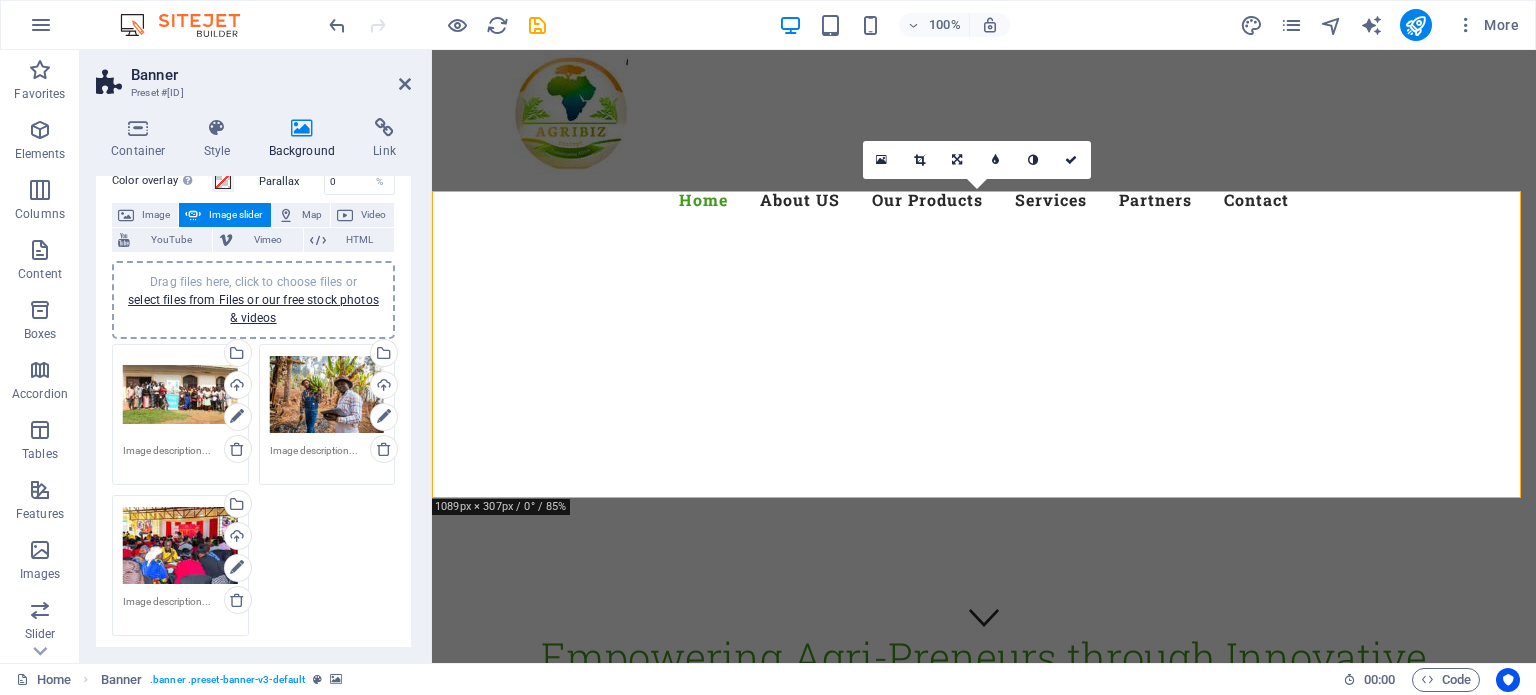 click on "Drag files here, click to choose files or select files from Files or our free stock photos & videos Select files from the file manager, stock photos, or upload file(s) Upload Drag files here, click to choose files or select files from Files or our free stock photos & videos Select files from the file manager, stock photos, or upload file(s) Upload Drag files here, click to choose files or select files from Files or our free stock photos & videos Select files from the file manager, stock photos, or upload file(s) Upload" at bounding box center [253, 490] 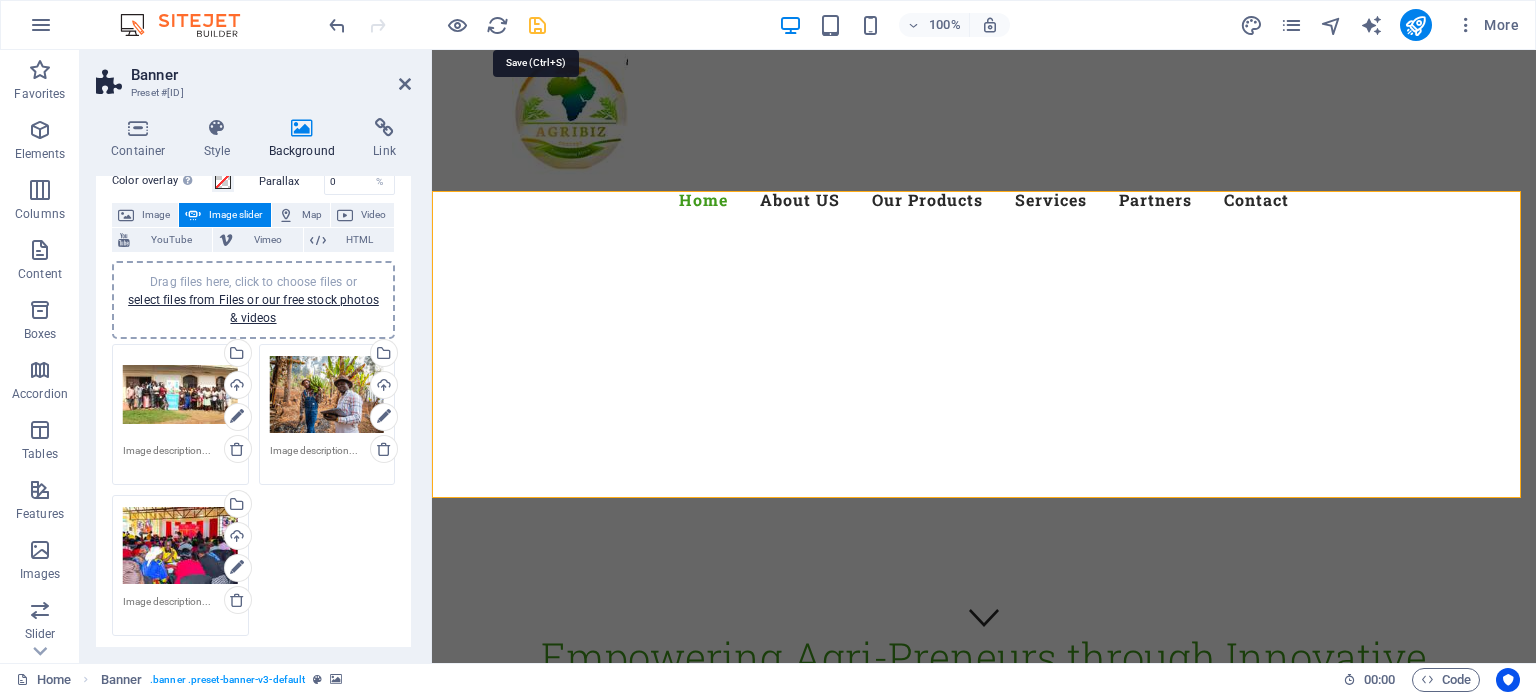 click at bounding box center [537, 25] 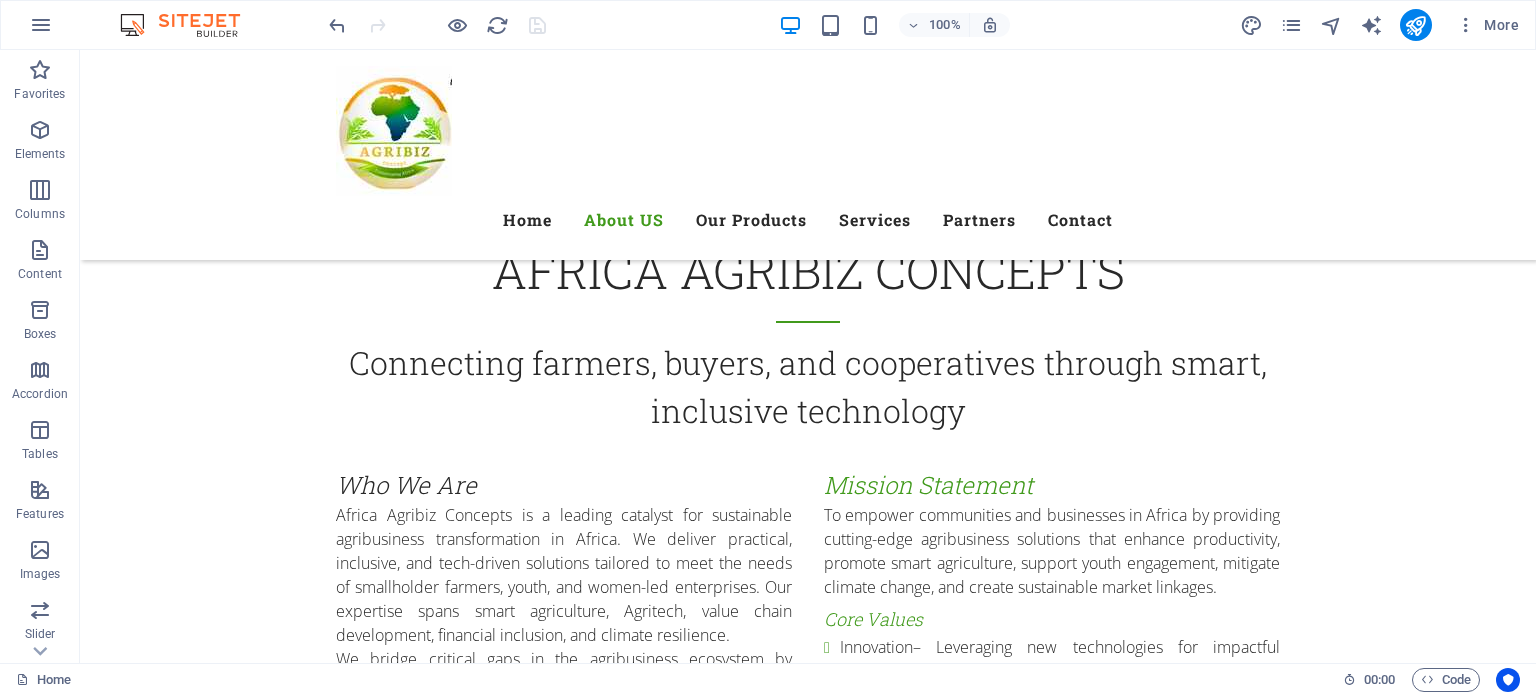 scroll, scrollTop: 1895, scrollLeft: 0, axis: vertical 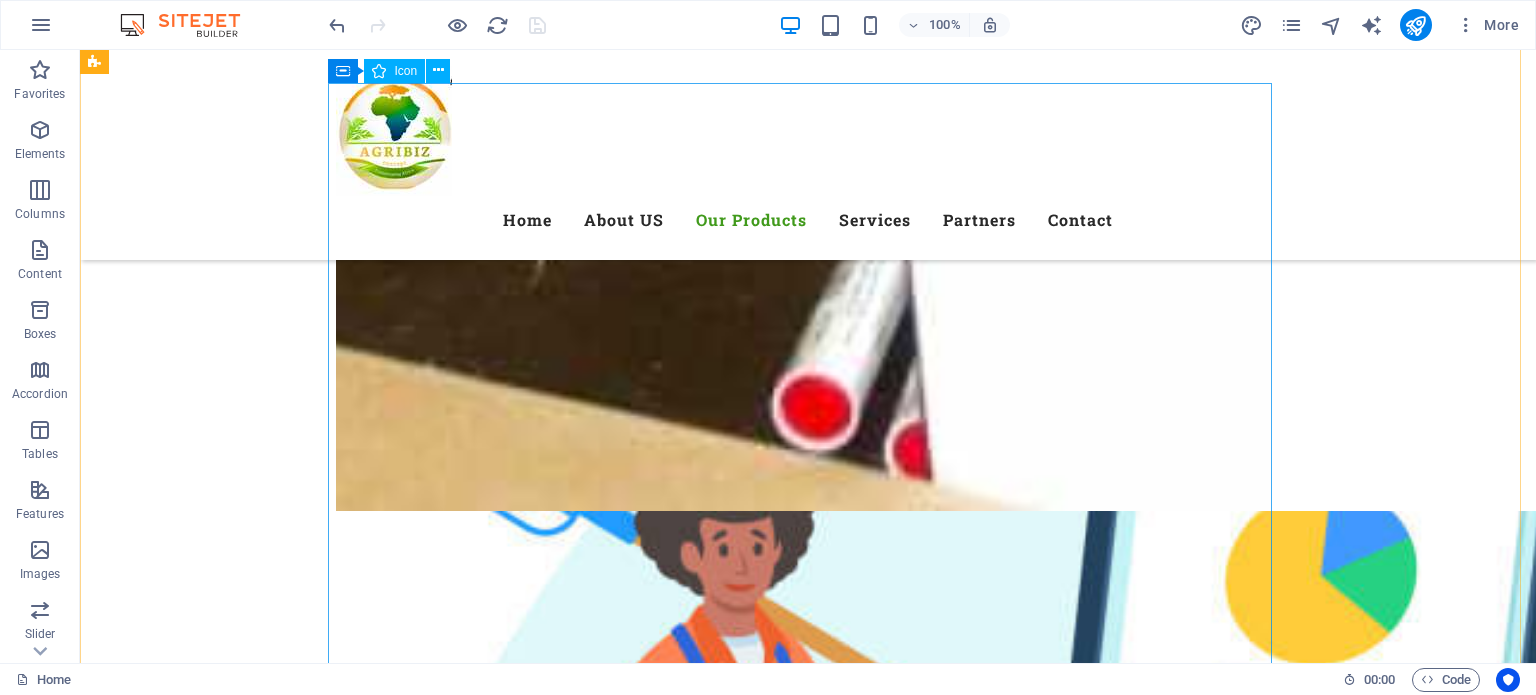click at bounding box center (808, 7570) 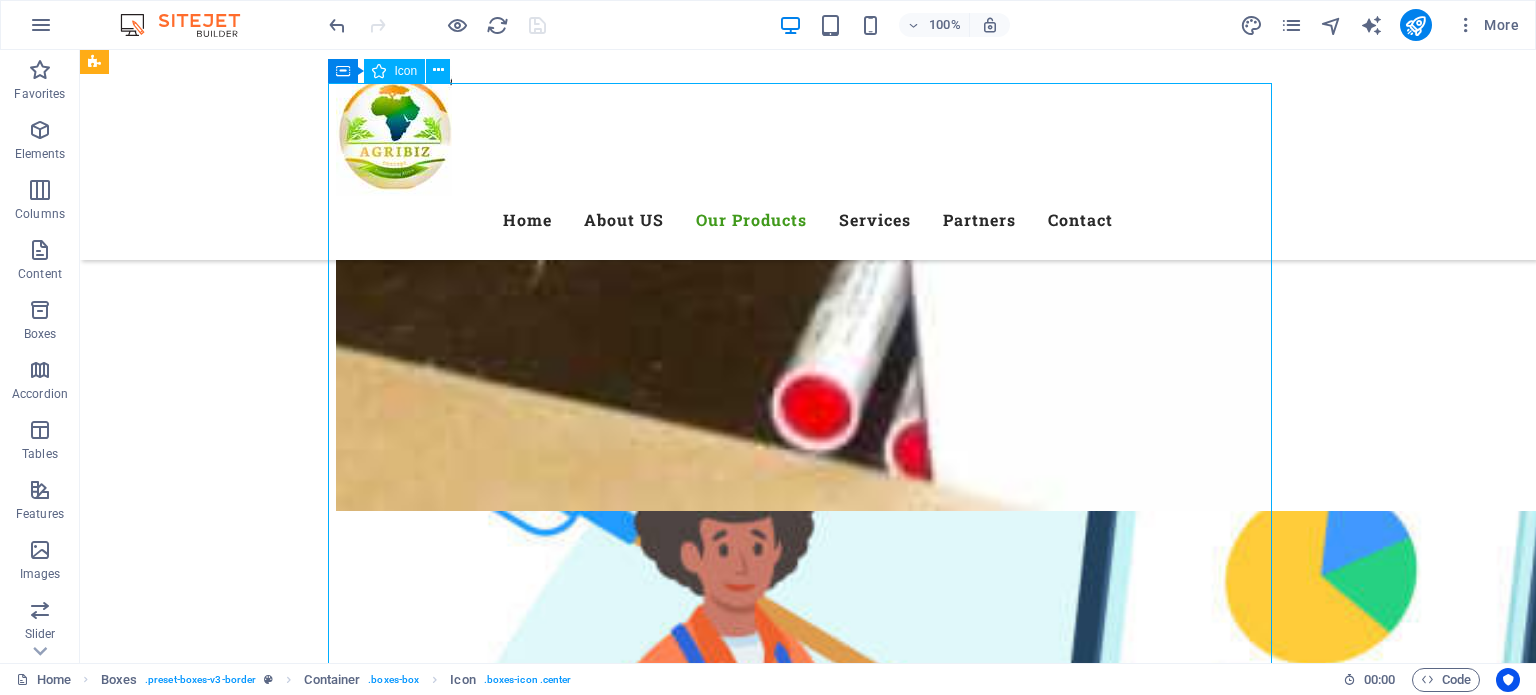 click at bounding box center (808, 7570) 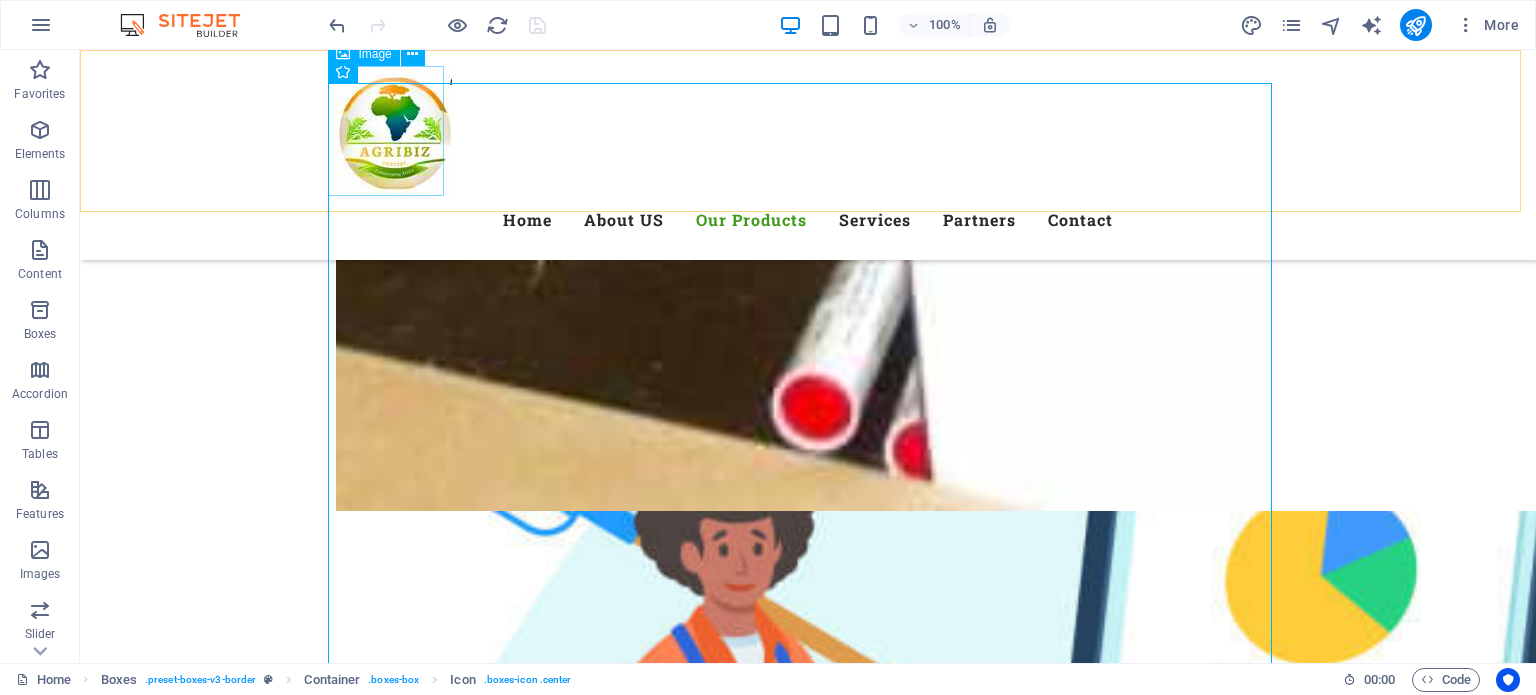 click on "Image" at bounding box center (374, 54) 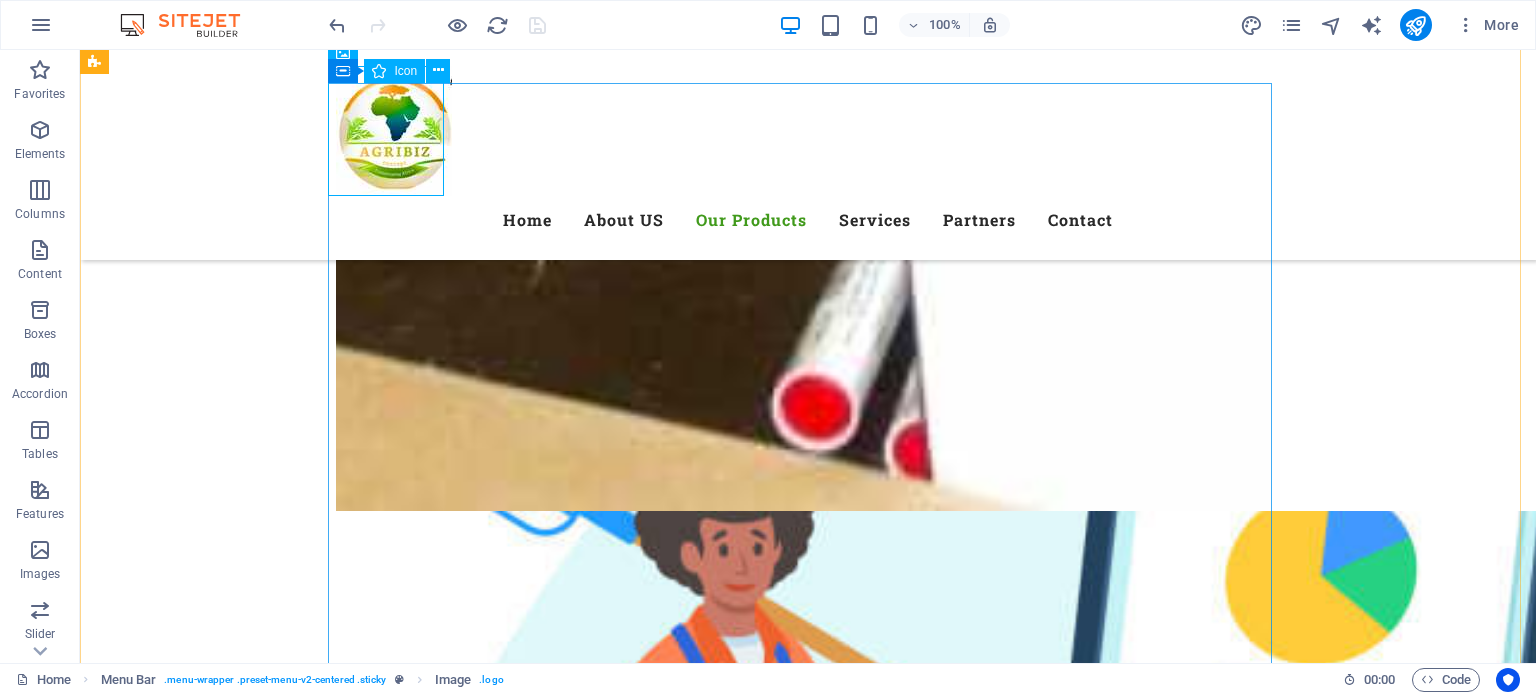 click at bounding box center [808, 7570] 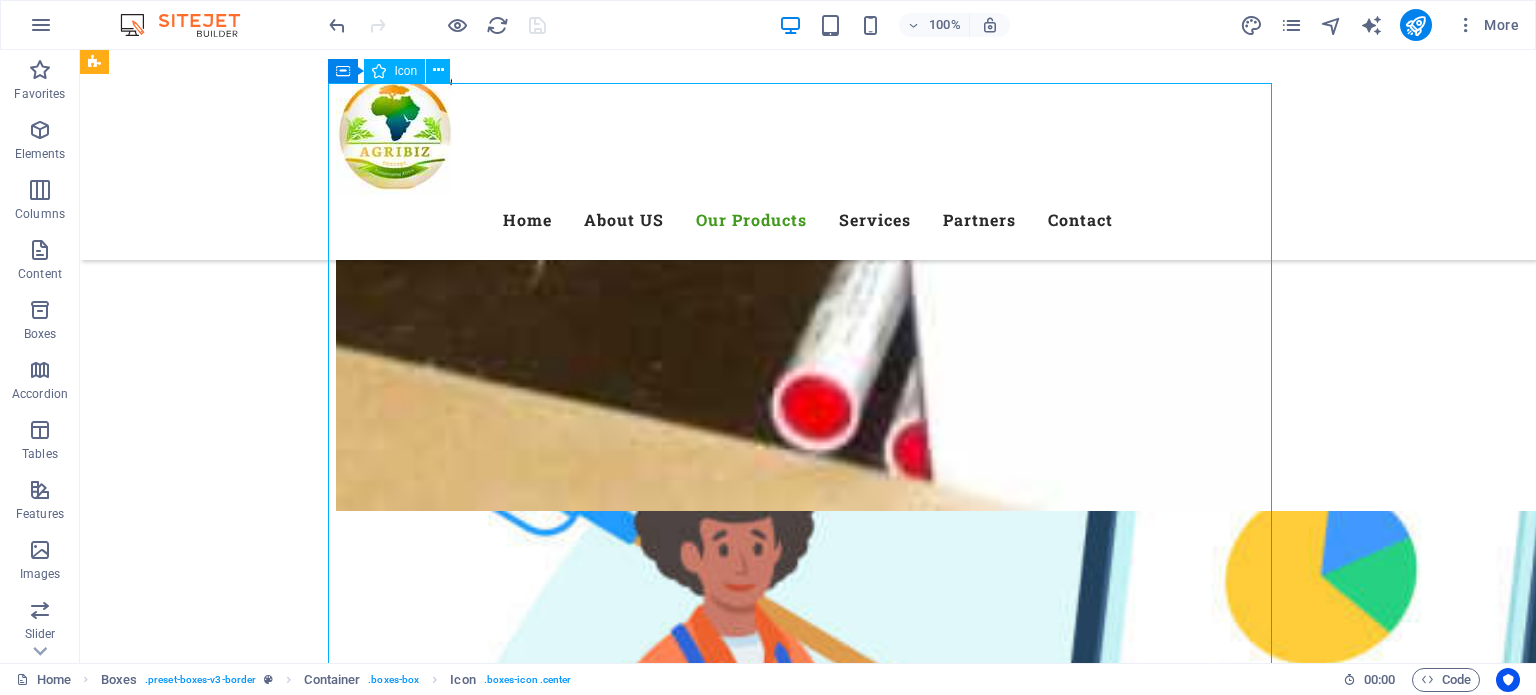 click at bounding box center (808, 7570) 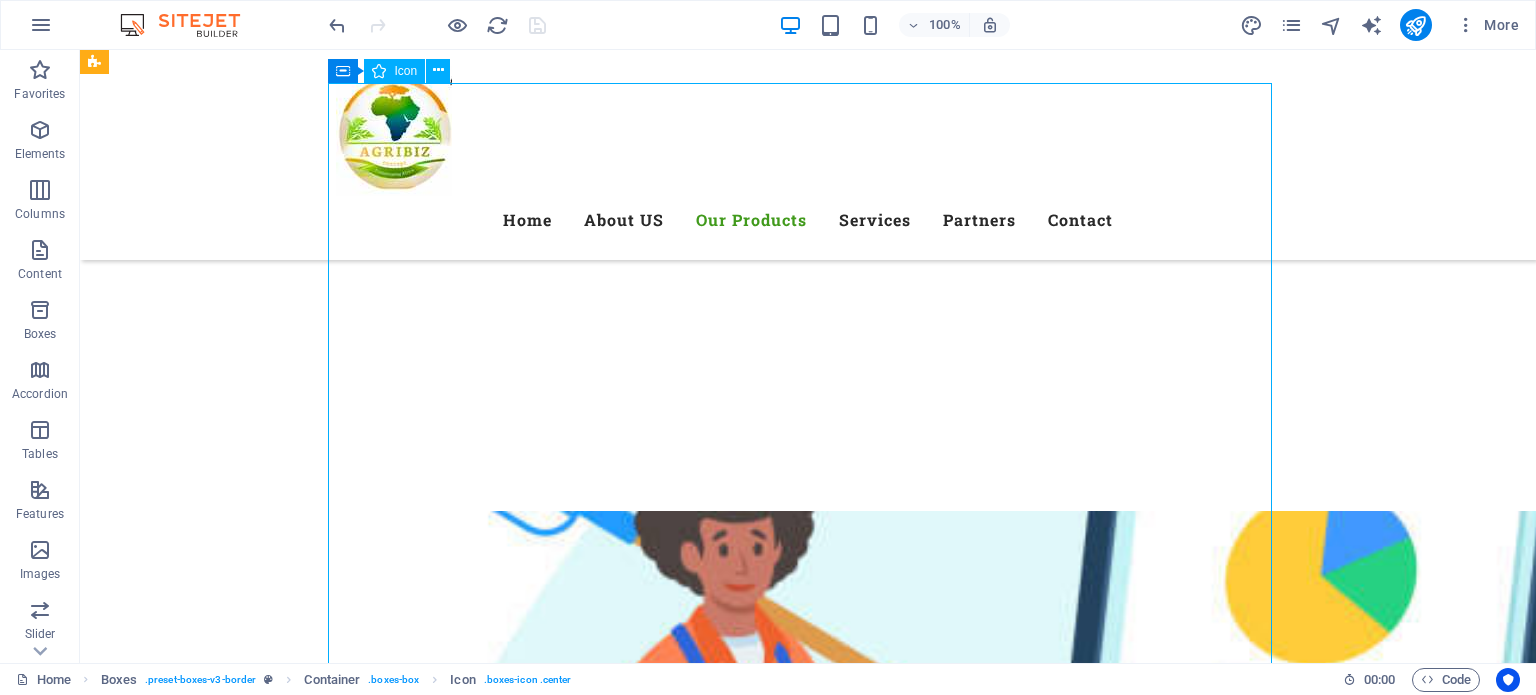 select on "xMidYMid" 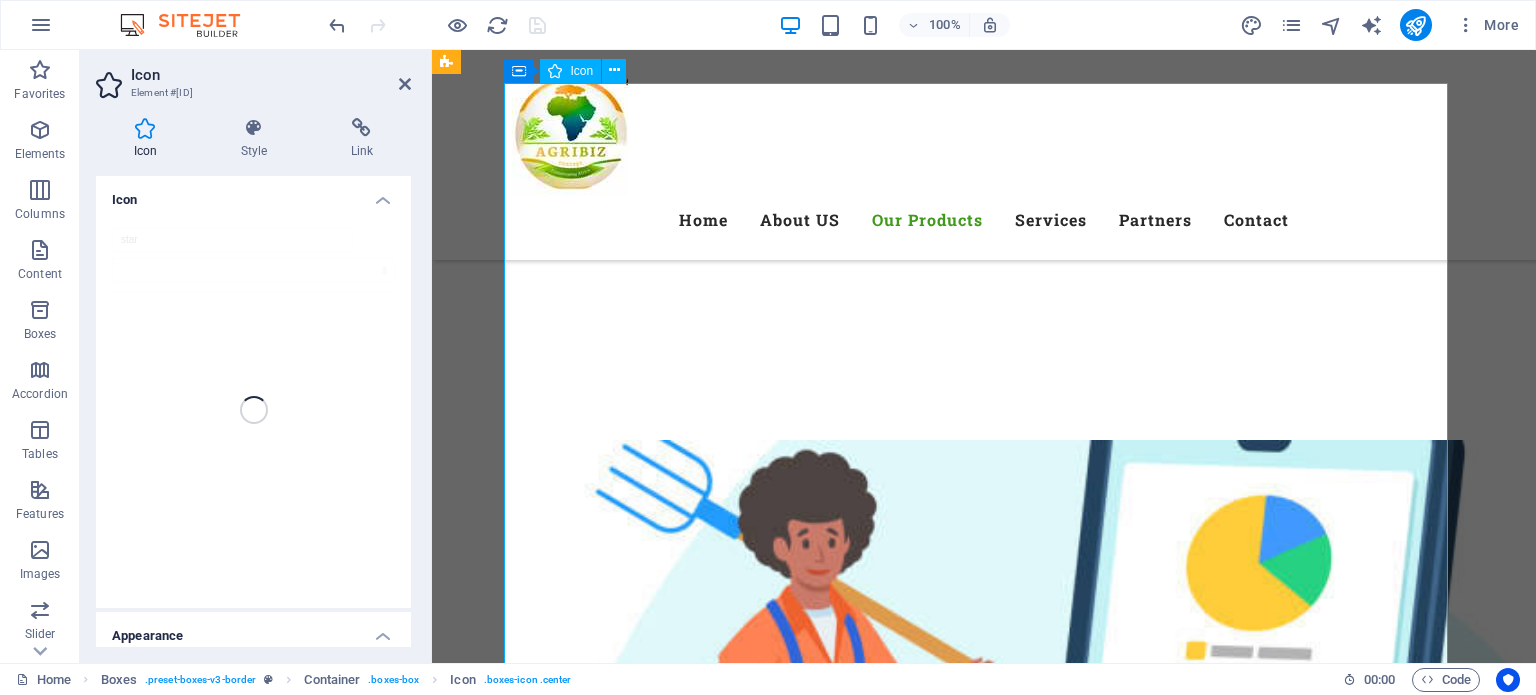 scroll, scrollTop: 9513, scrollLeft: 0, axis: vertical 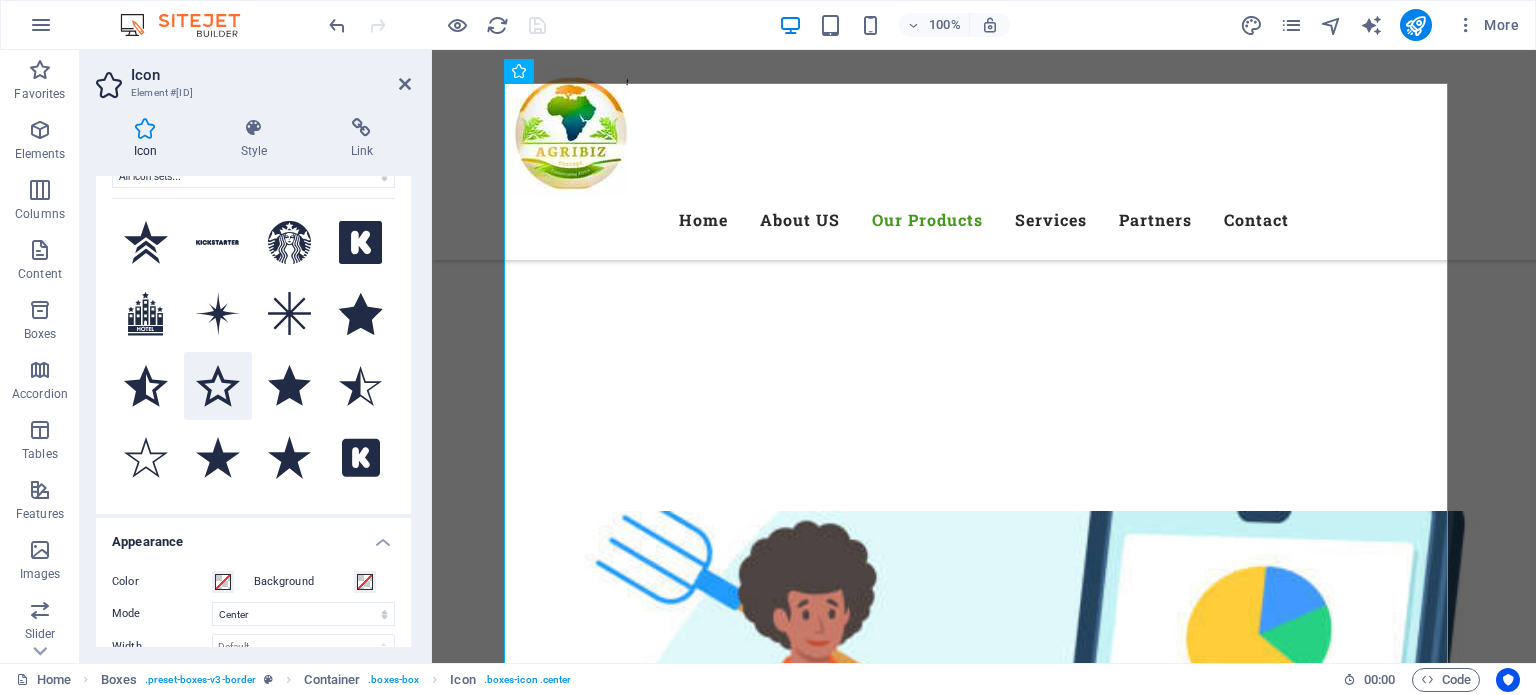click 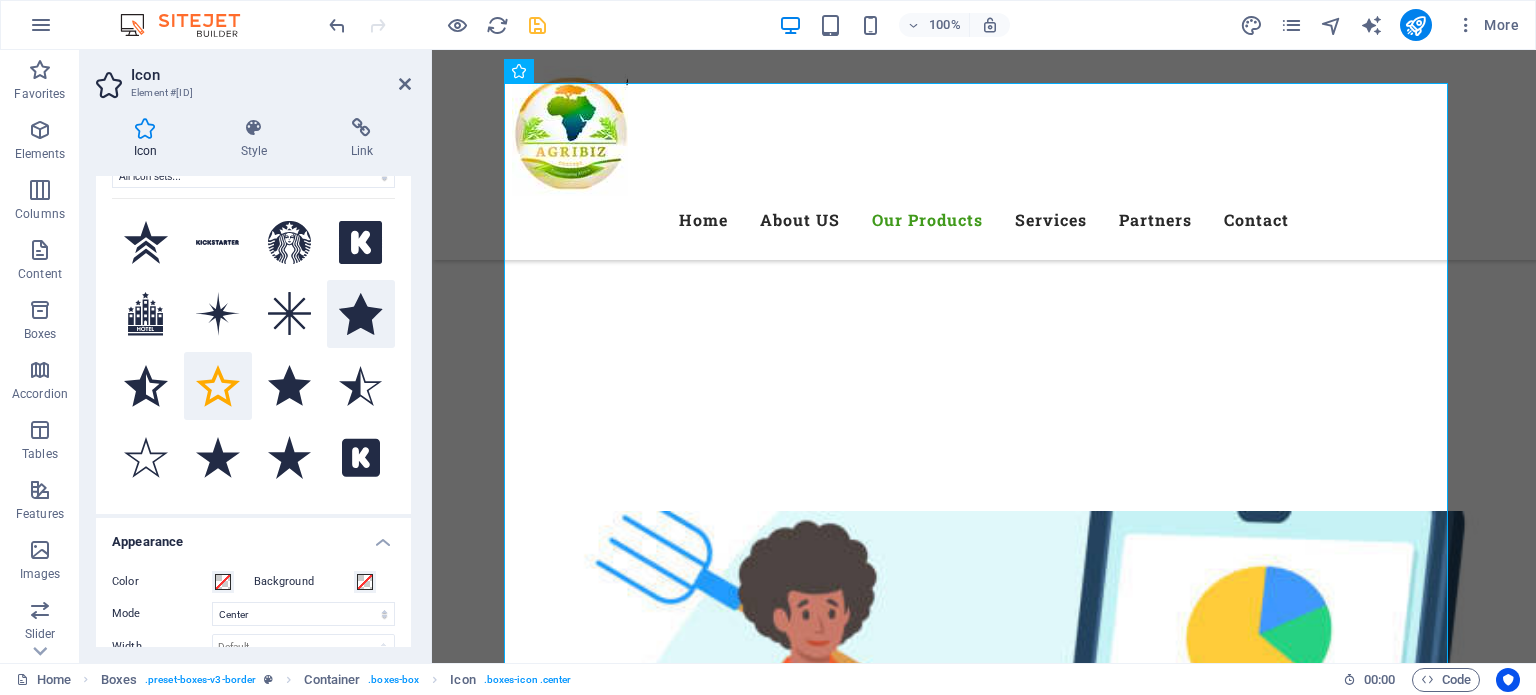 click 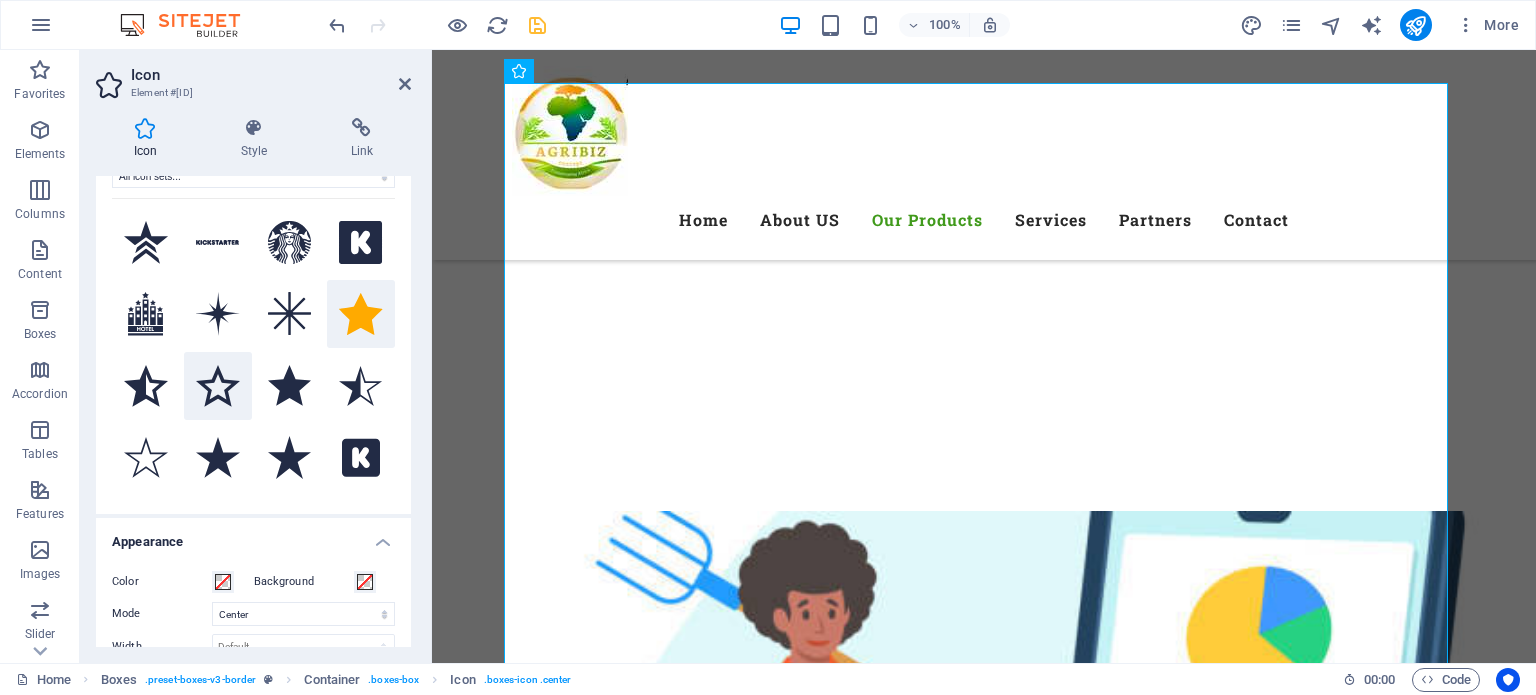 click 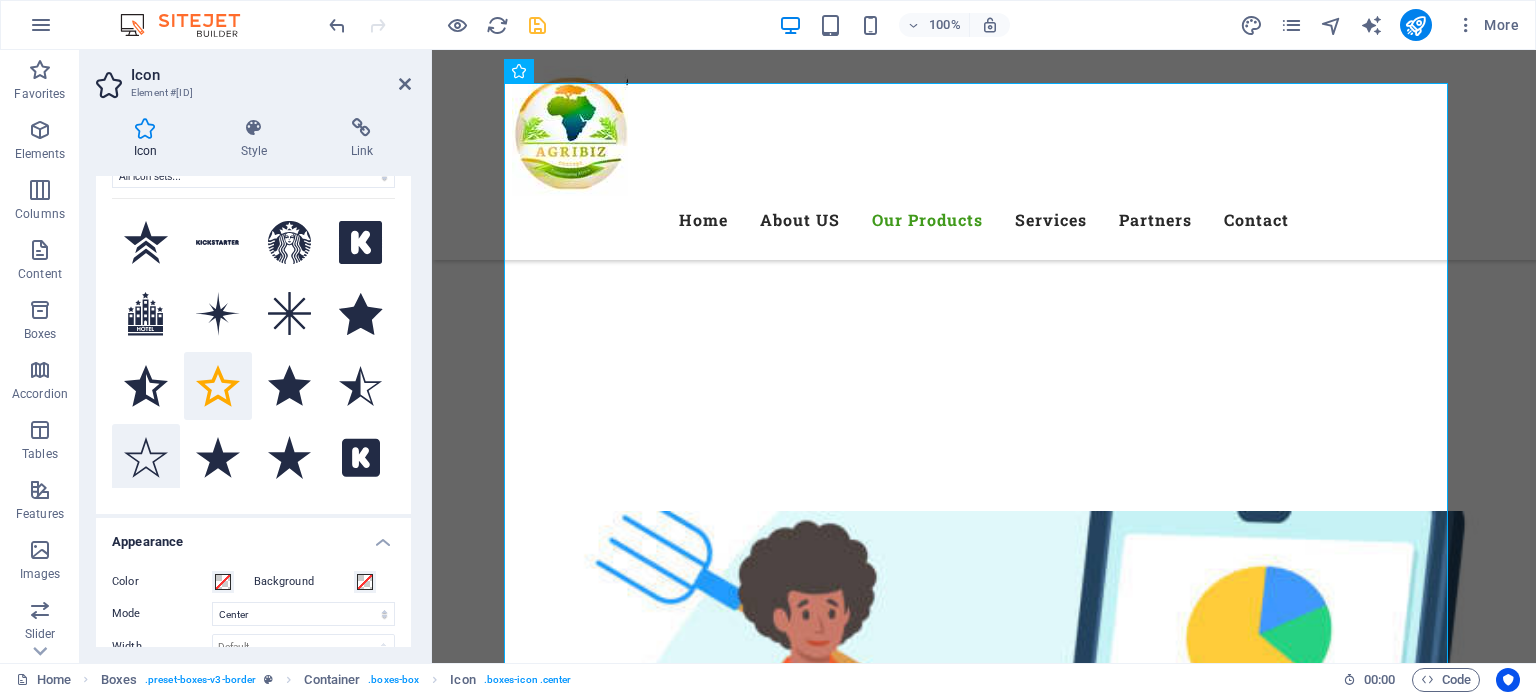 click 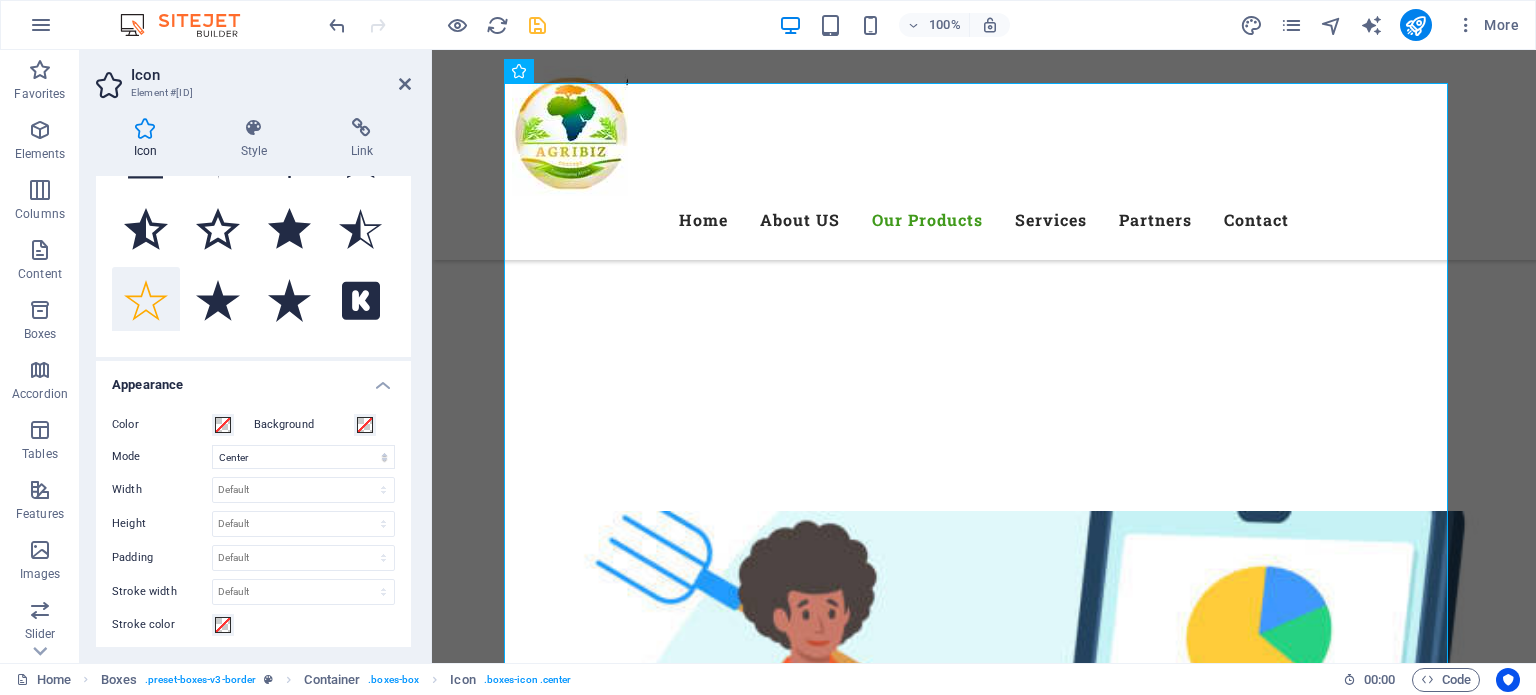 scroll, scrollTop: 283, scrollLeft: 0, axis: vertical 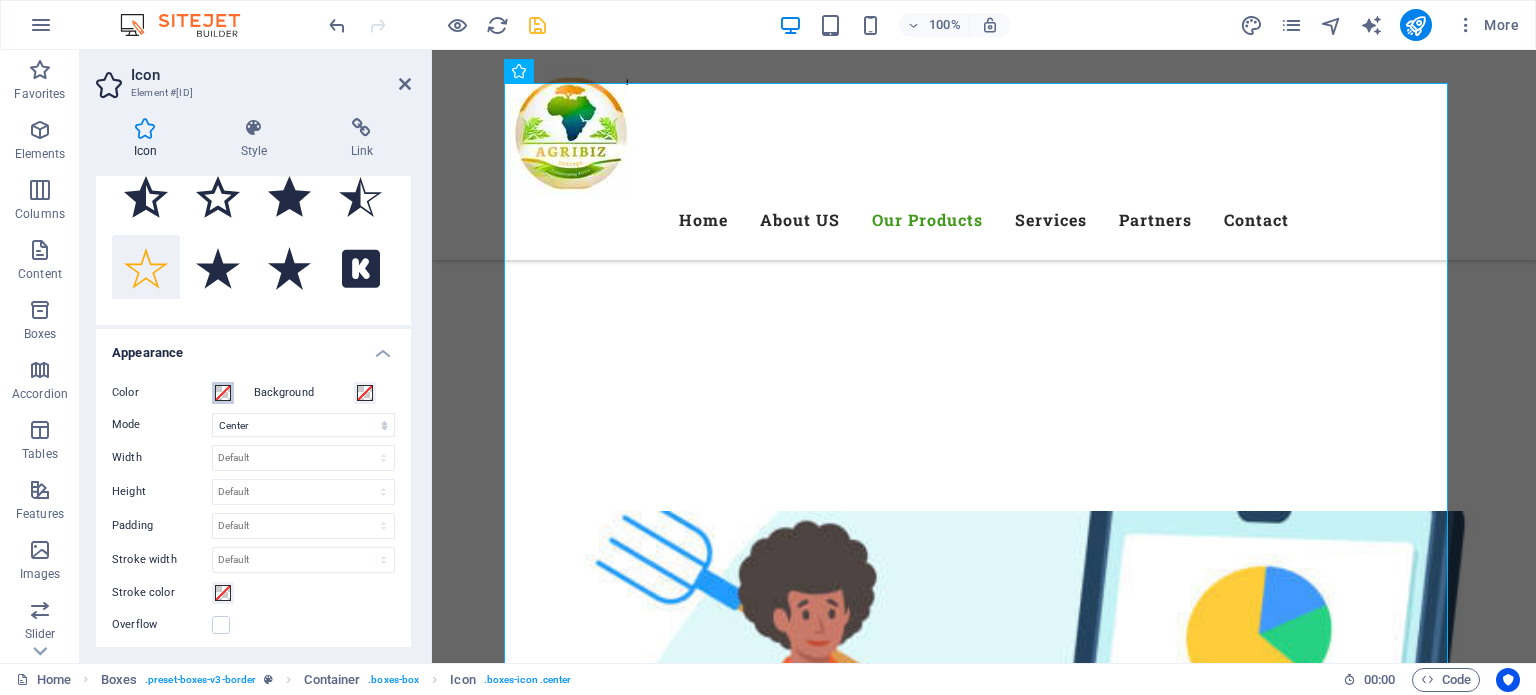 click at bounding box center [223, 393] 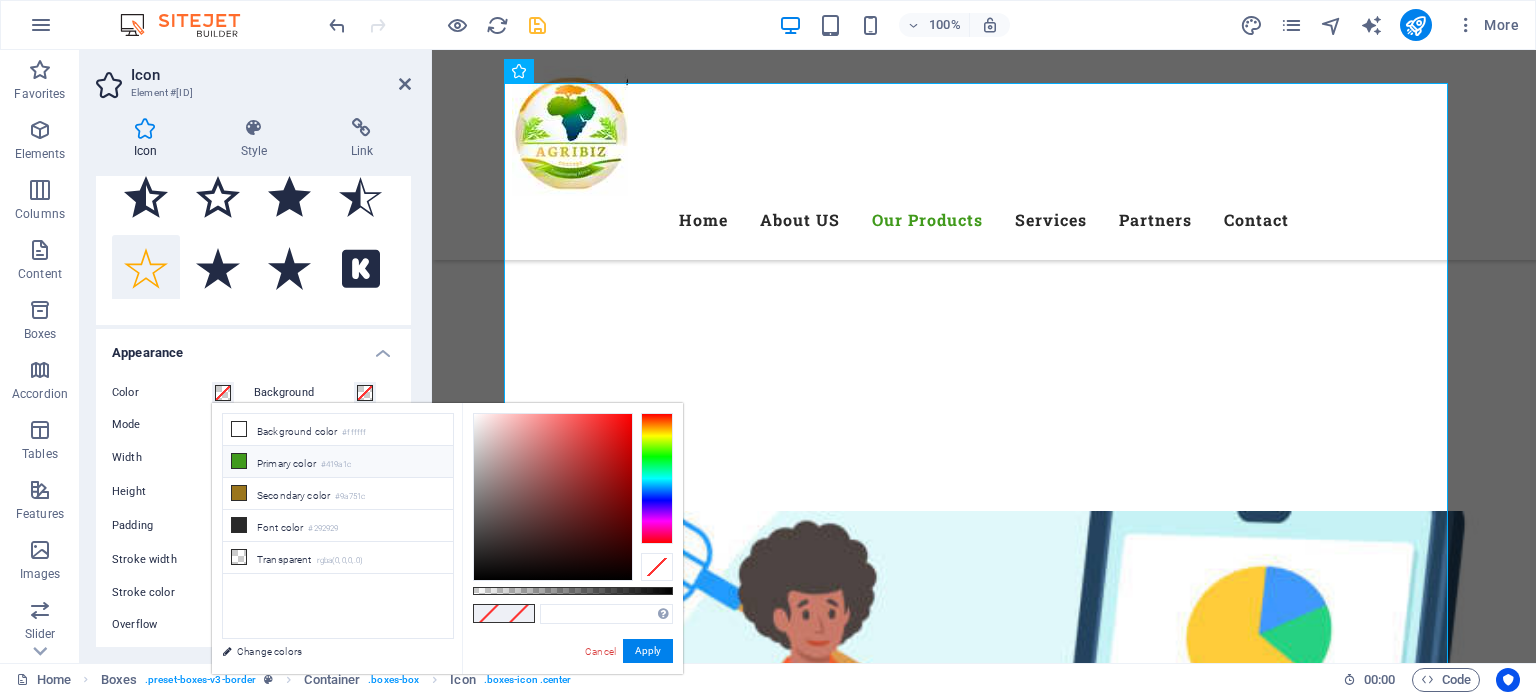 click at bounding box center (239, 461) 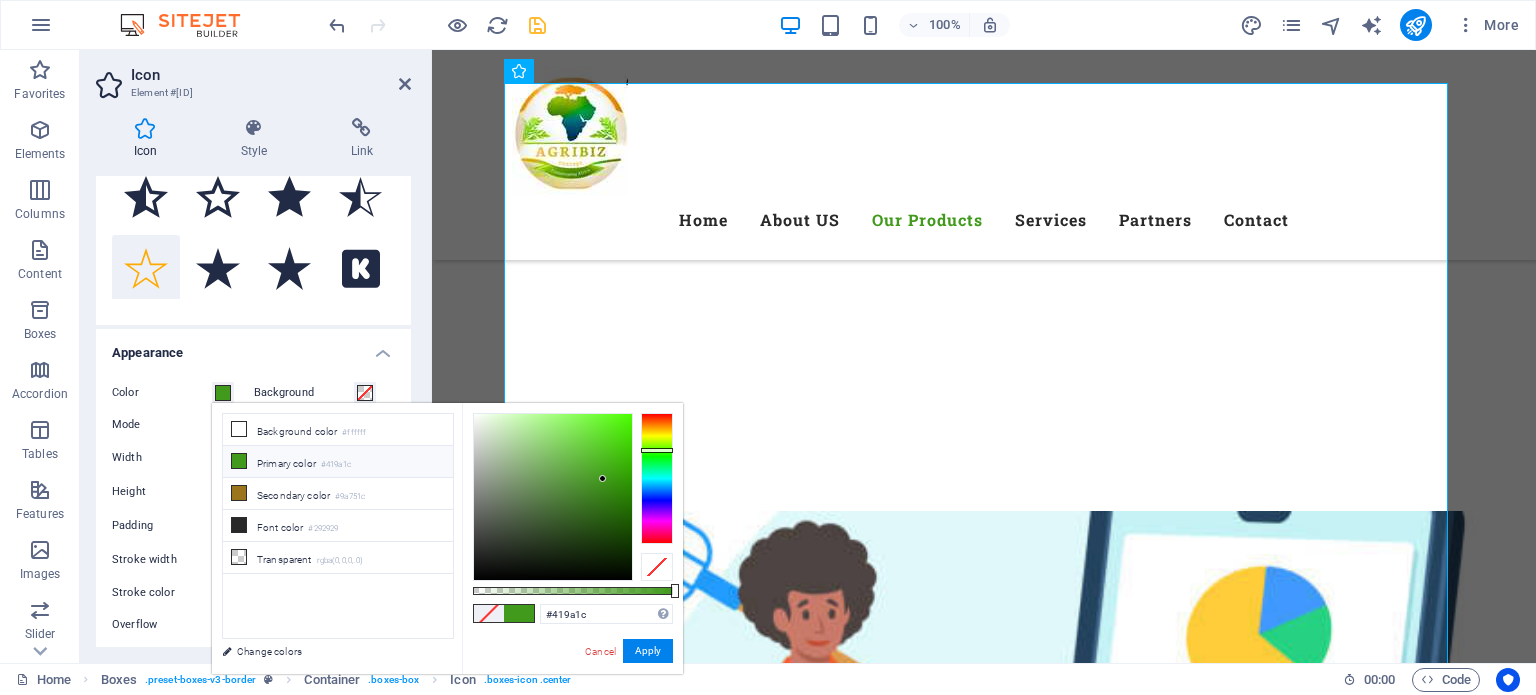 click on "Appearance" at bounding box center [253, 347] 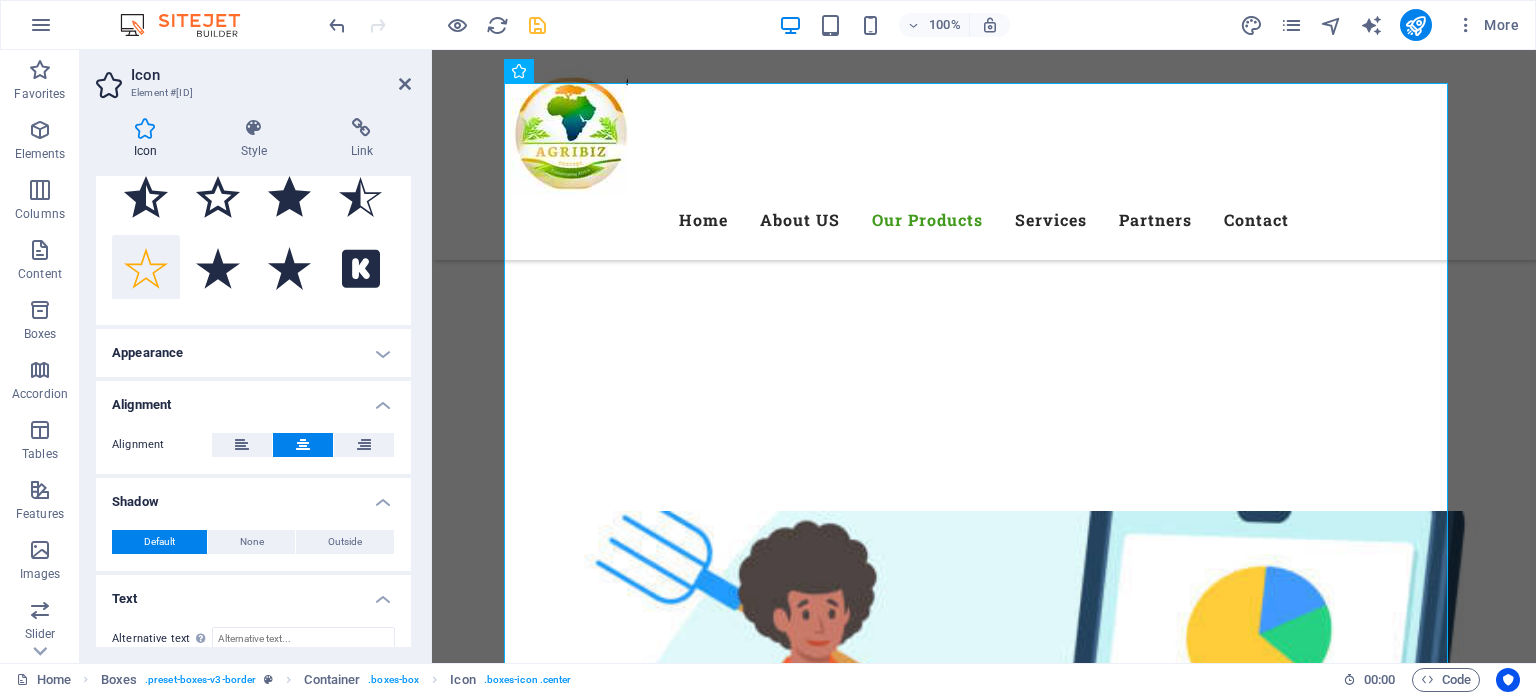 scroll, scrollTop: 302, scrollLeft: 0, axis: vertical 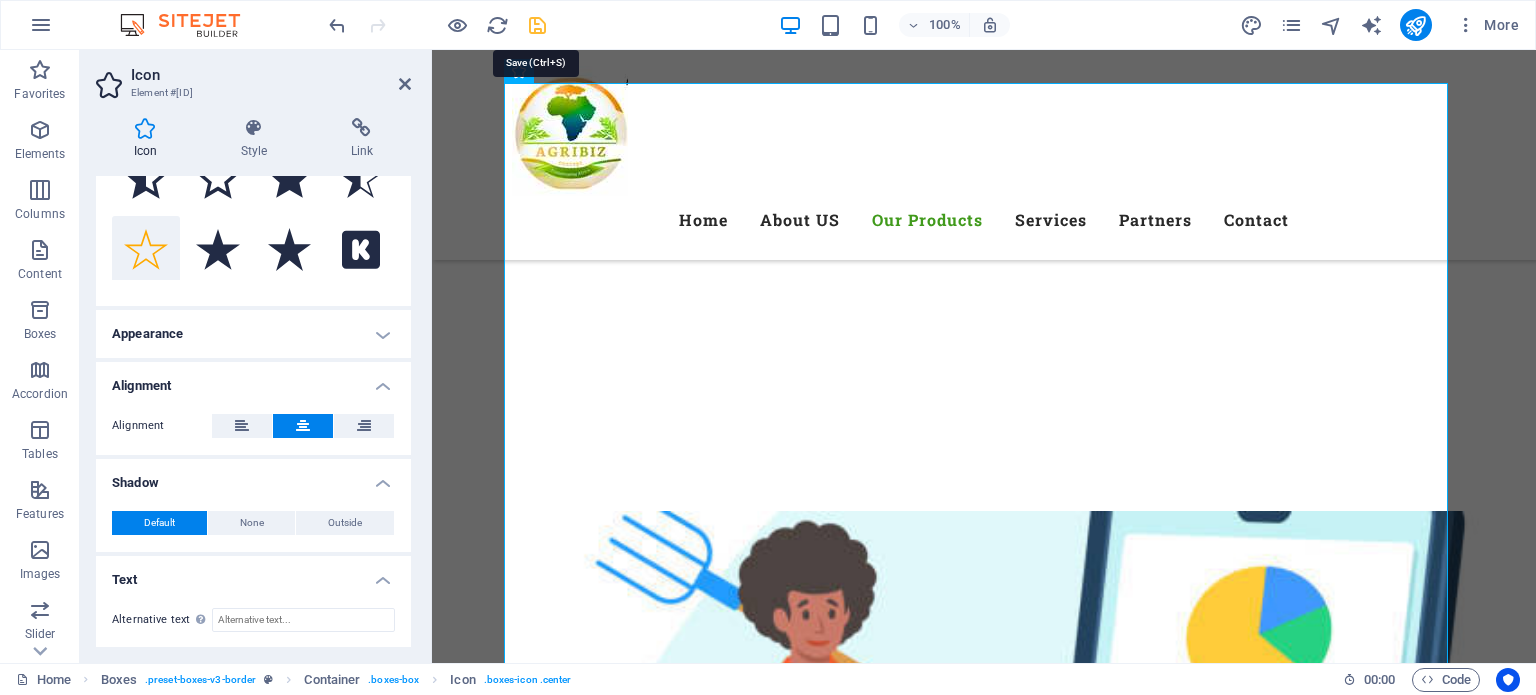 click at bounding box center (537, 25) 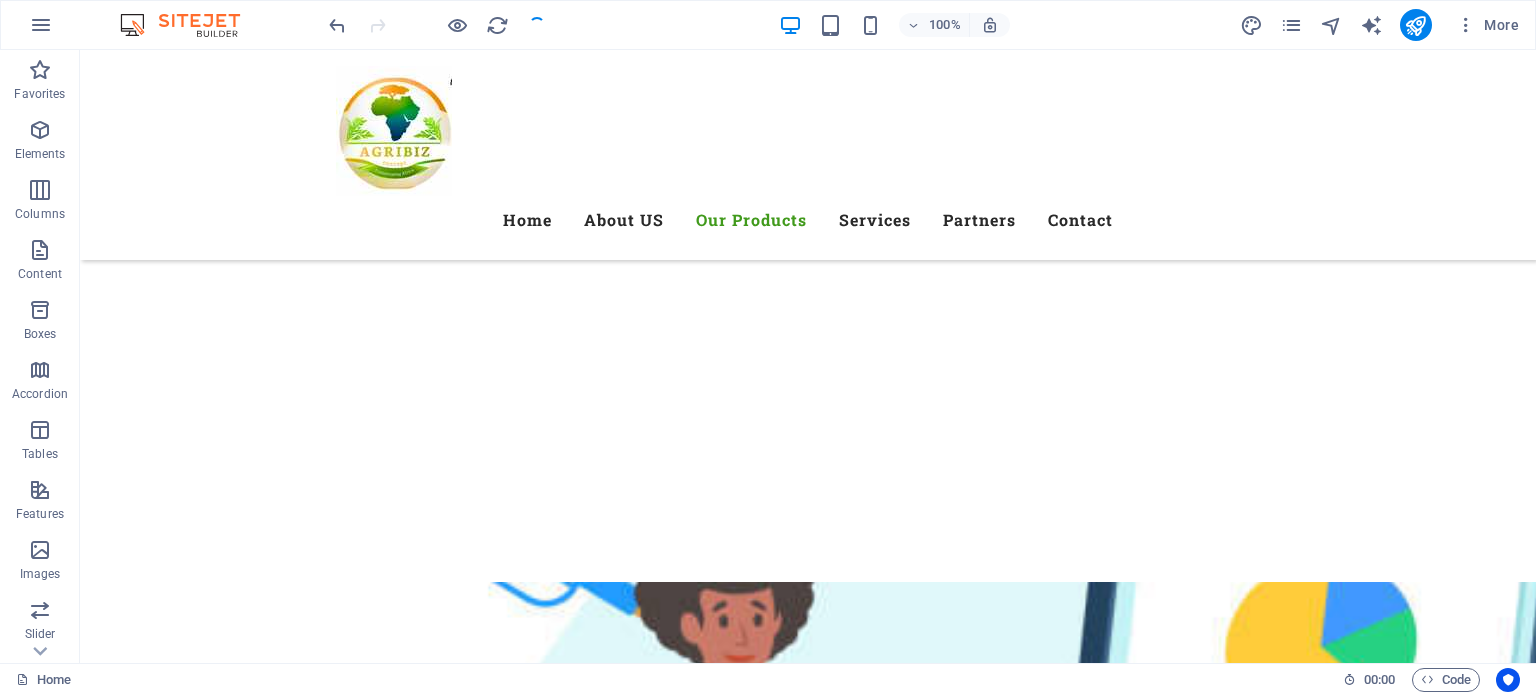 scroll, scrollTop: 9584, scrollLeft: 0, axis: vertical 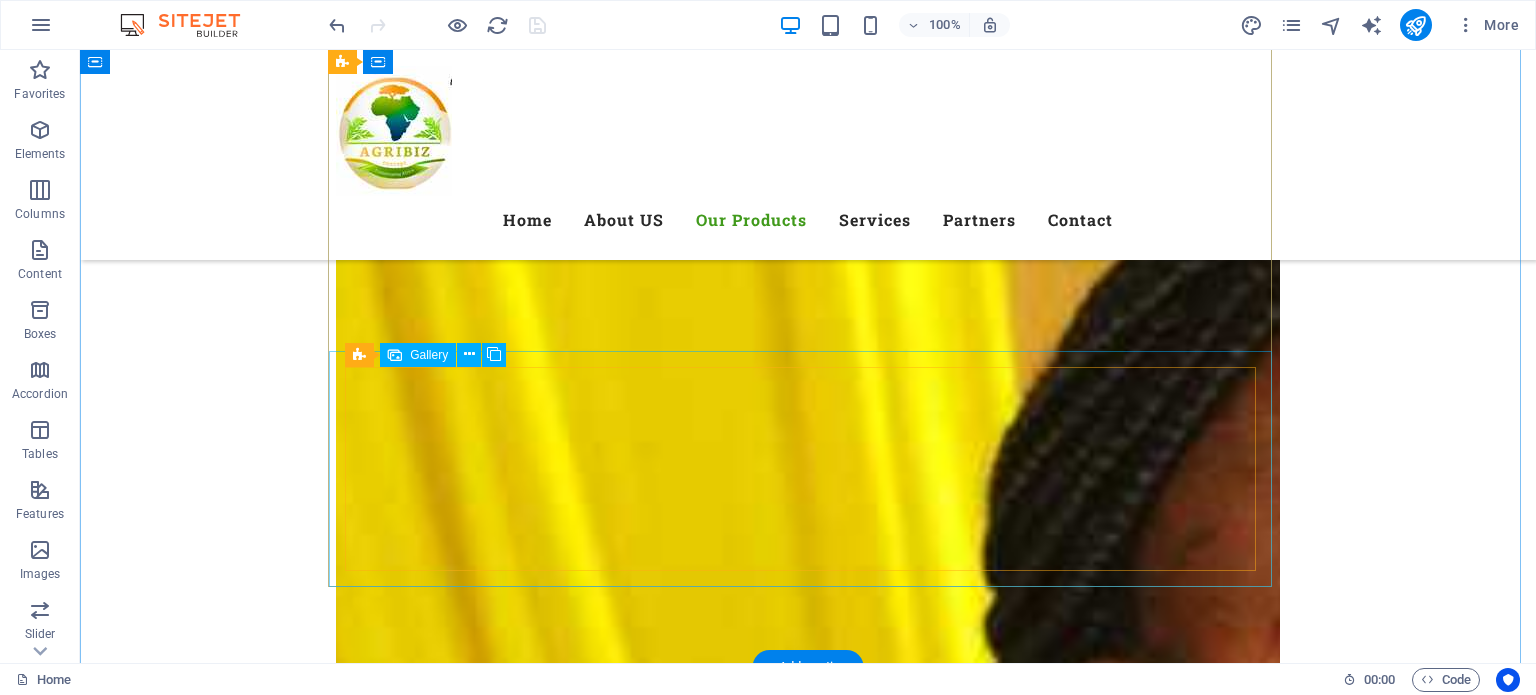 click at bounding box center (691, 7491) 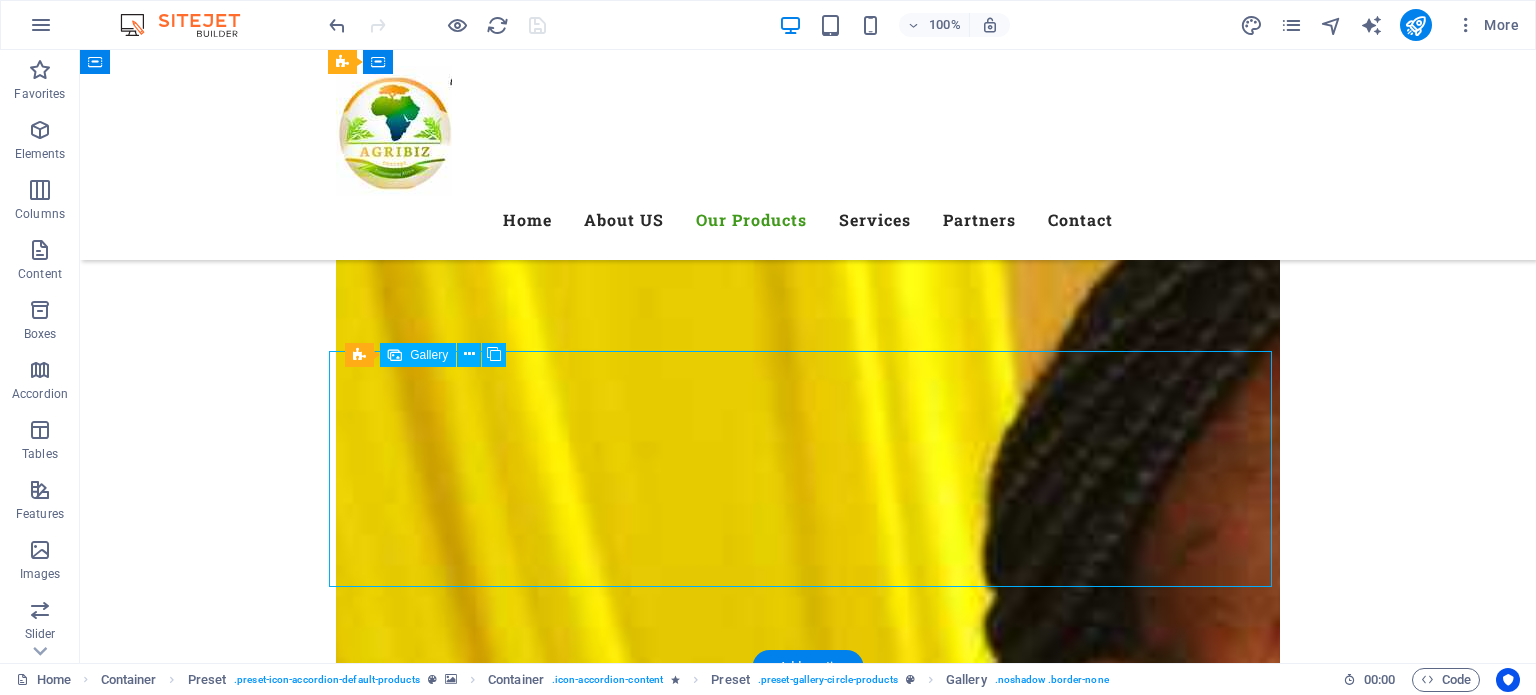click at bounding box center [691, 7491] 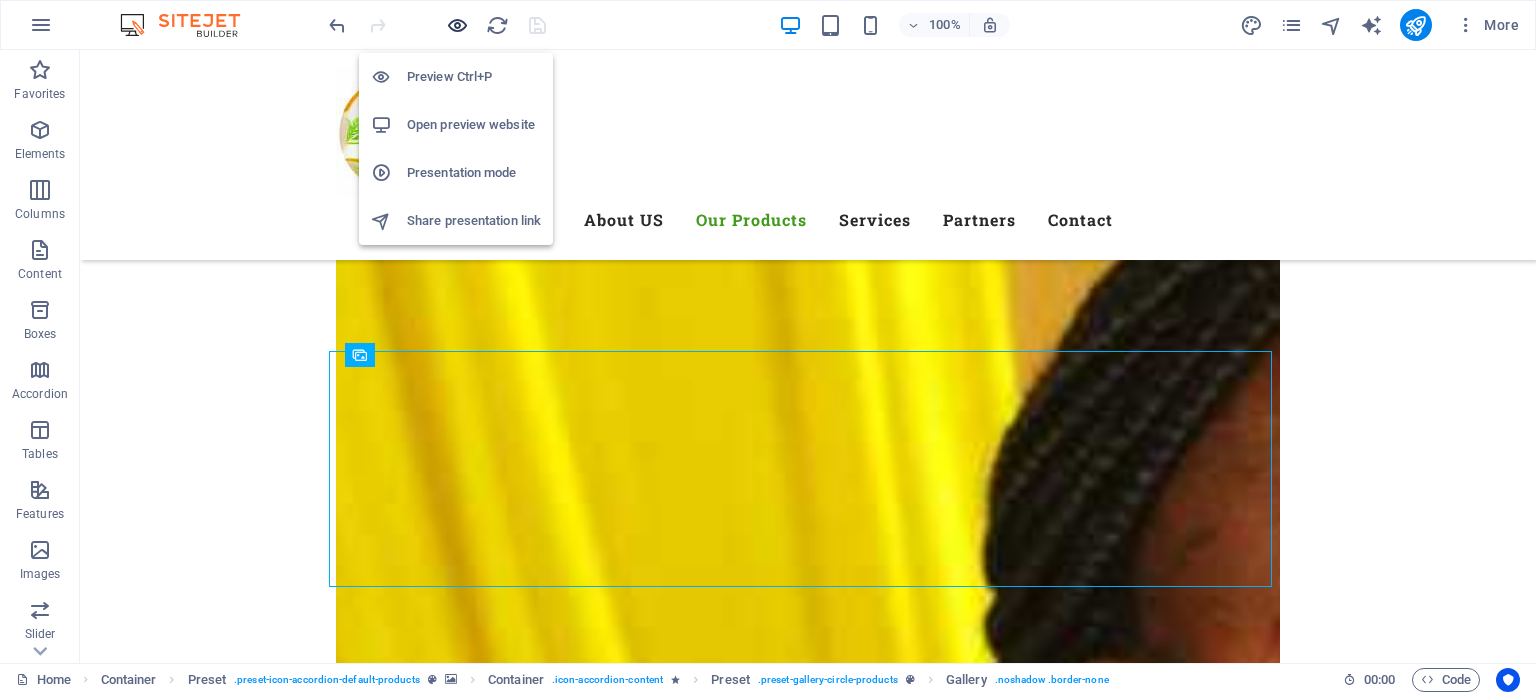 click at bounding box center (457, 25) 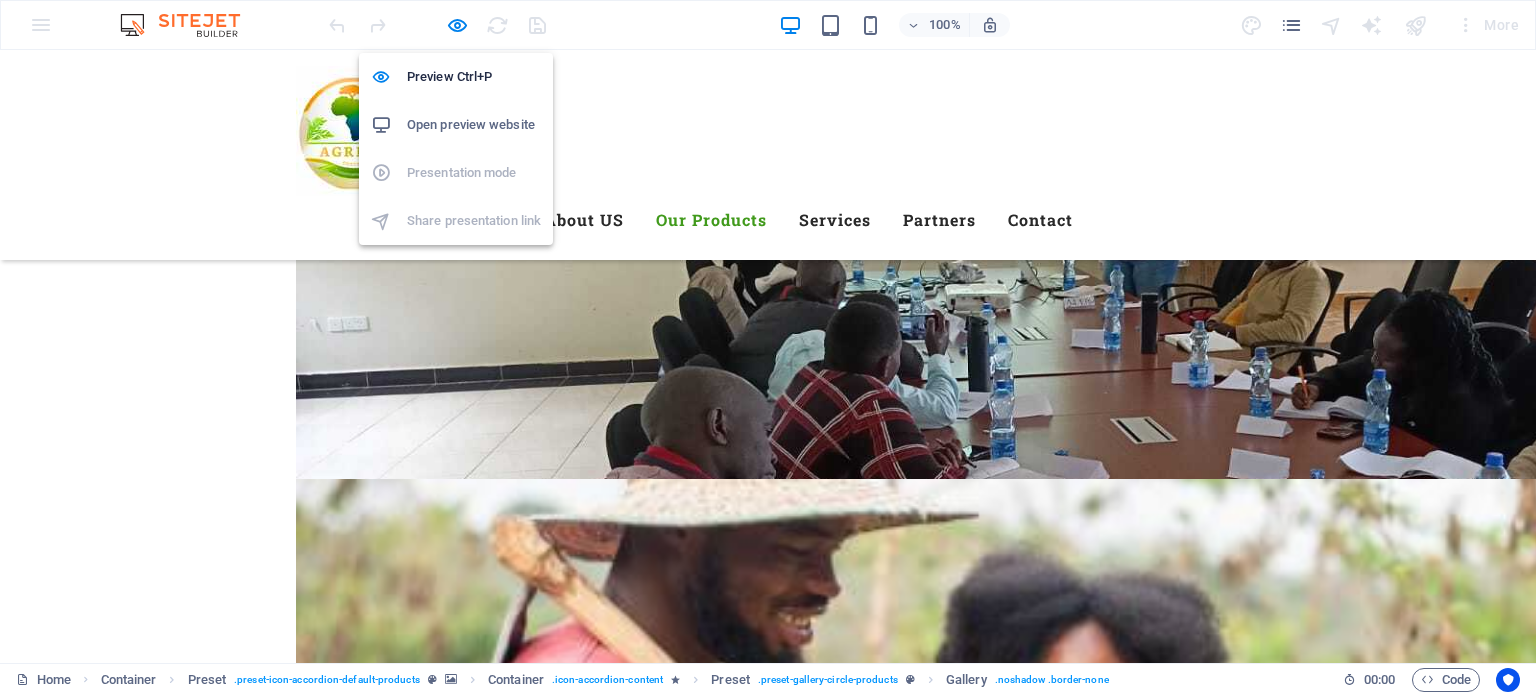 click on "Open preview website" at bounding box center (474, 125) 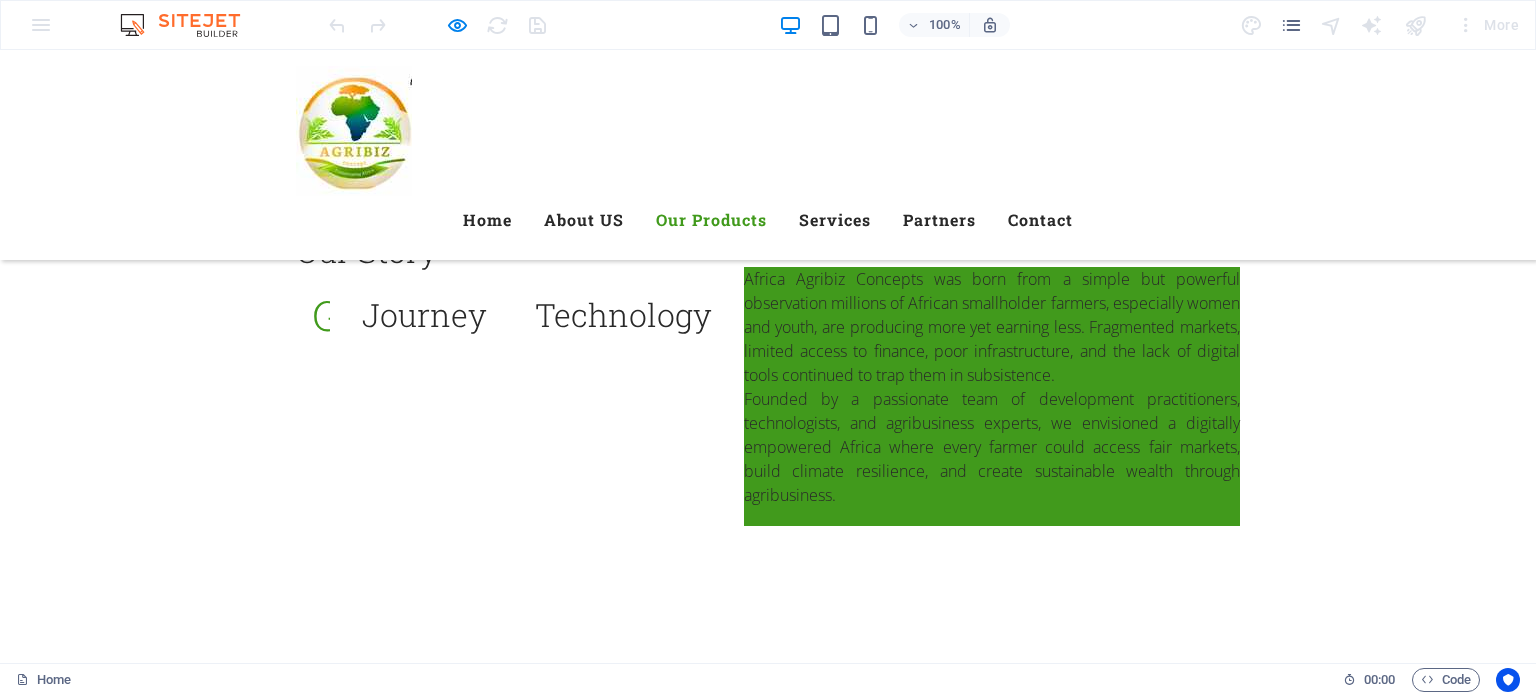 scroll, scrollTop: 4160, scrollLeft: 0, axis: vertical 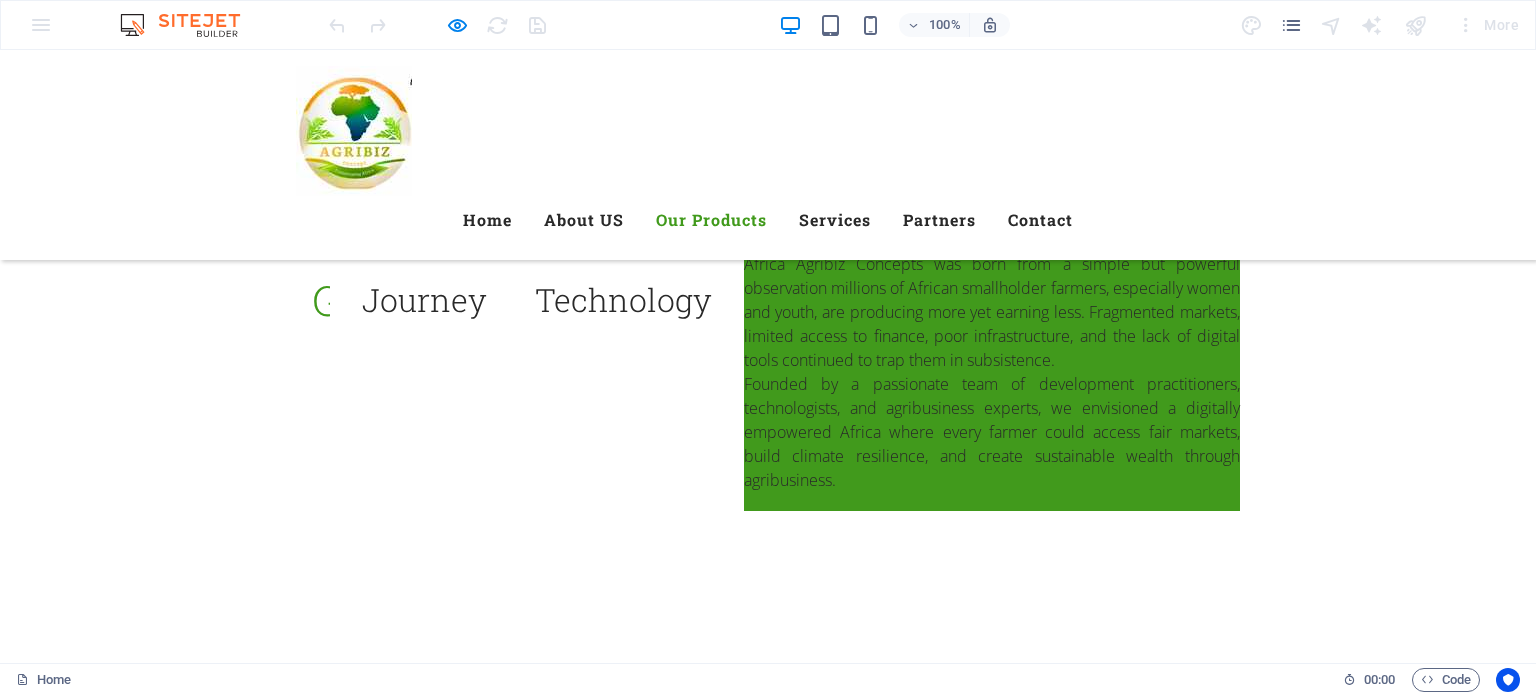 click 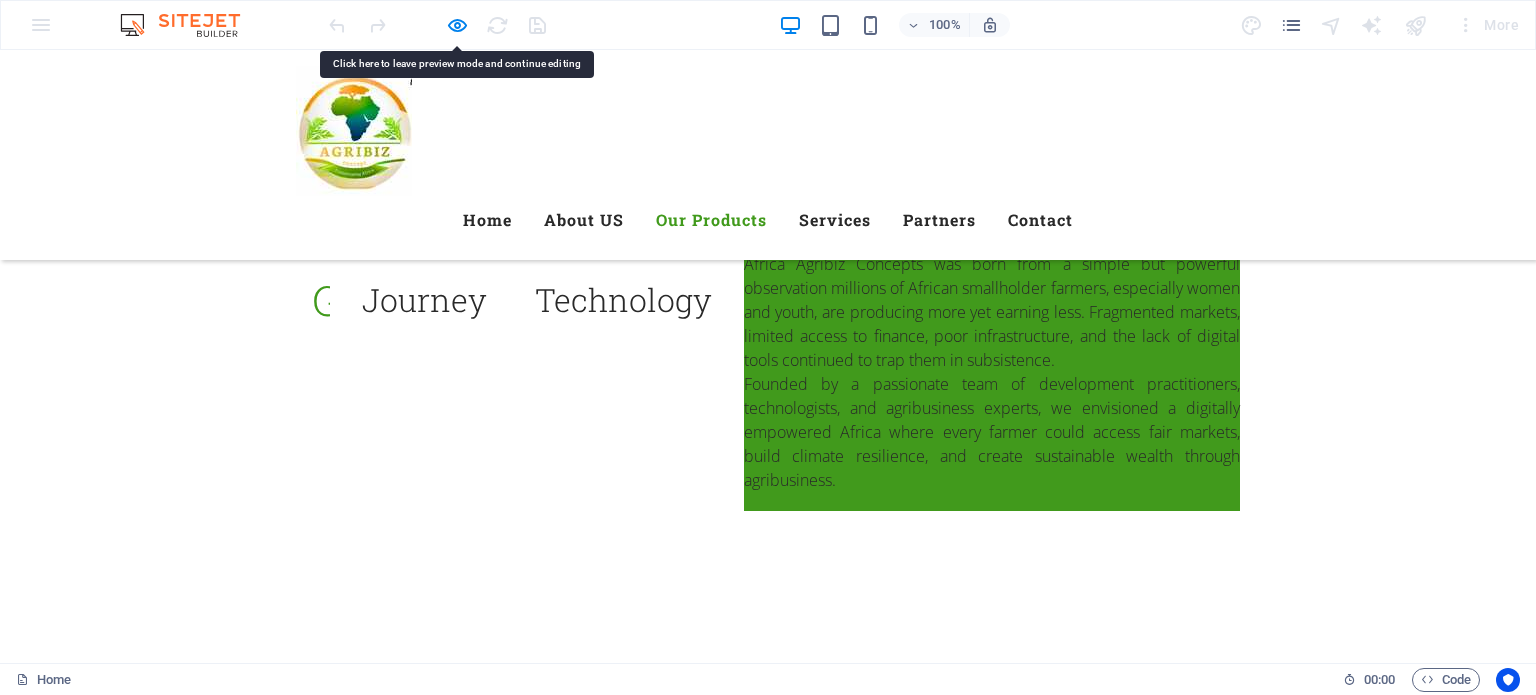 click 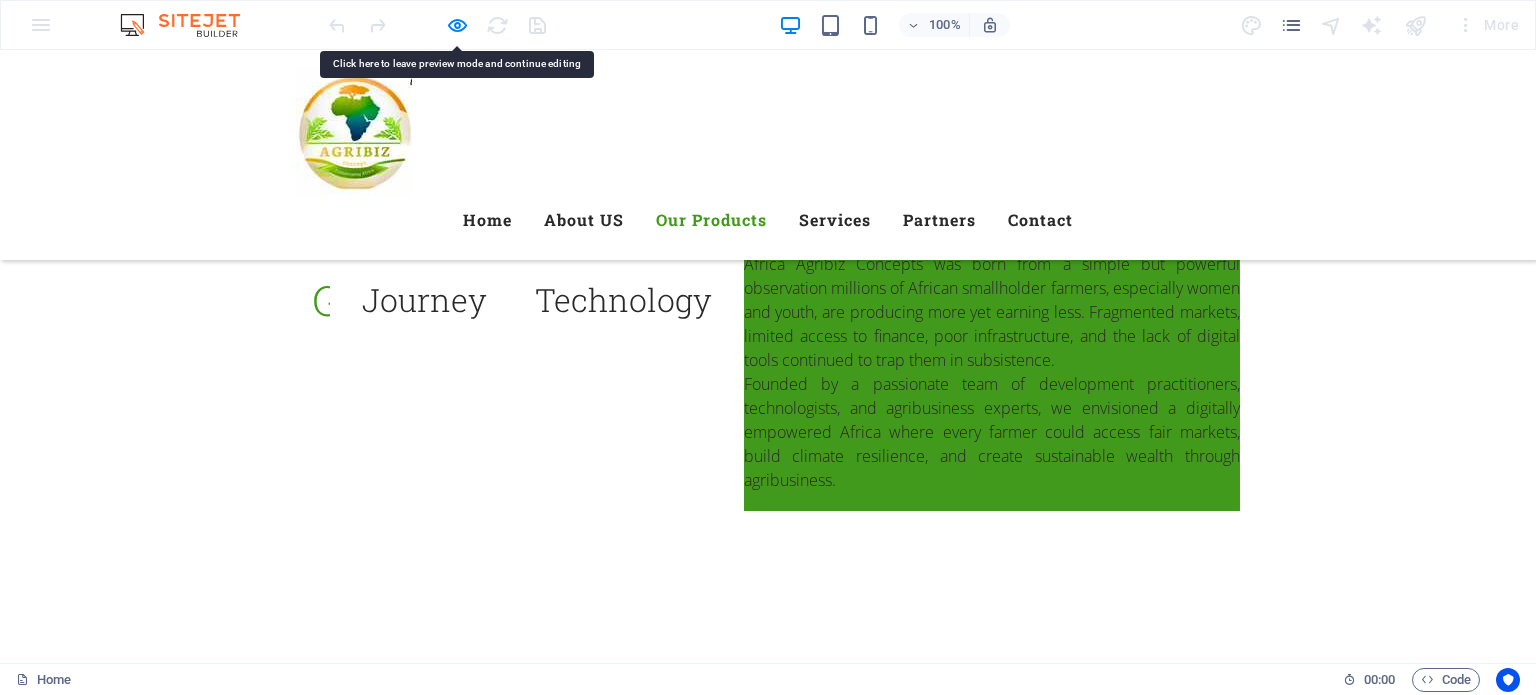 click 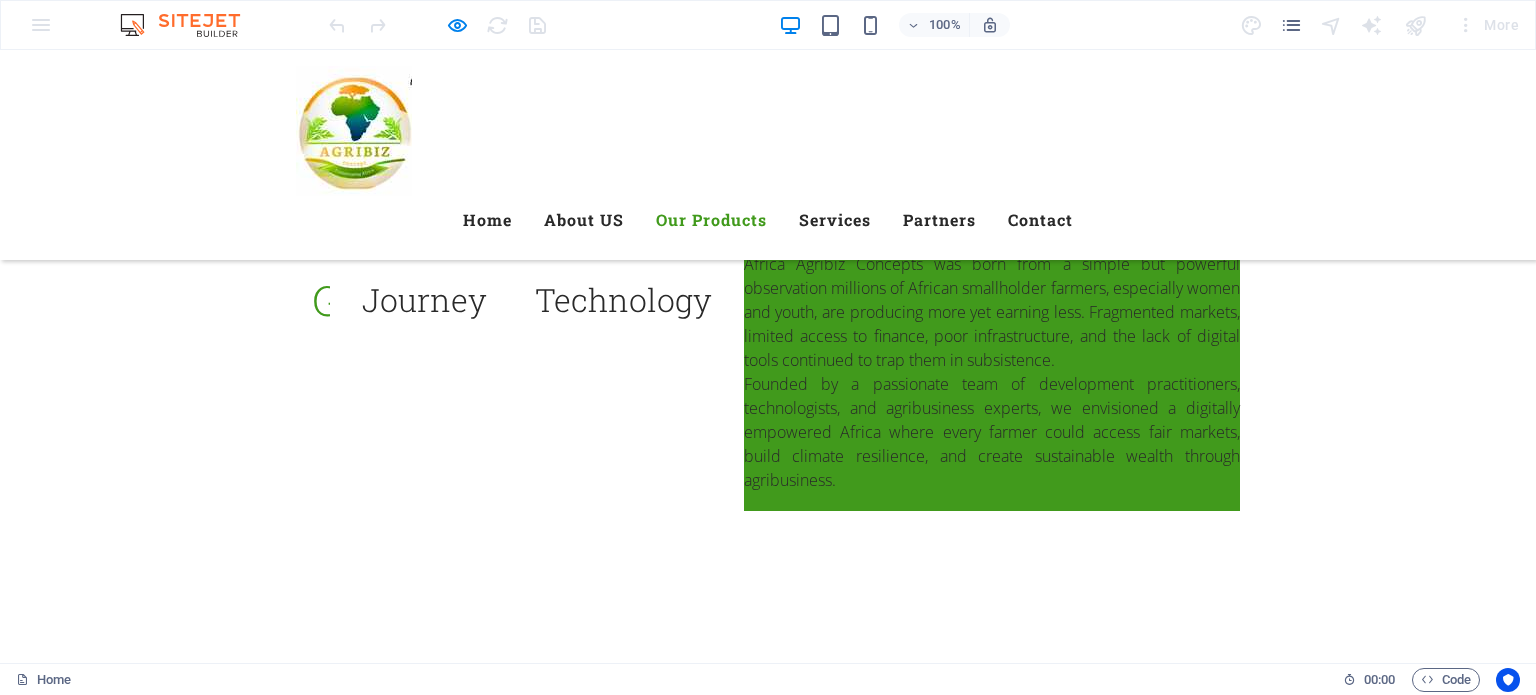 click 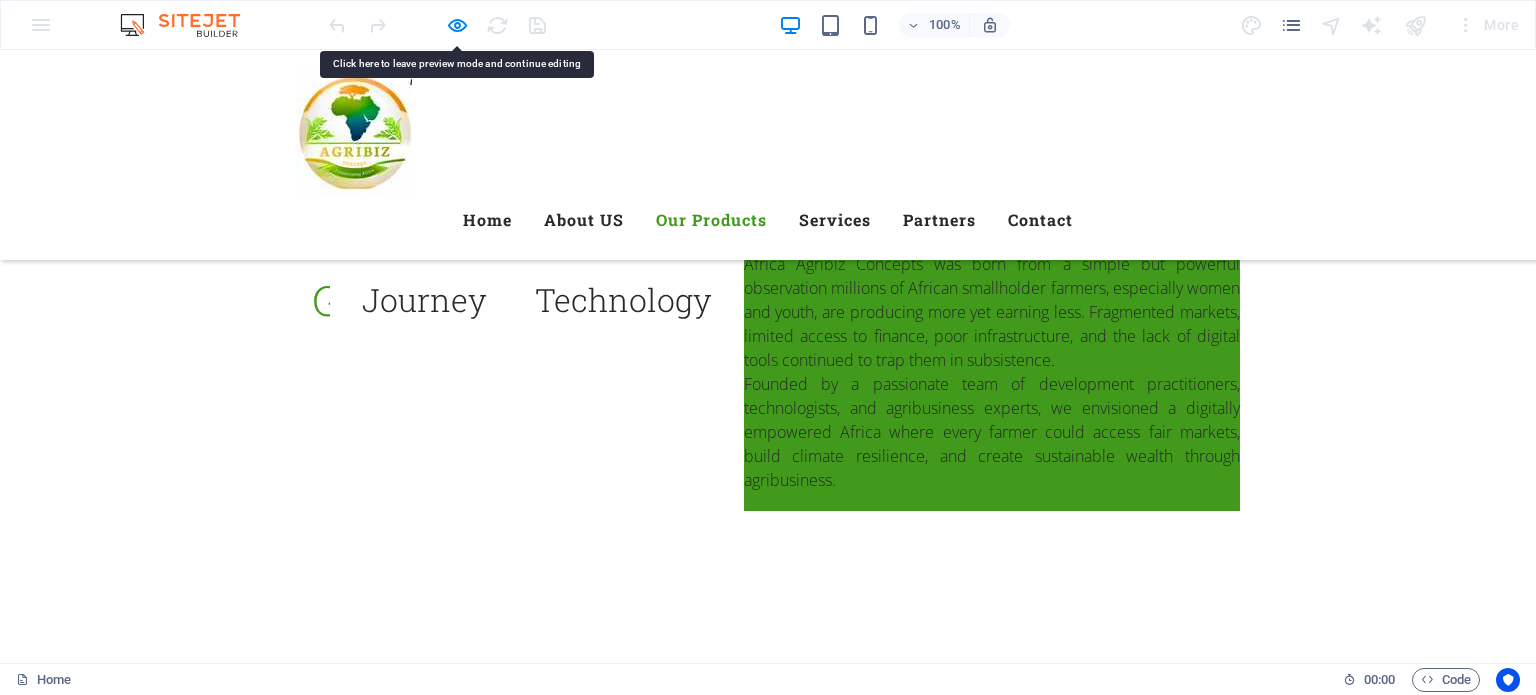 click 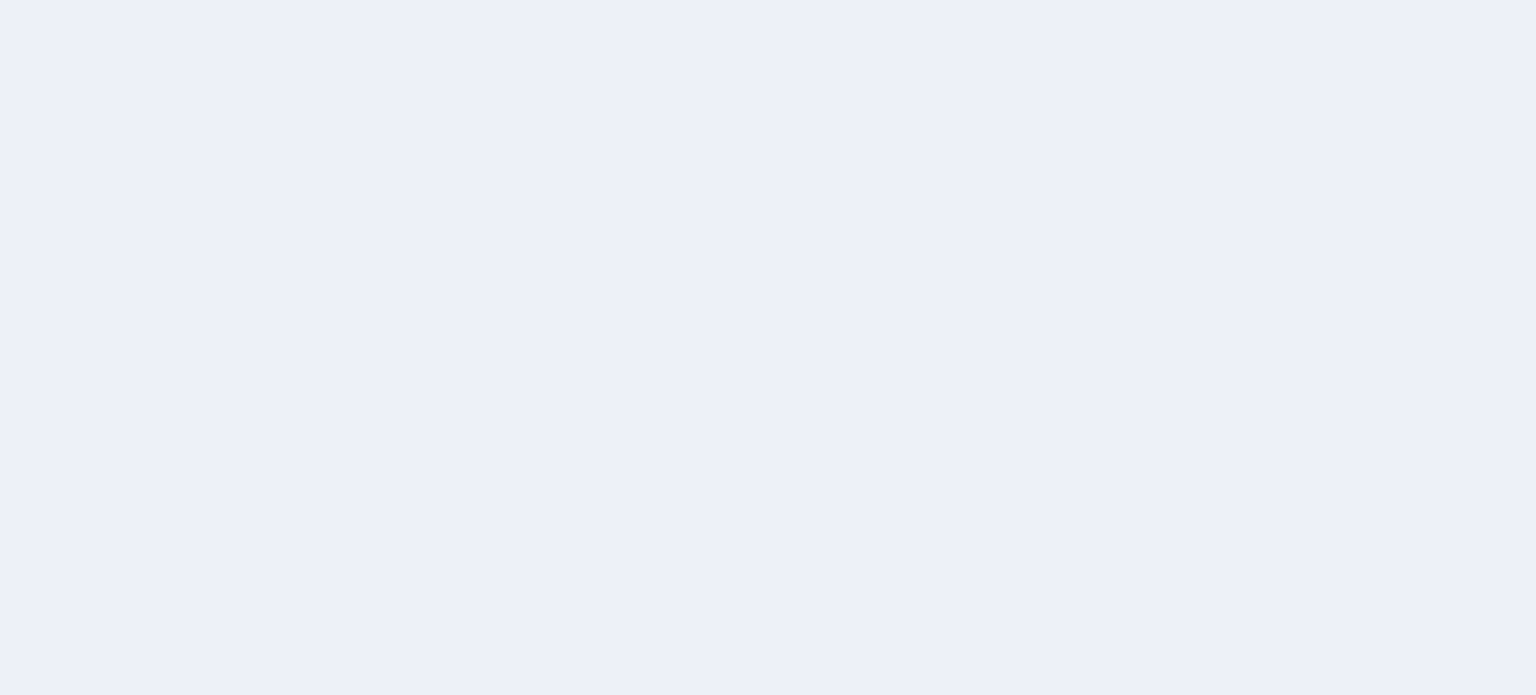 scroll, scrollTop: 0, scrollLeft: 0, axis: both 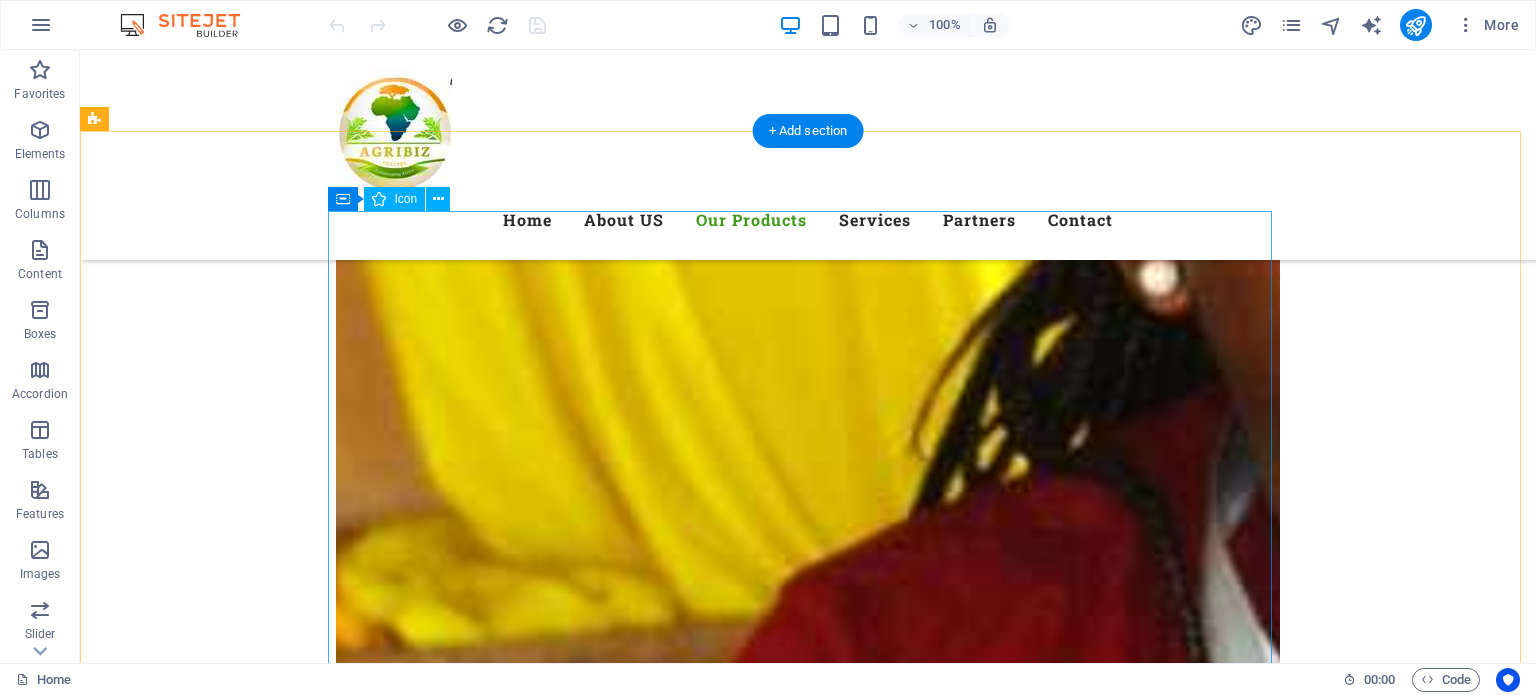 click at bounding box center (808, 7711) 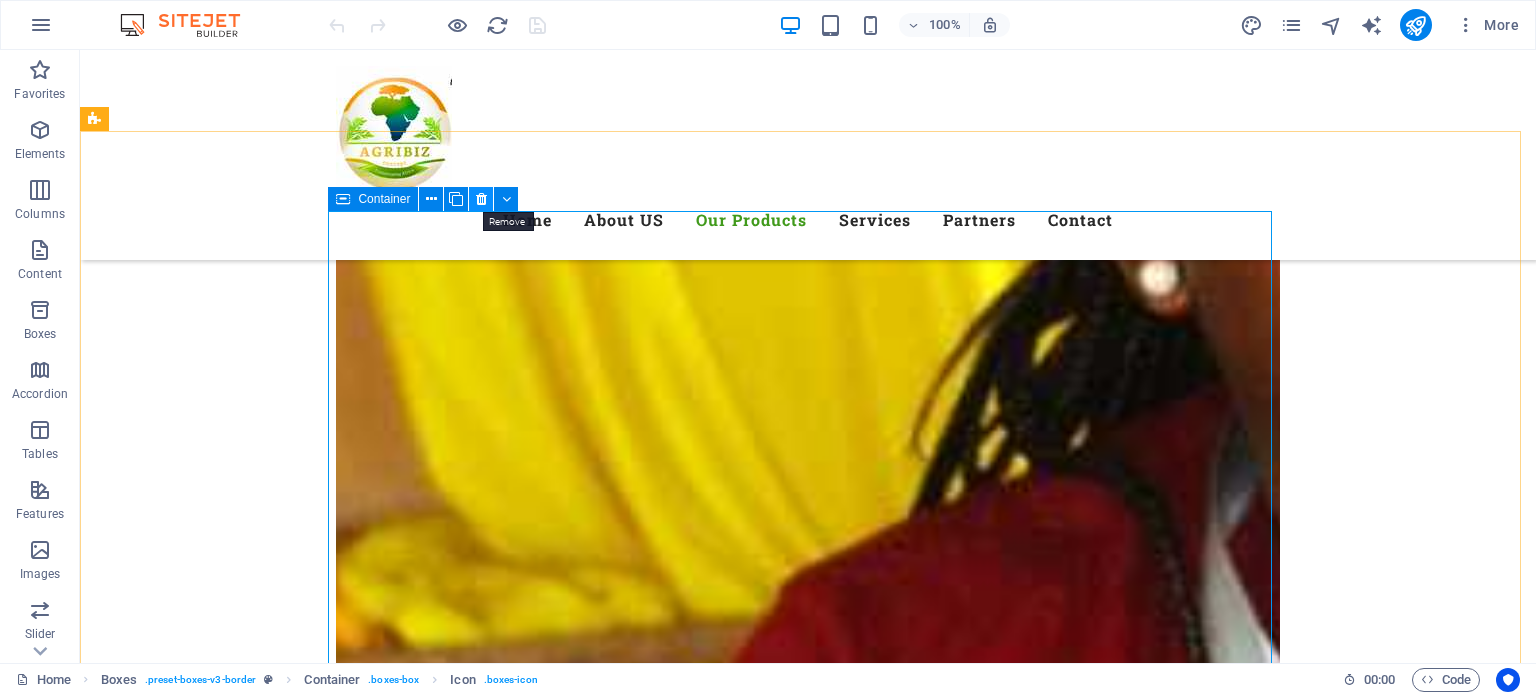 click at bounding box center (481, 199) 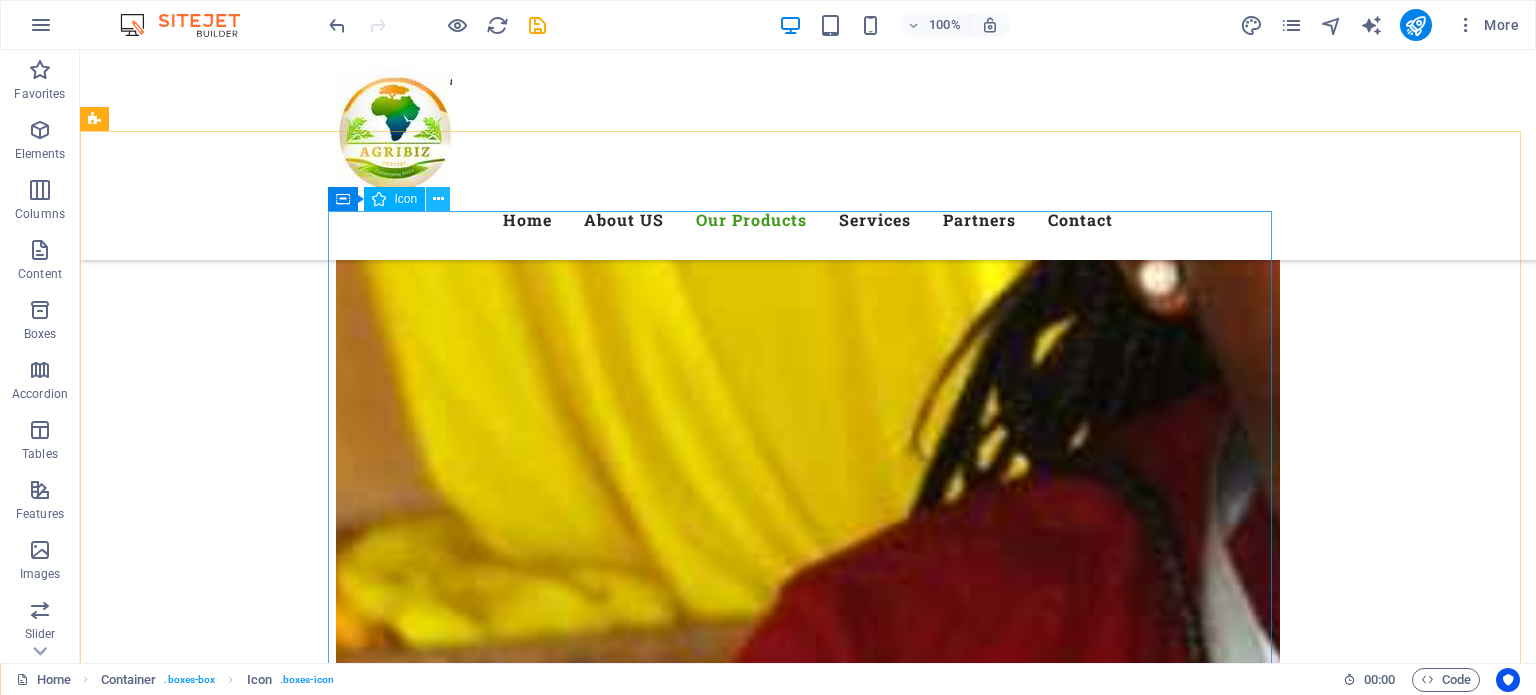 click at bounding box center [438, 199] 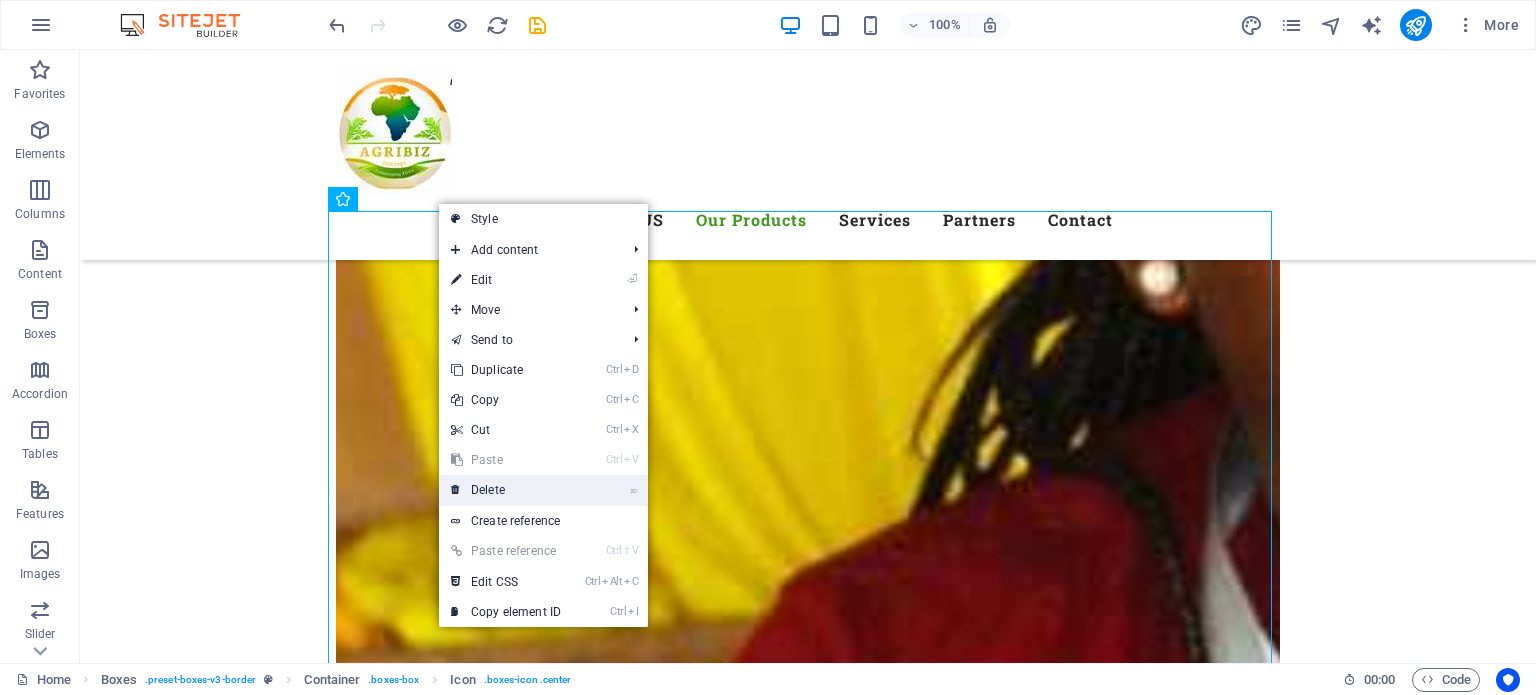 click on "⌦  Delete" at bounding box center [506, 490] 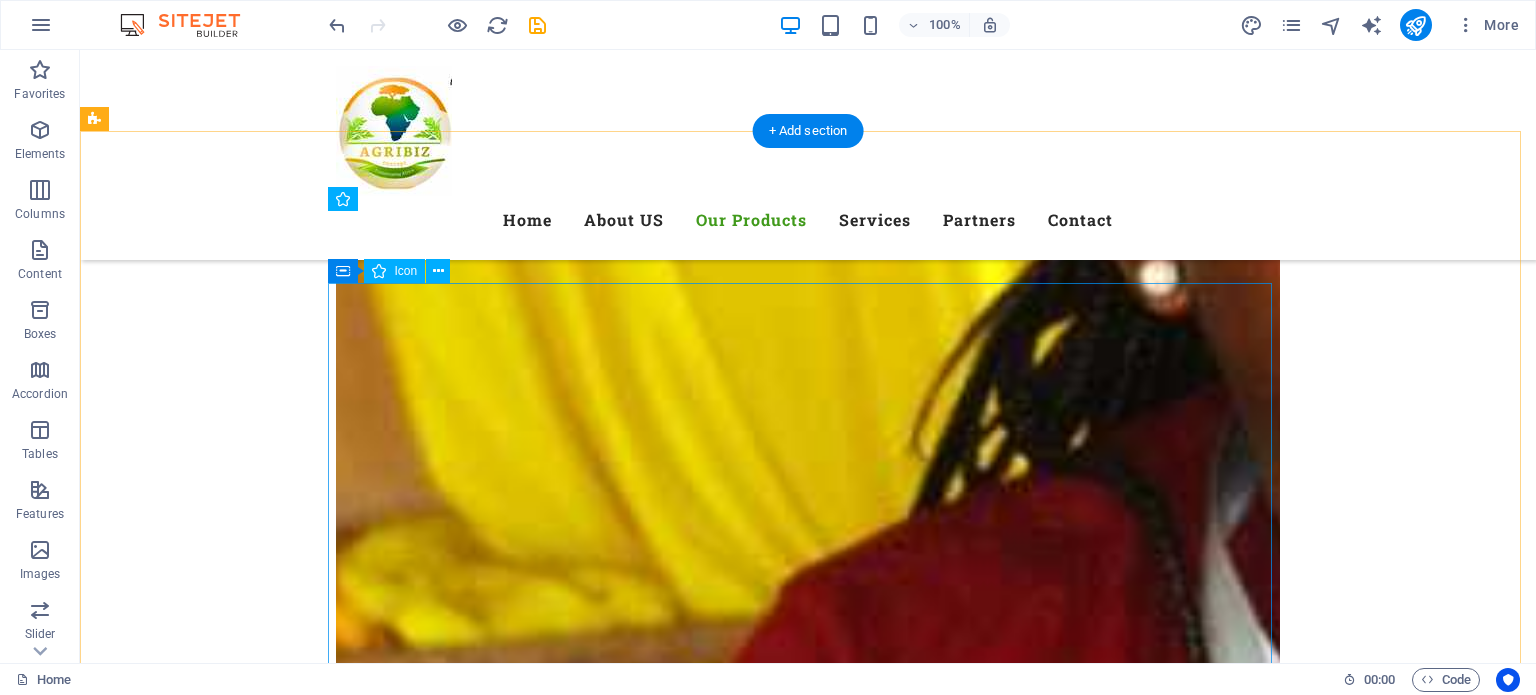 click at bounding box center (808, 7770) 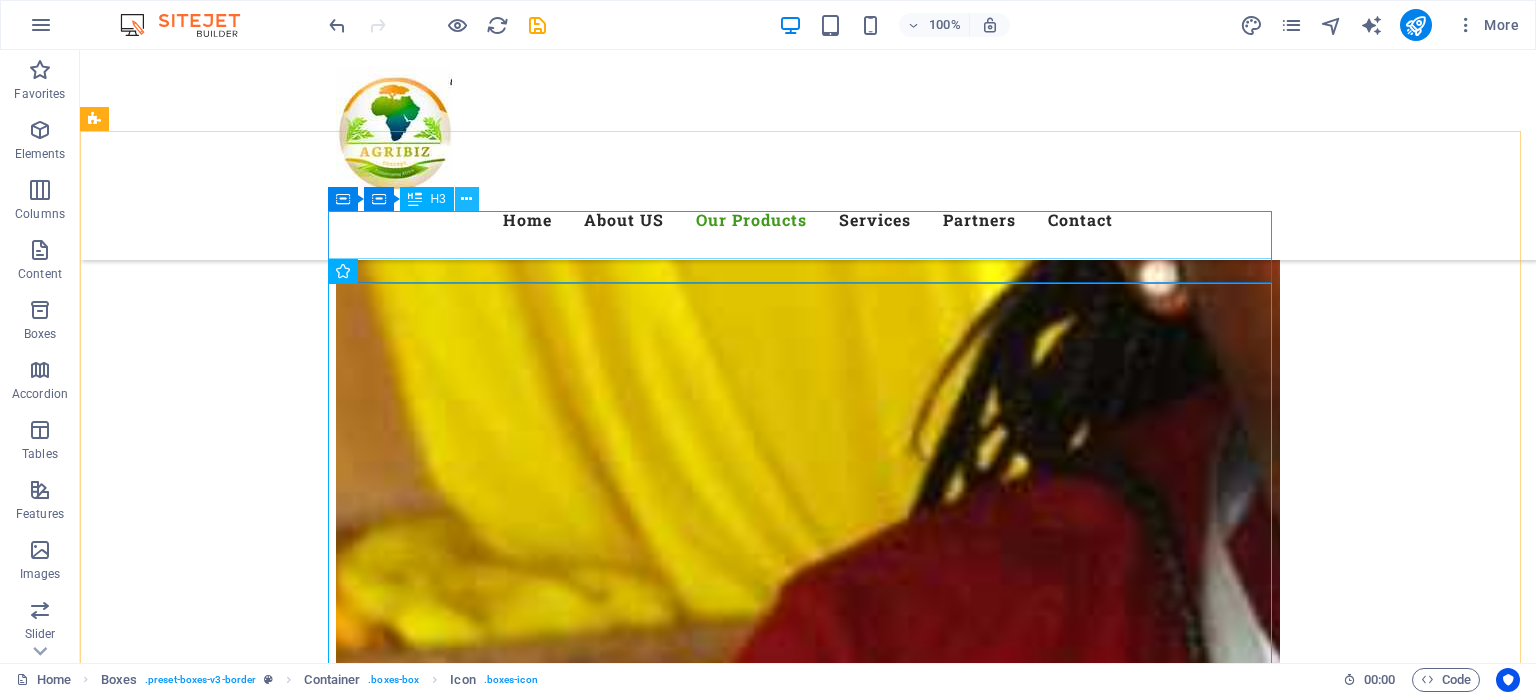 click at bounding box center (466, 199) 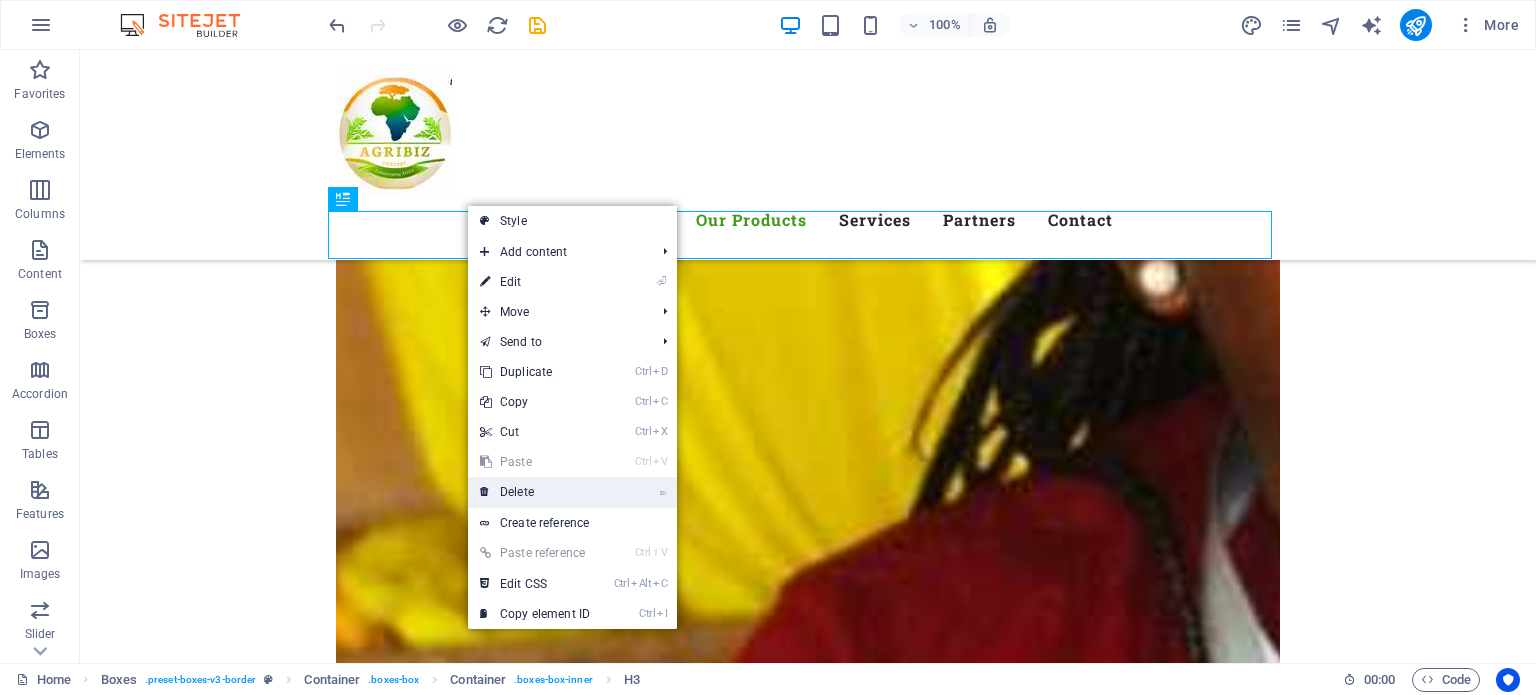 click on "⌦  Delete" at bounding box center (535, 492) 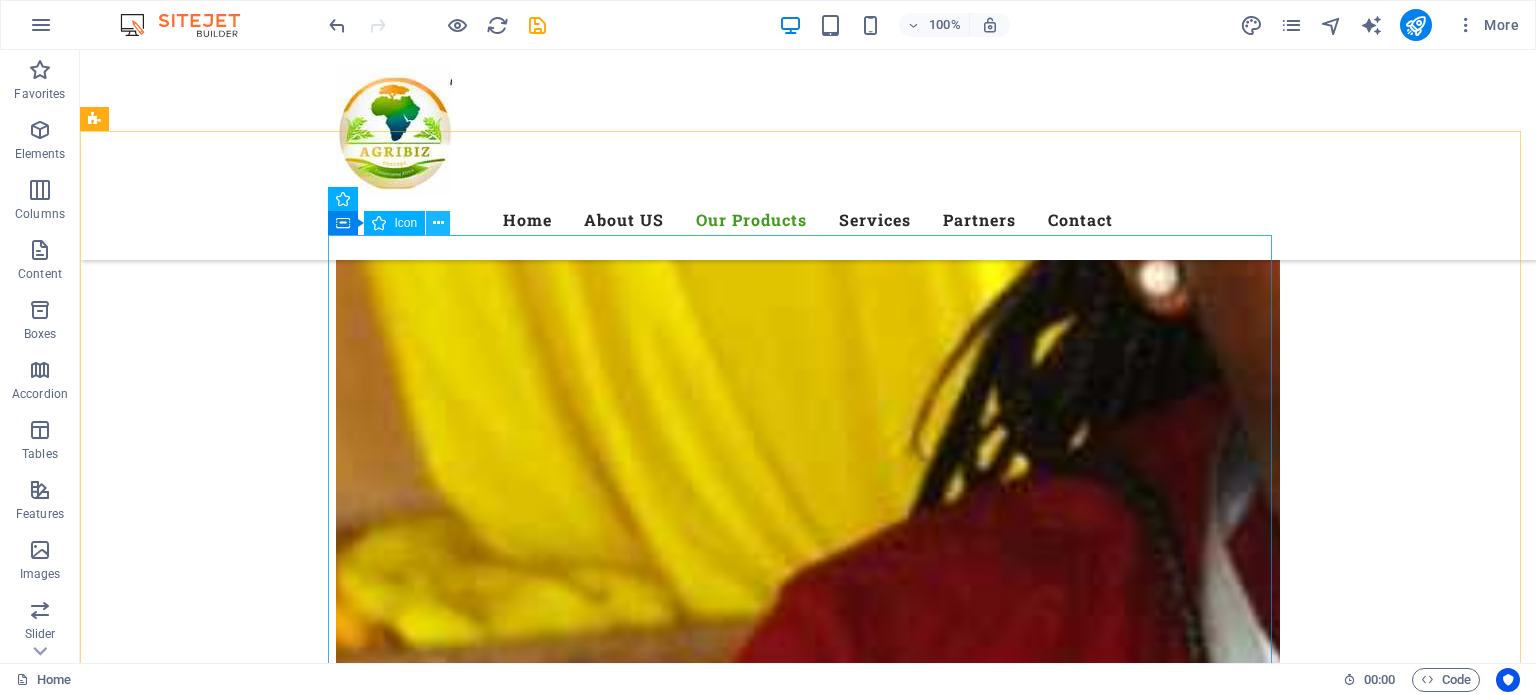 click at bounding box center (438, 223) 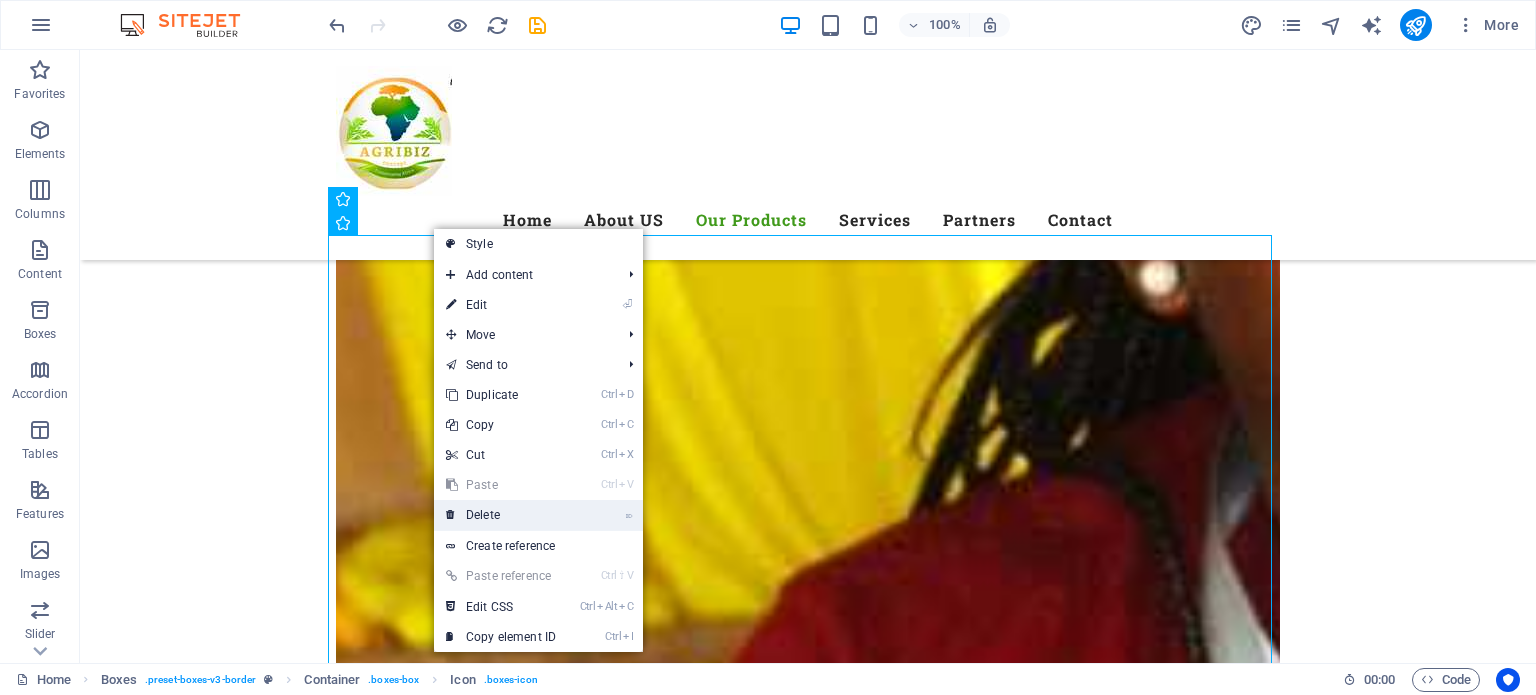 click on "⌦  Delete" at bounding box center [501, 515] 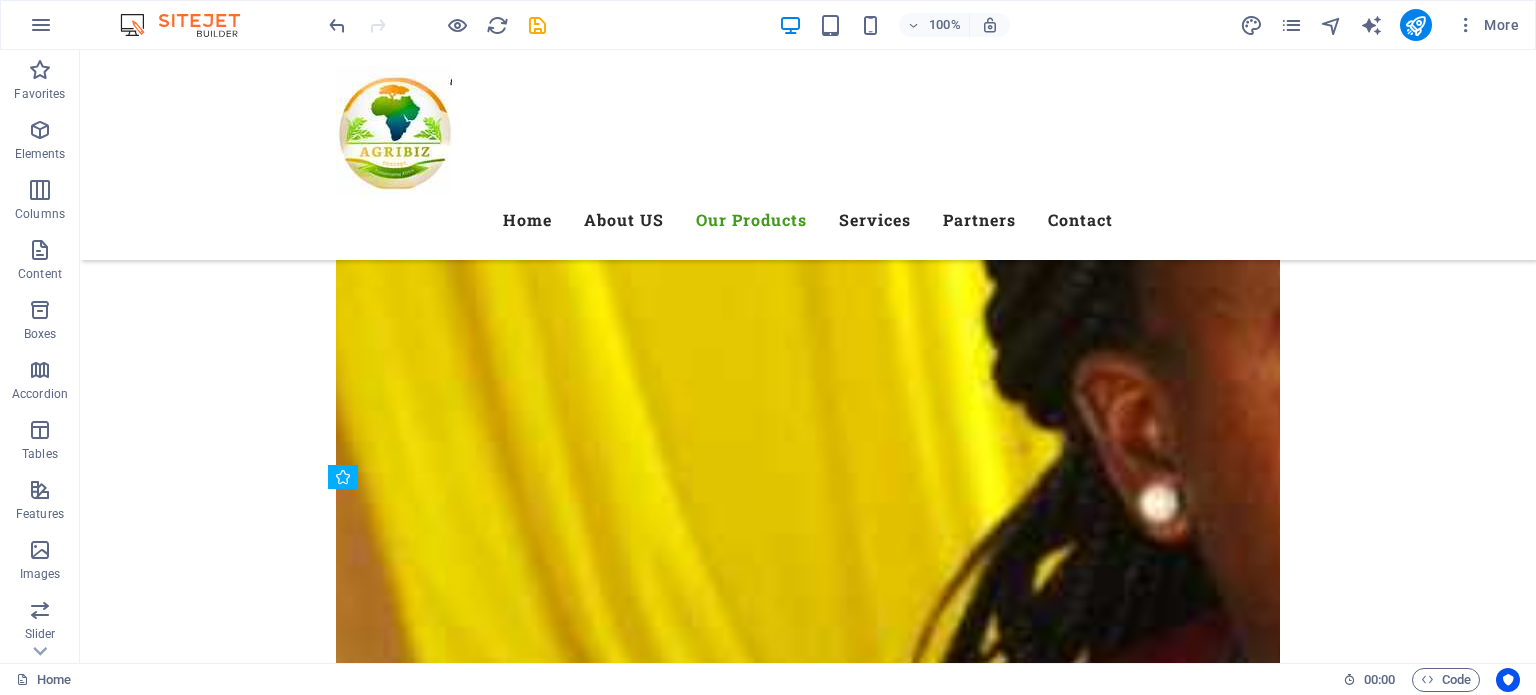 scroll, scrollTop: 7364, scrollLeft: 0, axis: vertical 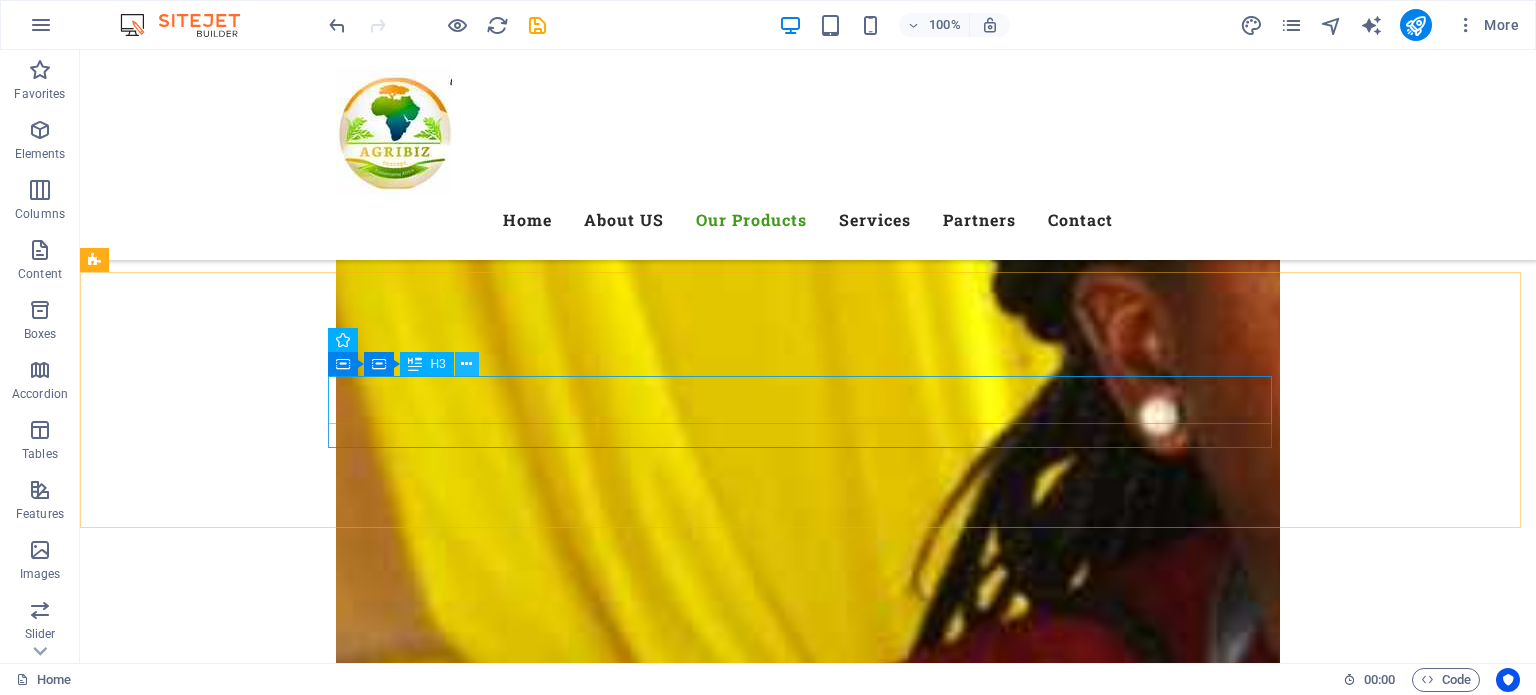 click at bounding box center [466, 364] 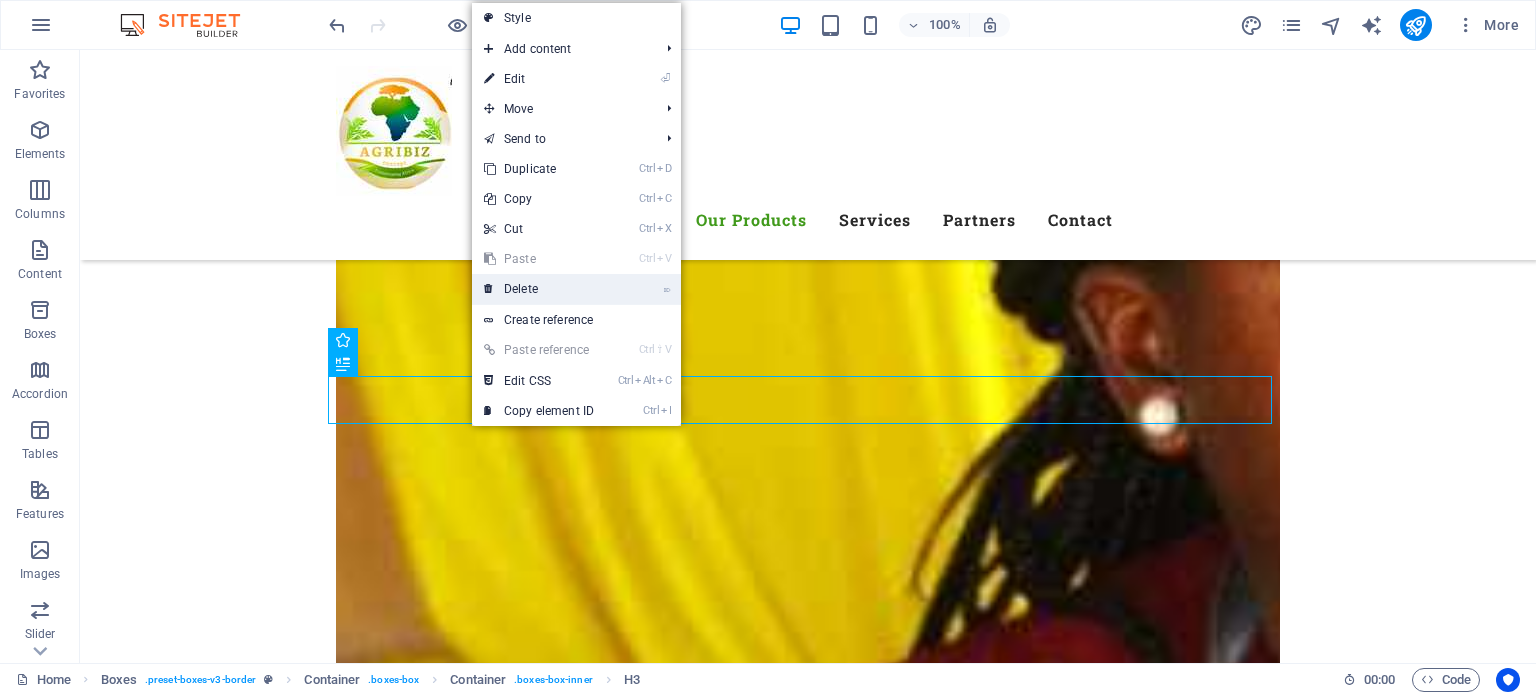 click on "⌦  Delete" at bounding box center [539, 289] 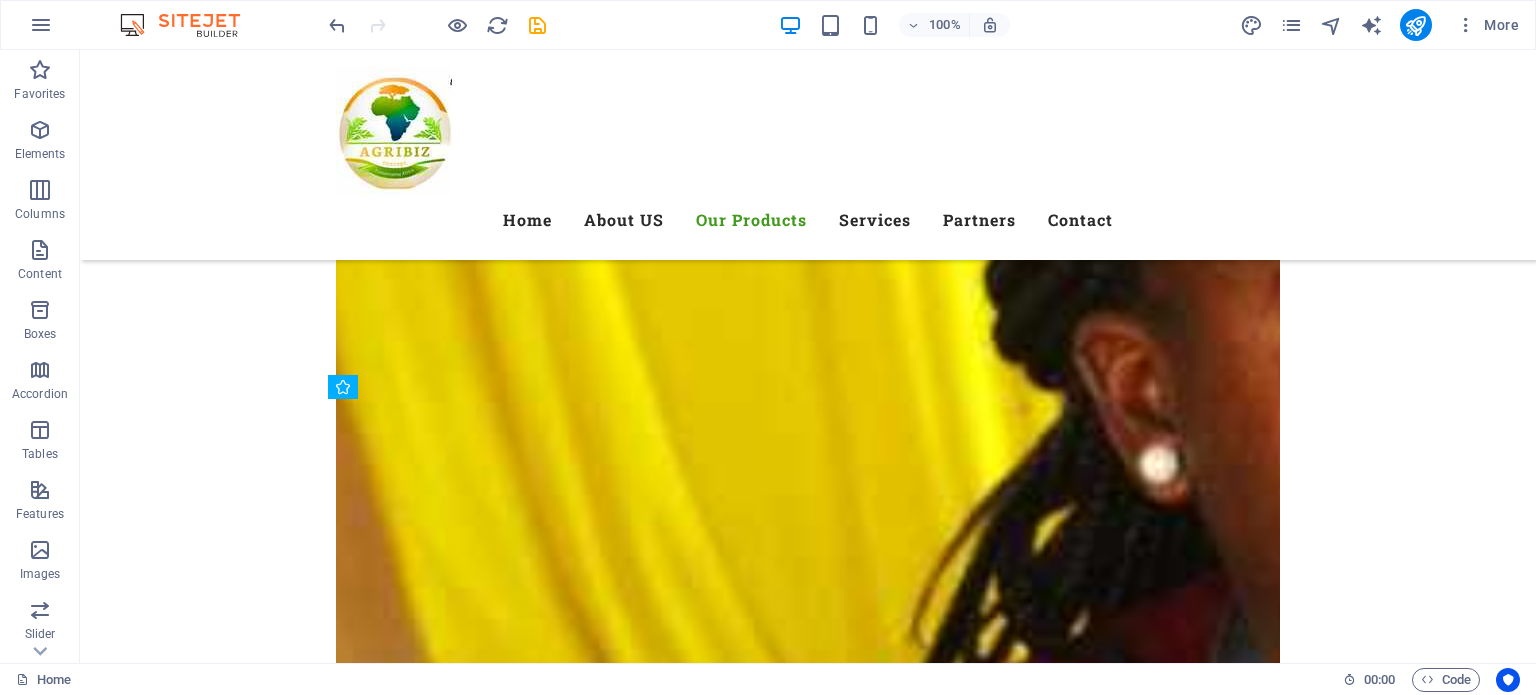 scroll, scrollTop: 7265, scrollLeft: 0, axis: vertical 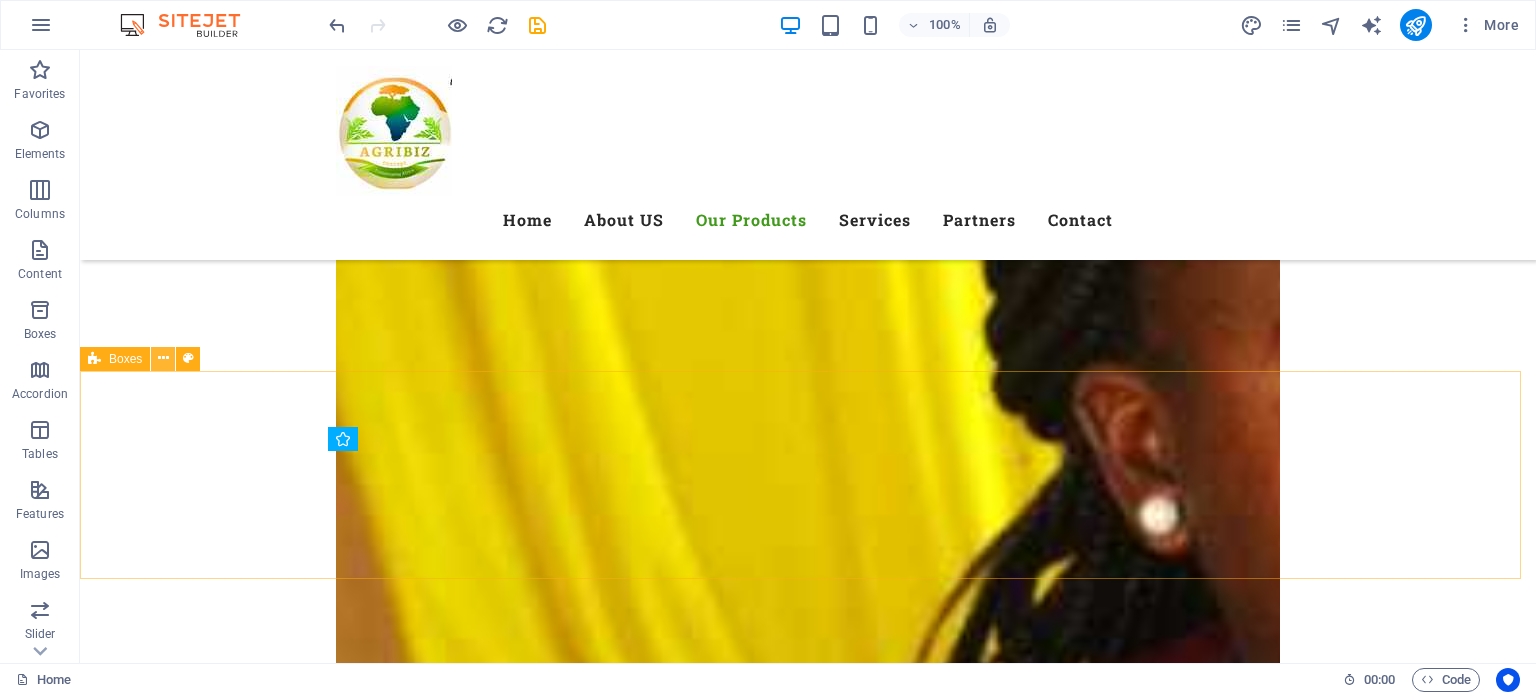 click at bounding box center (163, 359) 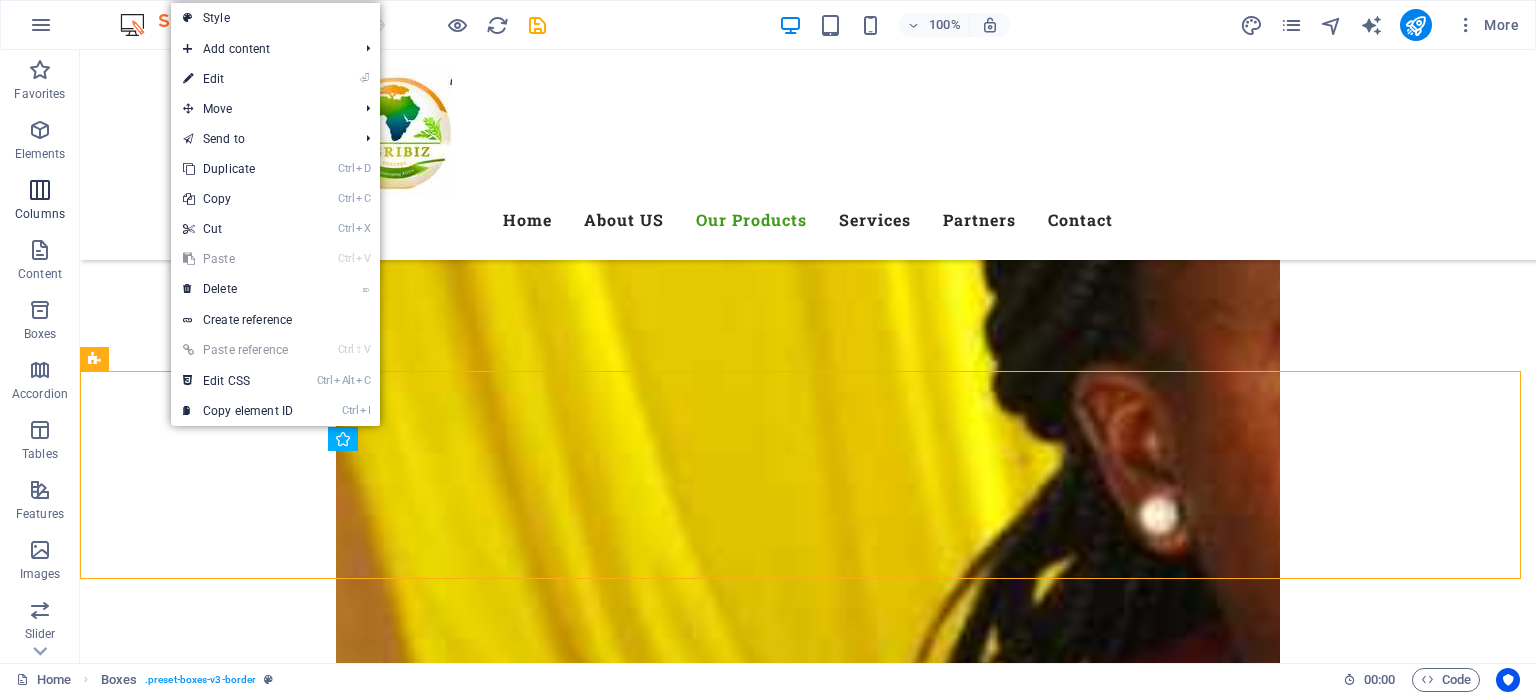click at bounding box center (40, 190) 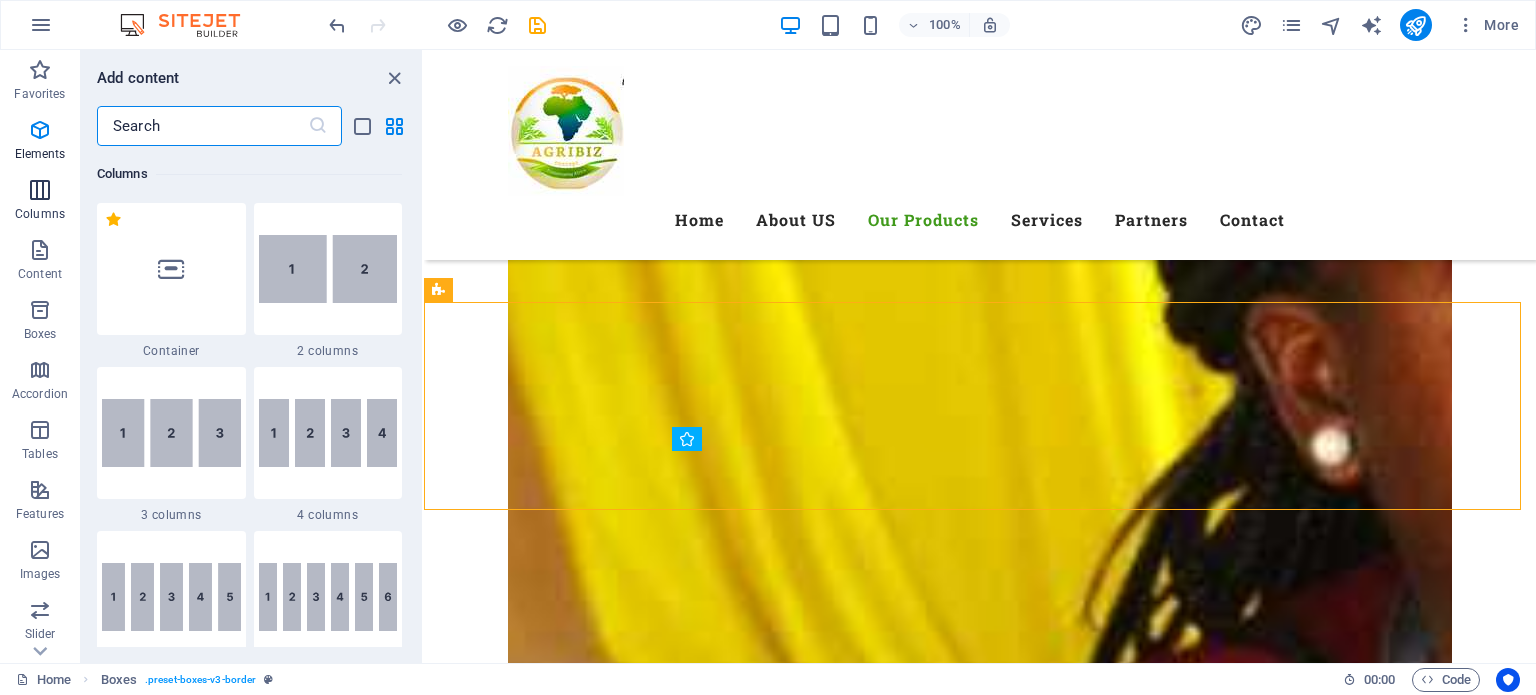 scroll, scrollTop: 990, scrollLeft: 0, axis: vertical 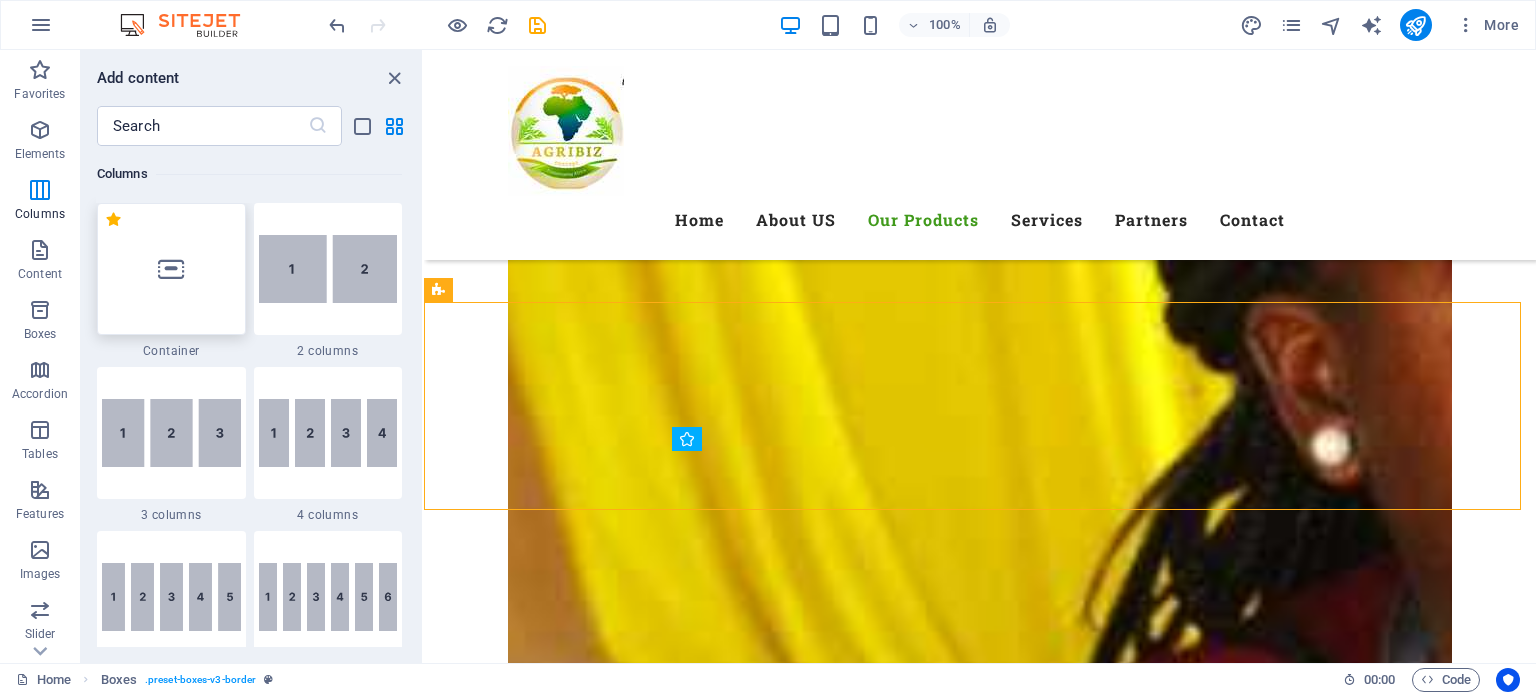 click at bounding box center [171, 269] 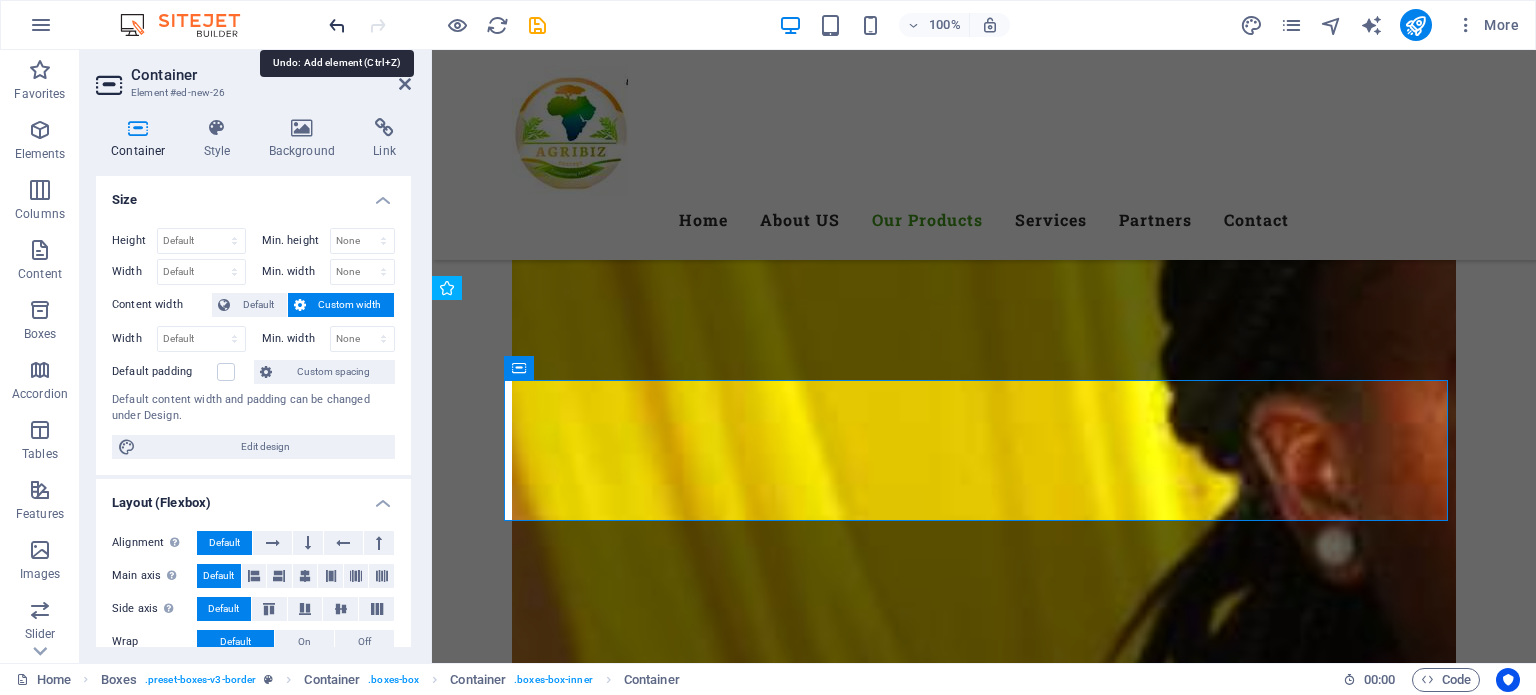 click at bounding box center [337, 25] 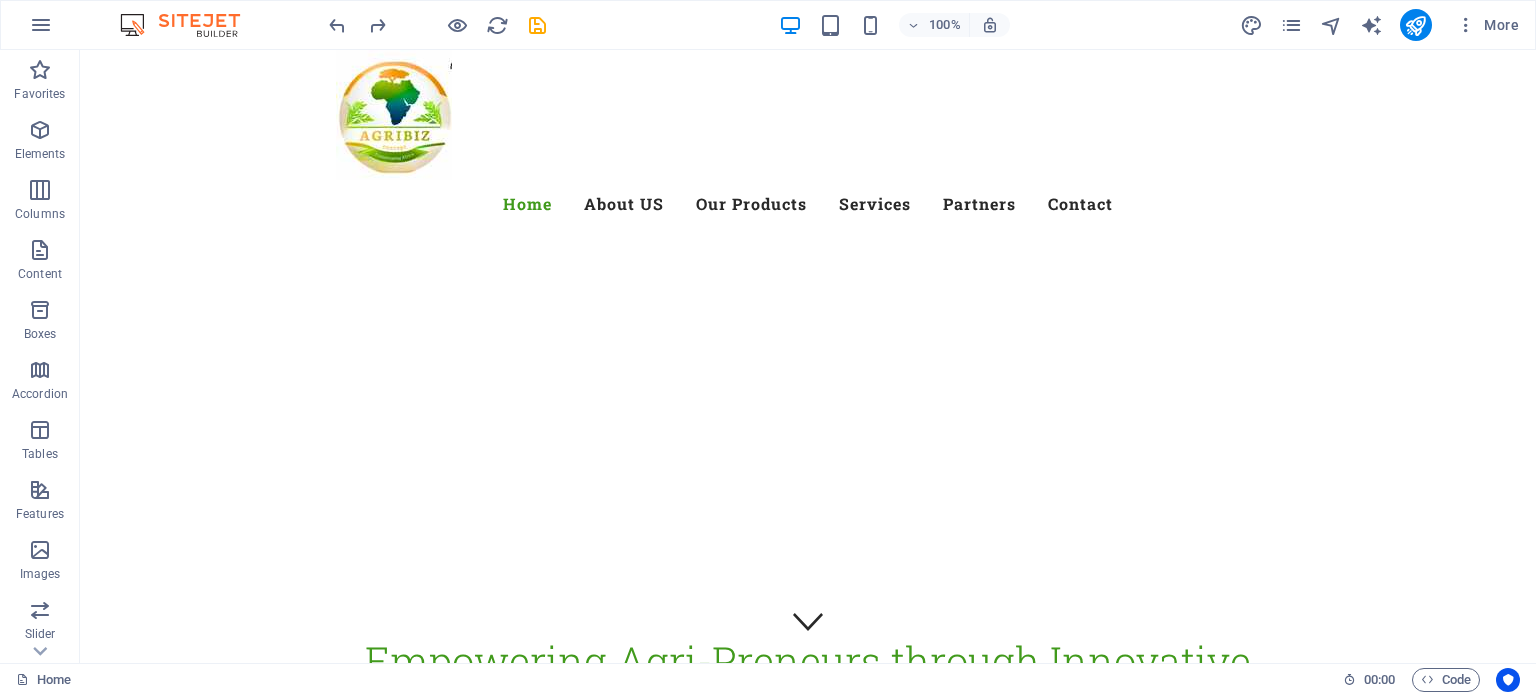 scroll, scrollTop: 0, scrollLeft: 0, axis: both 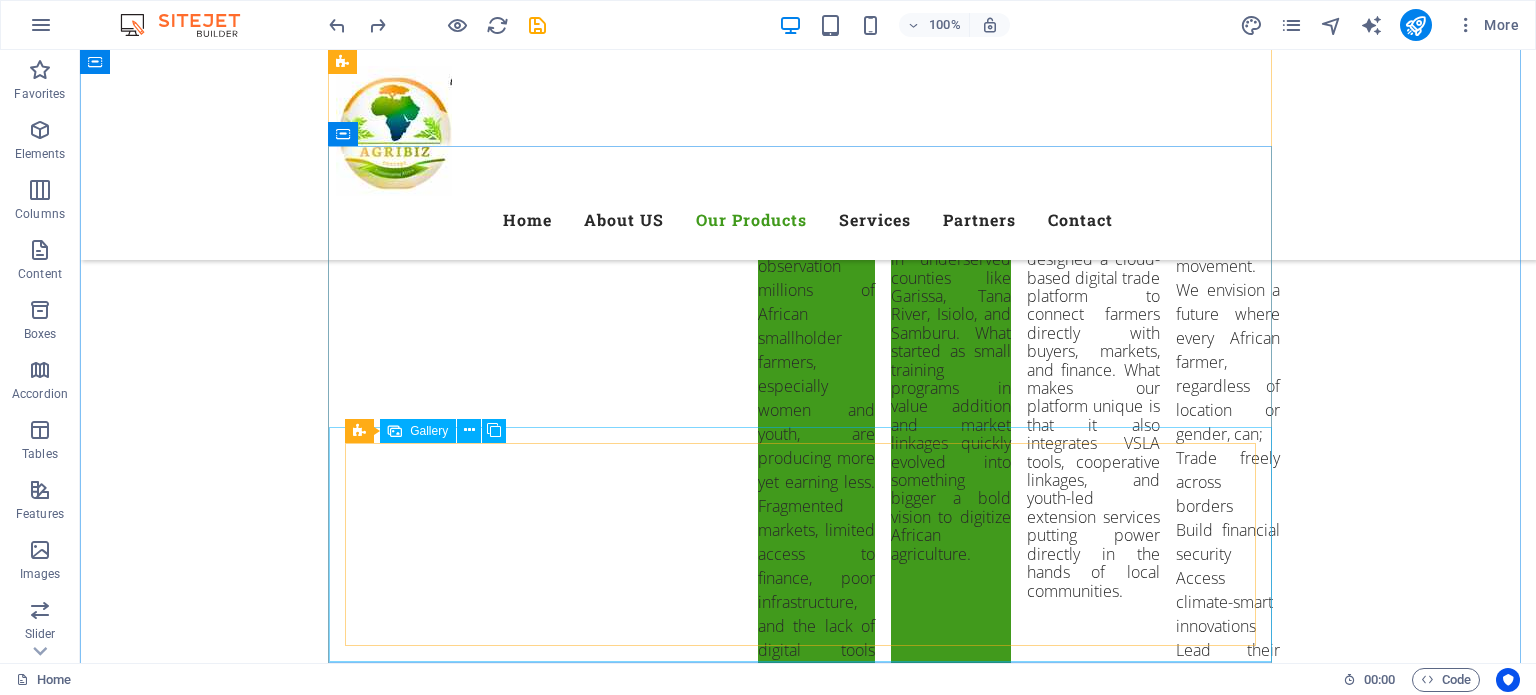click at bounding box center (808, 7195) 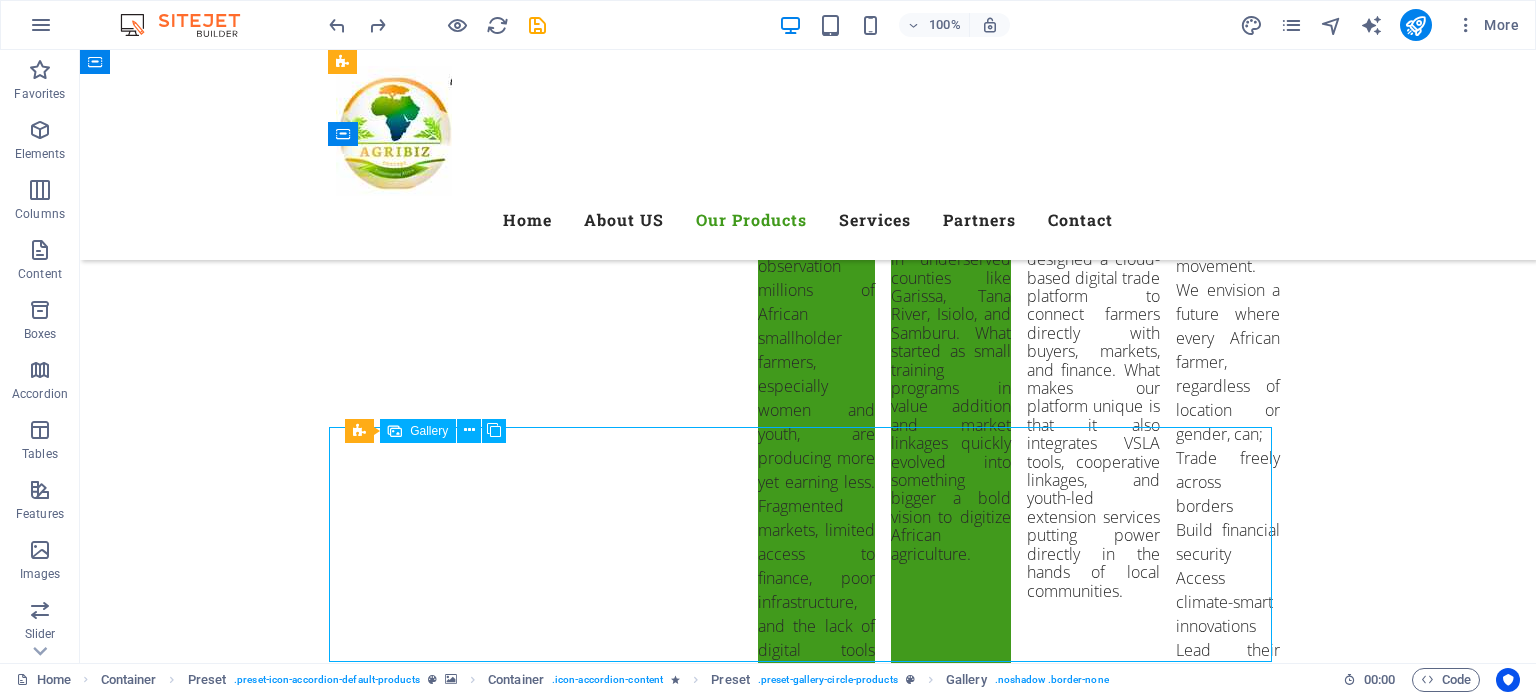 click at bounding box center [808, 7195] 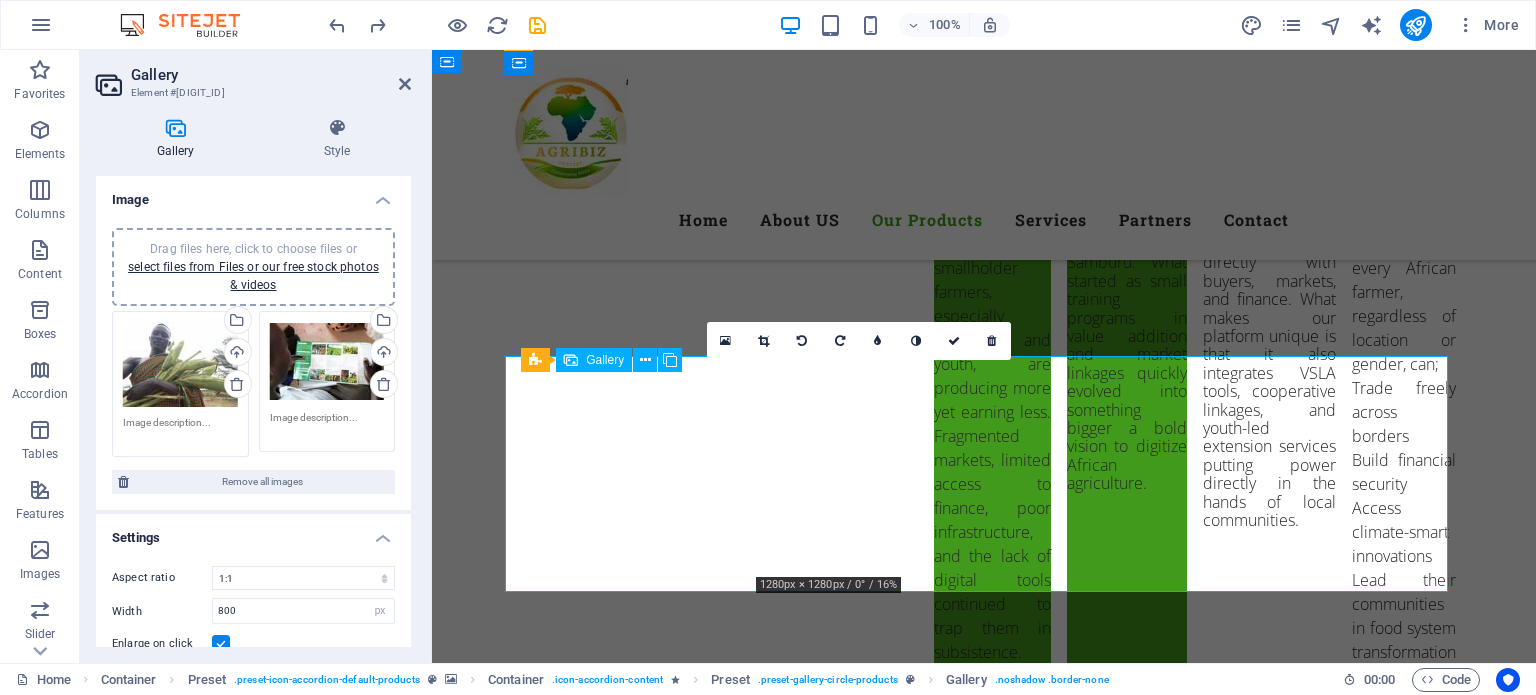 click at bounding box center [867, 7125] 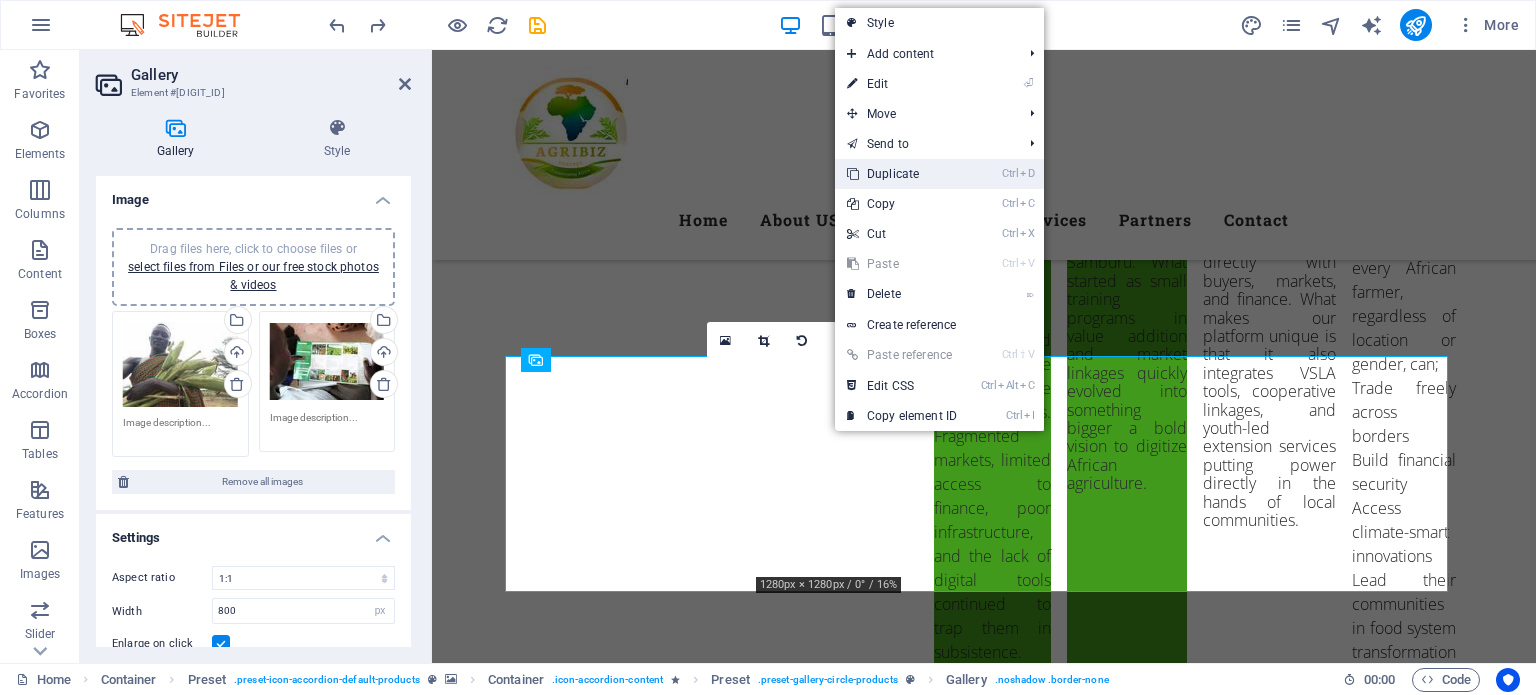 click on "Ctrl D  Duplicate" at bounding box center [902, 174] 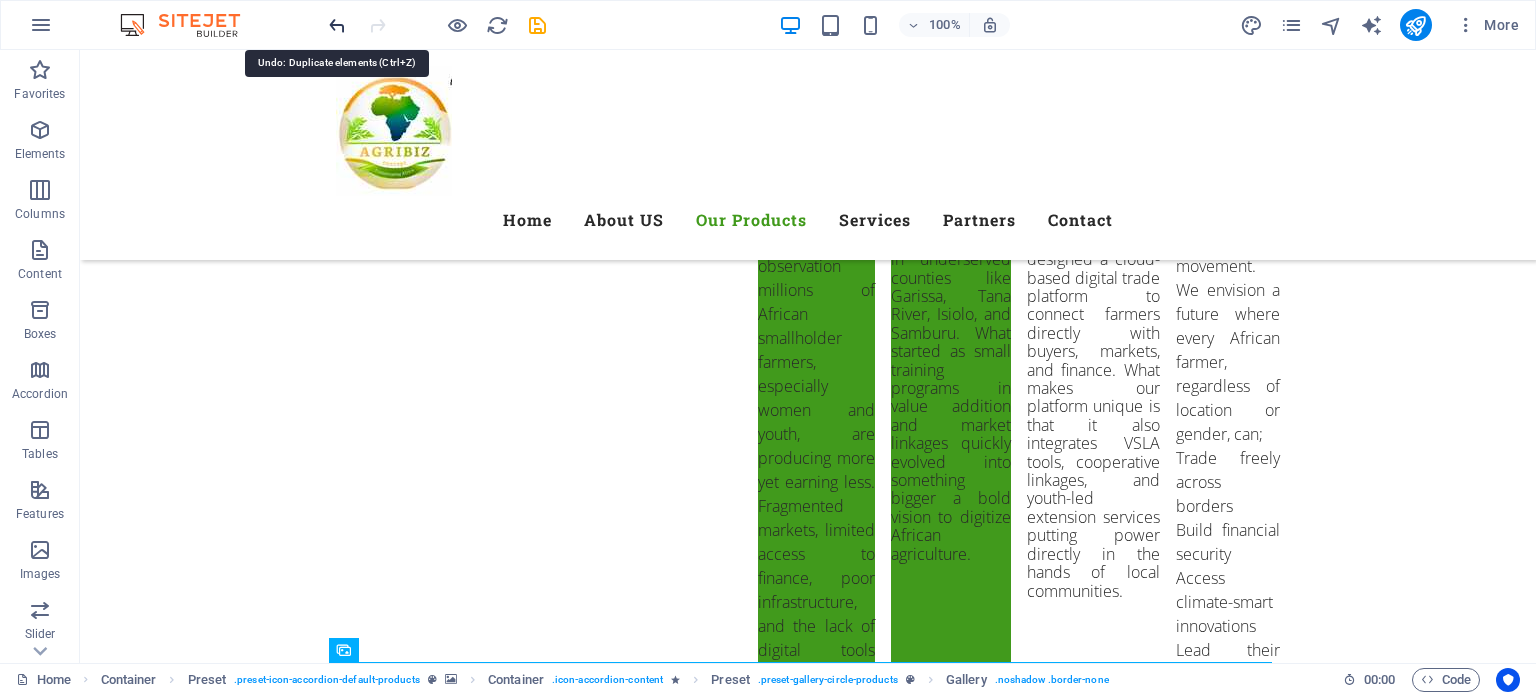 click at bounding box center (337, 25) 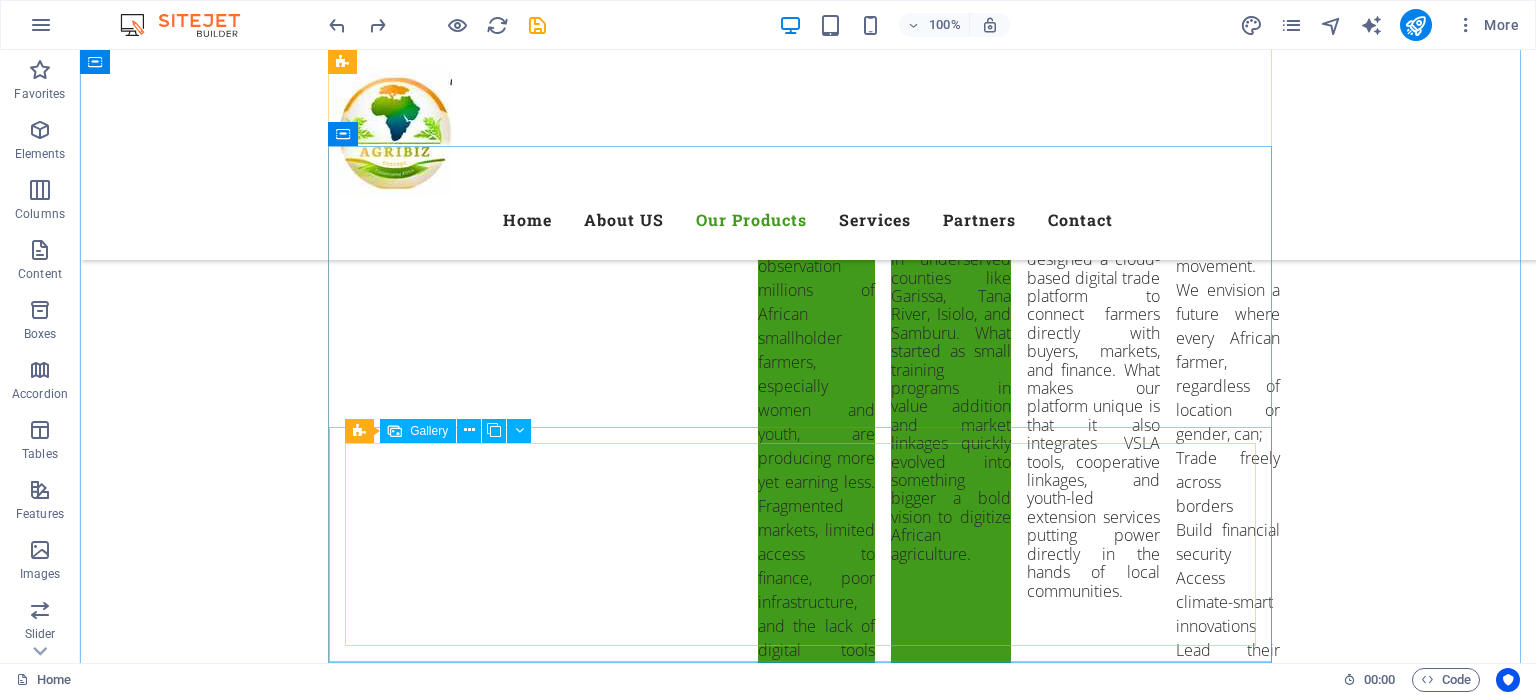 click at bounding box center (691, 7195) 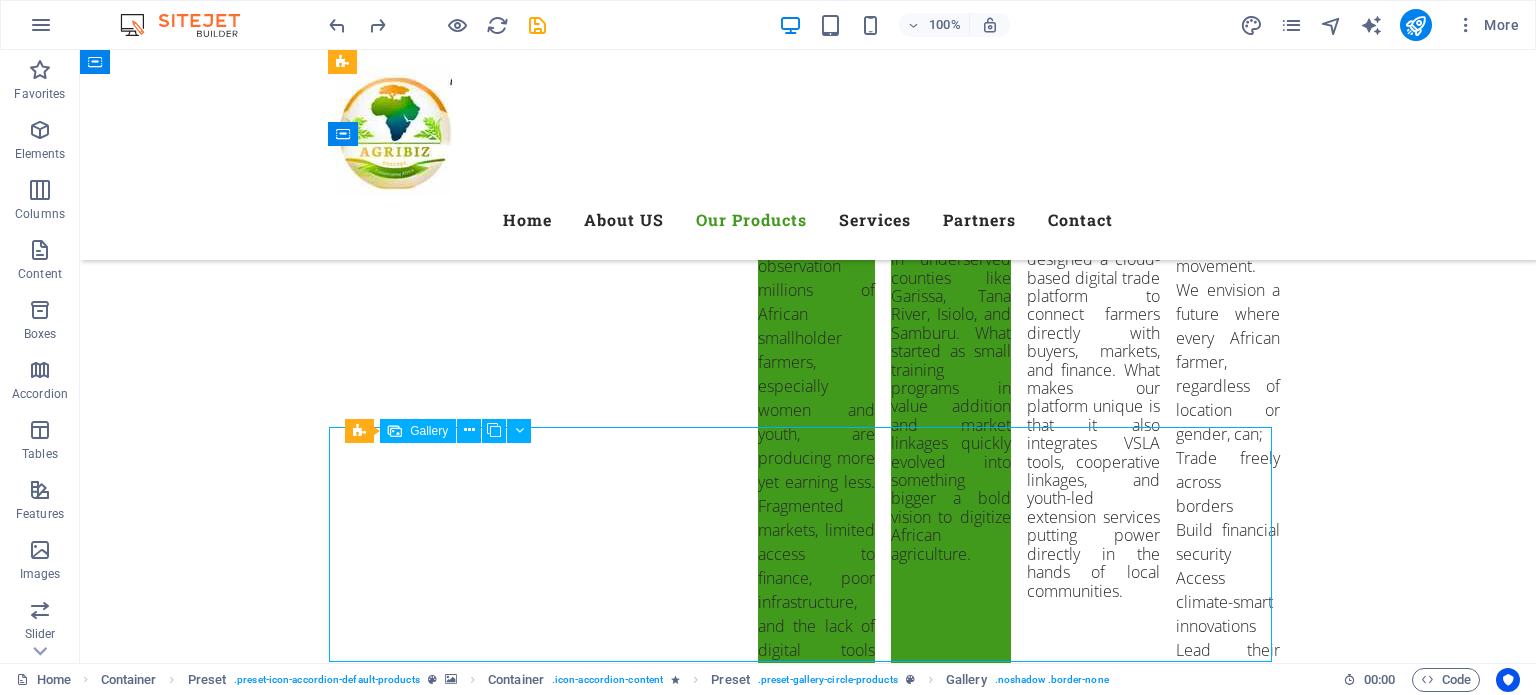 click at bounding box center [691, 7195] 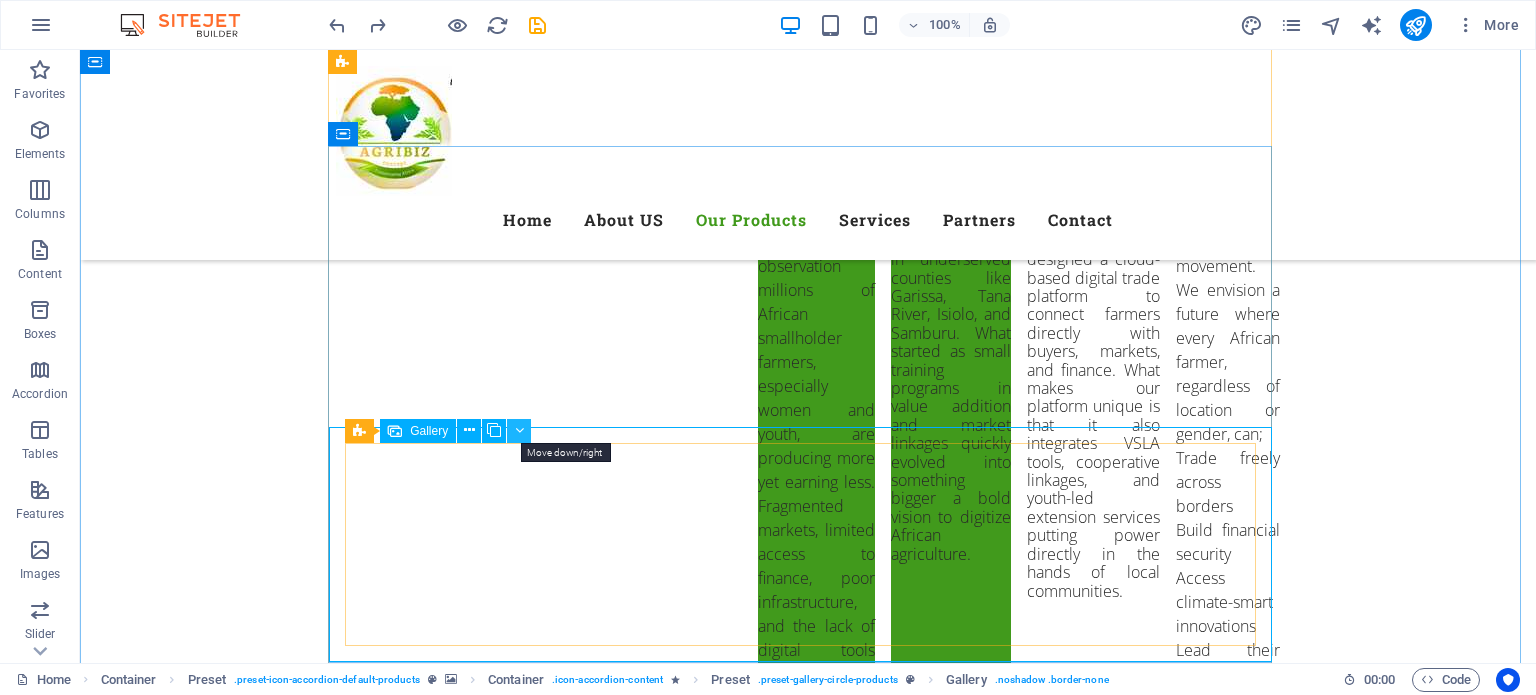 click at bounding box center (519, 430) 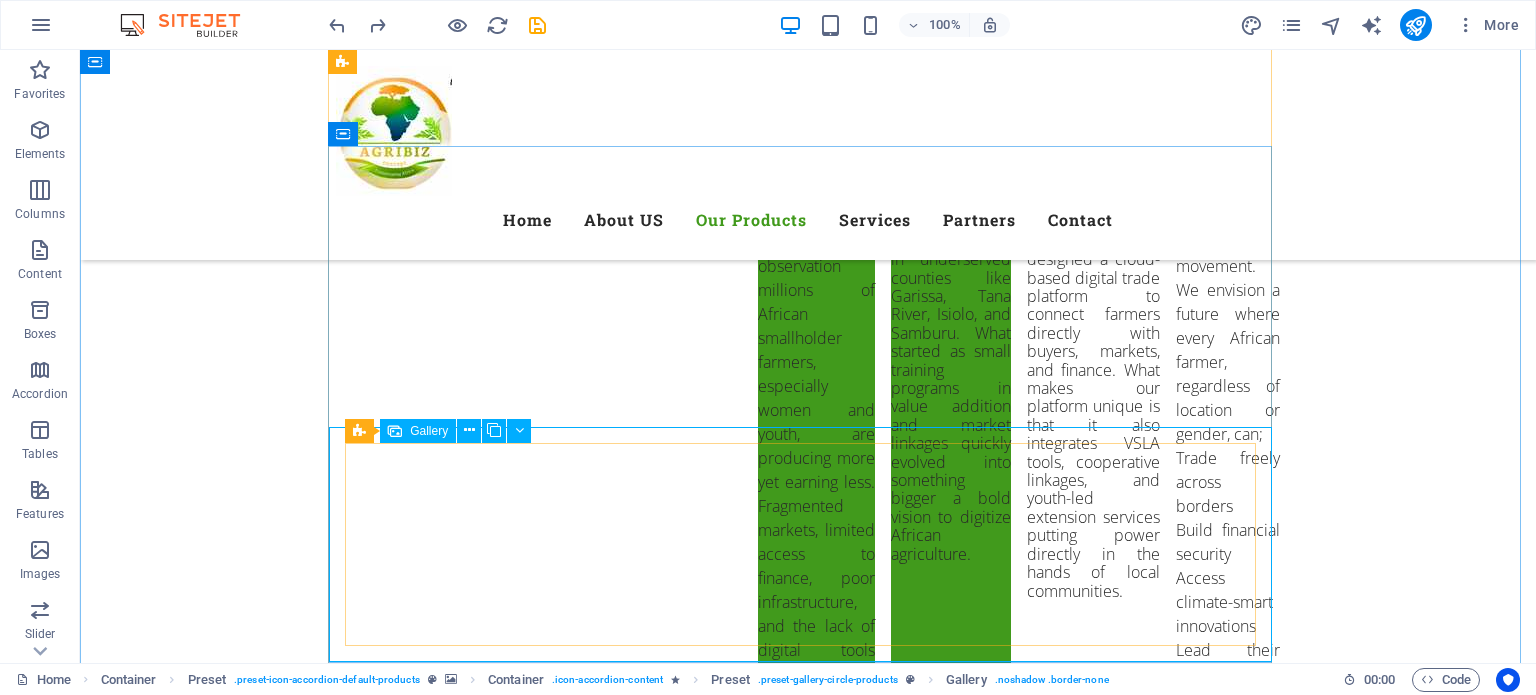 click at bounding box center [691, 7195] 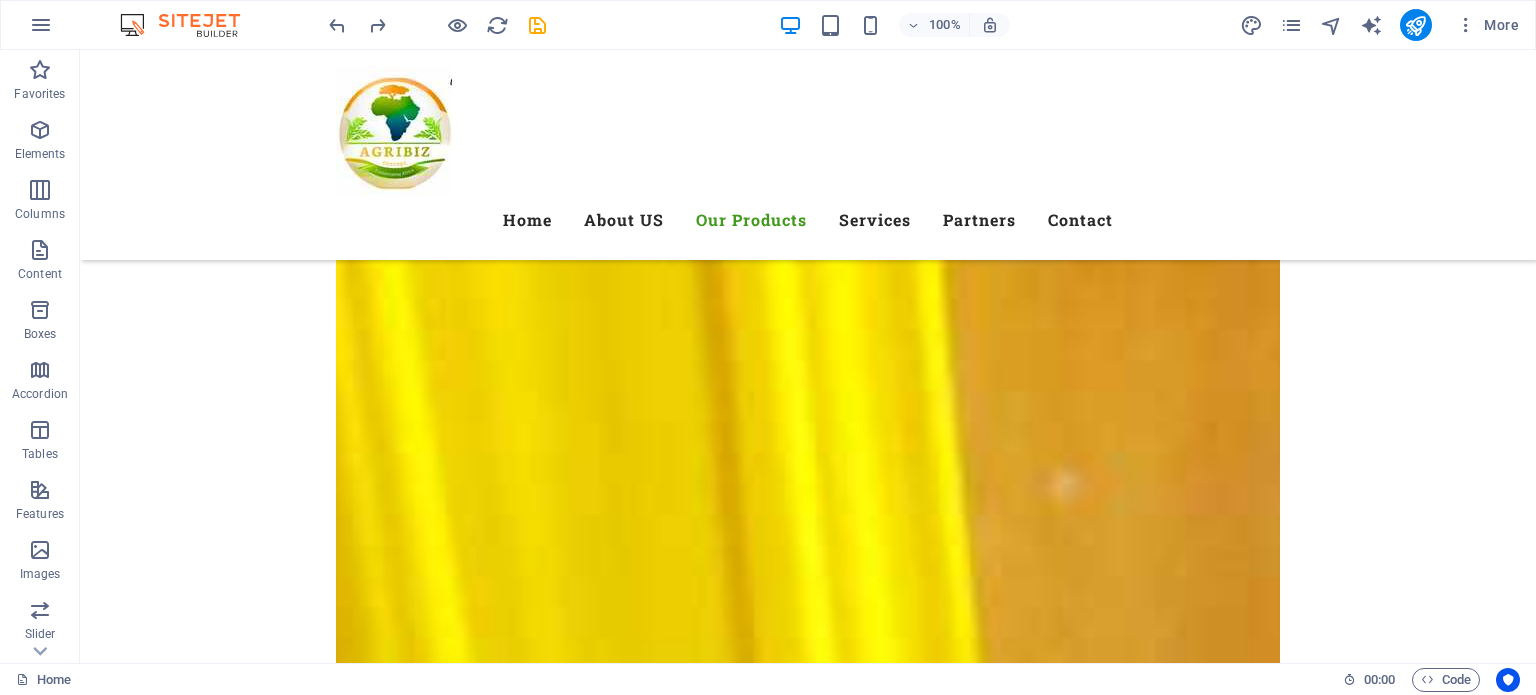 scroll, scrollTop: 6296, scrollLeft: 0, axis: vertical 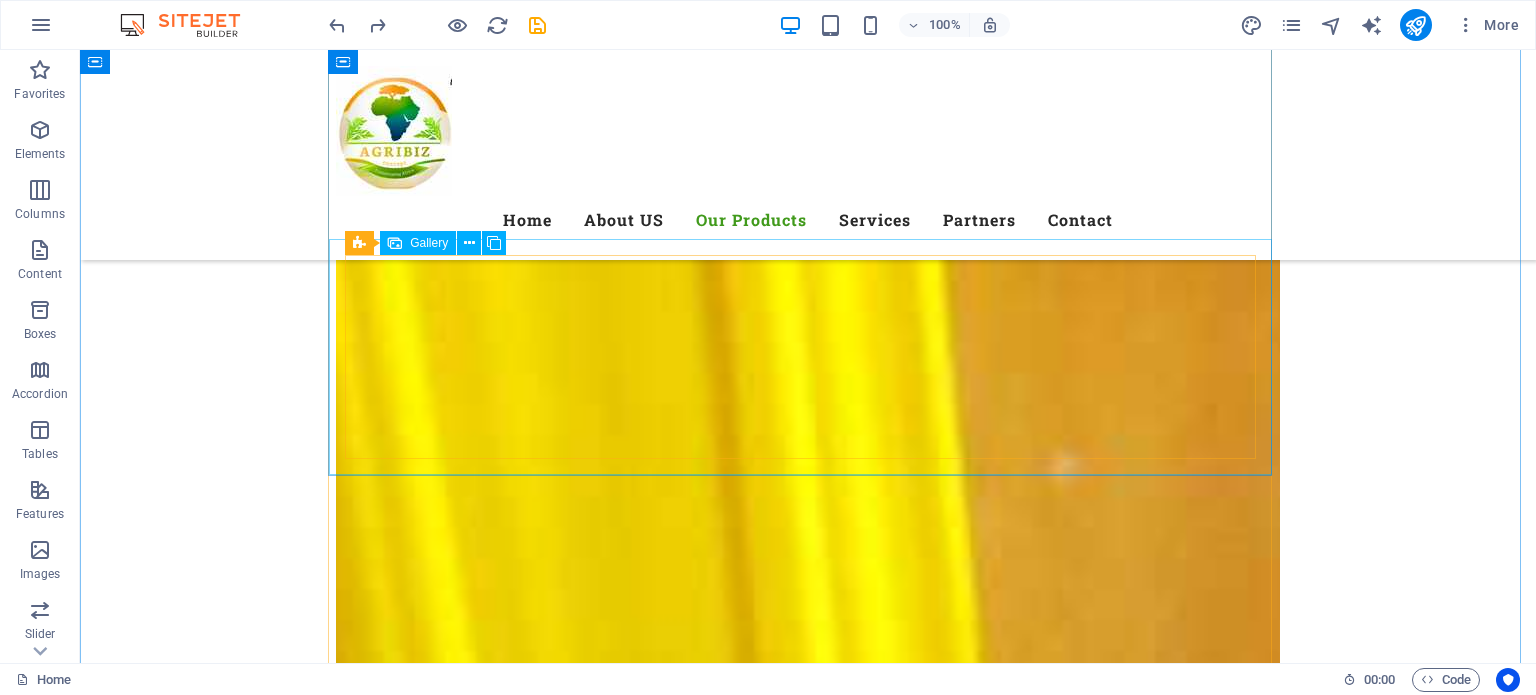 click at bounding box center [455, 7279] 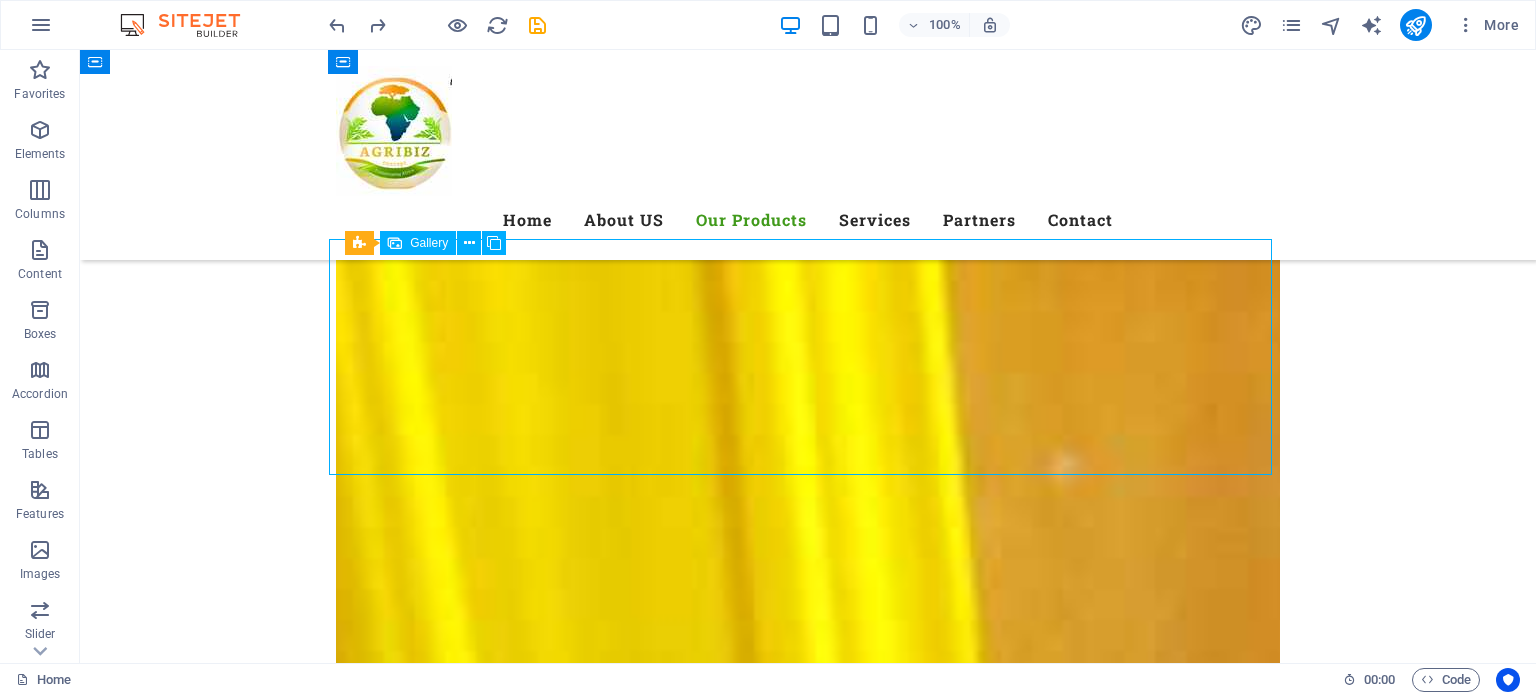 click at bounding box center [455, 7279] 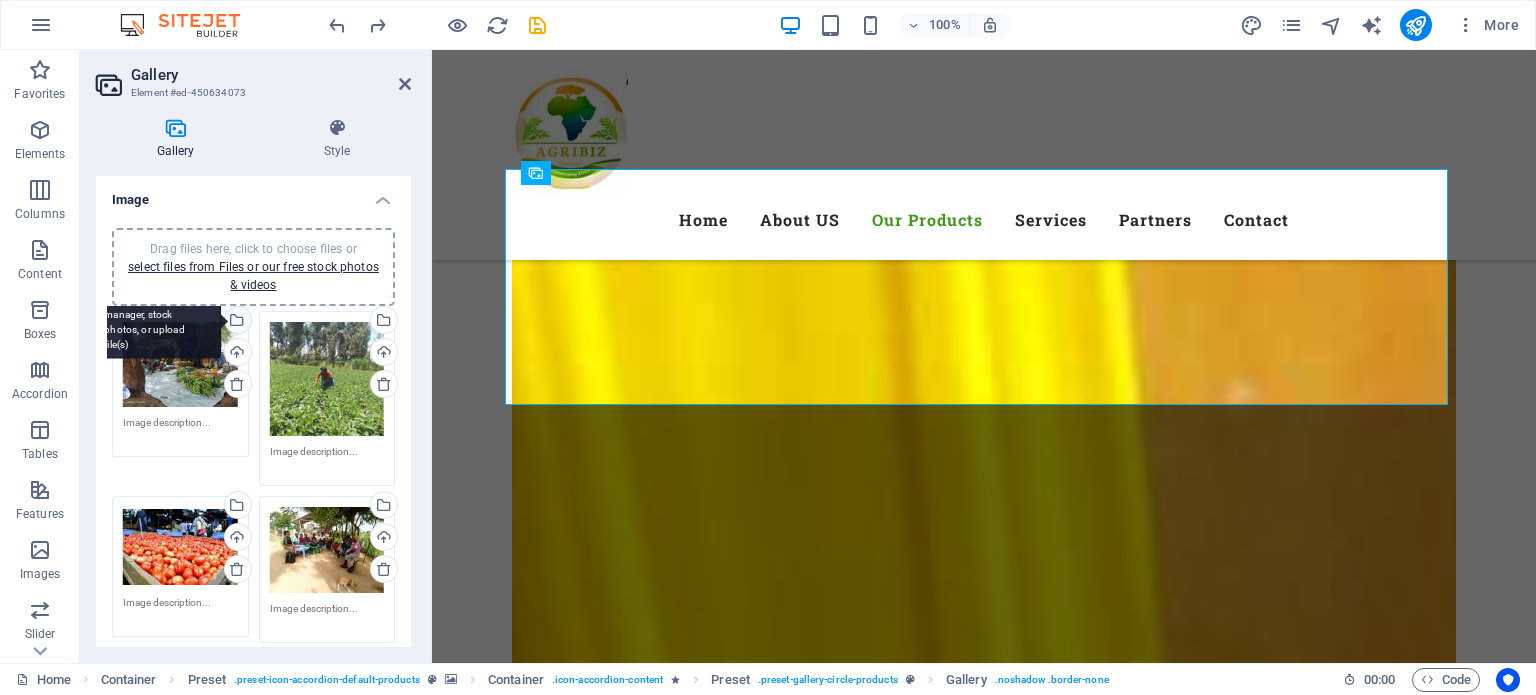 click on "Select files from the file manager, stock photos, or upload file(s)" at bounding box center (236, 322) 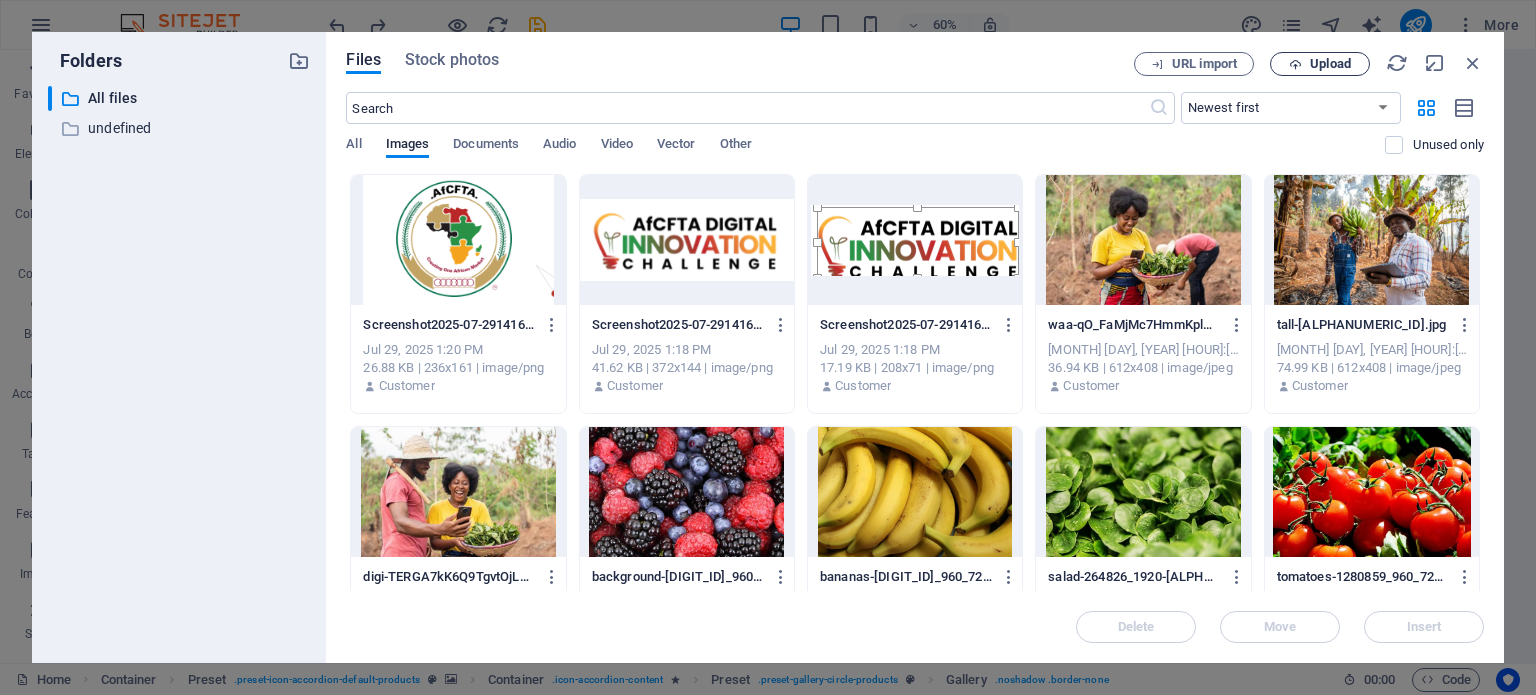 click on "Upload" at bounding box center (1330, 64) 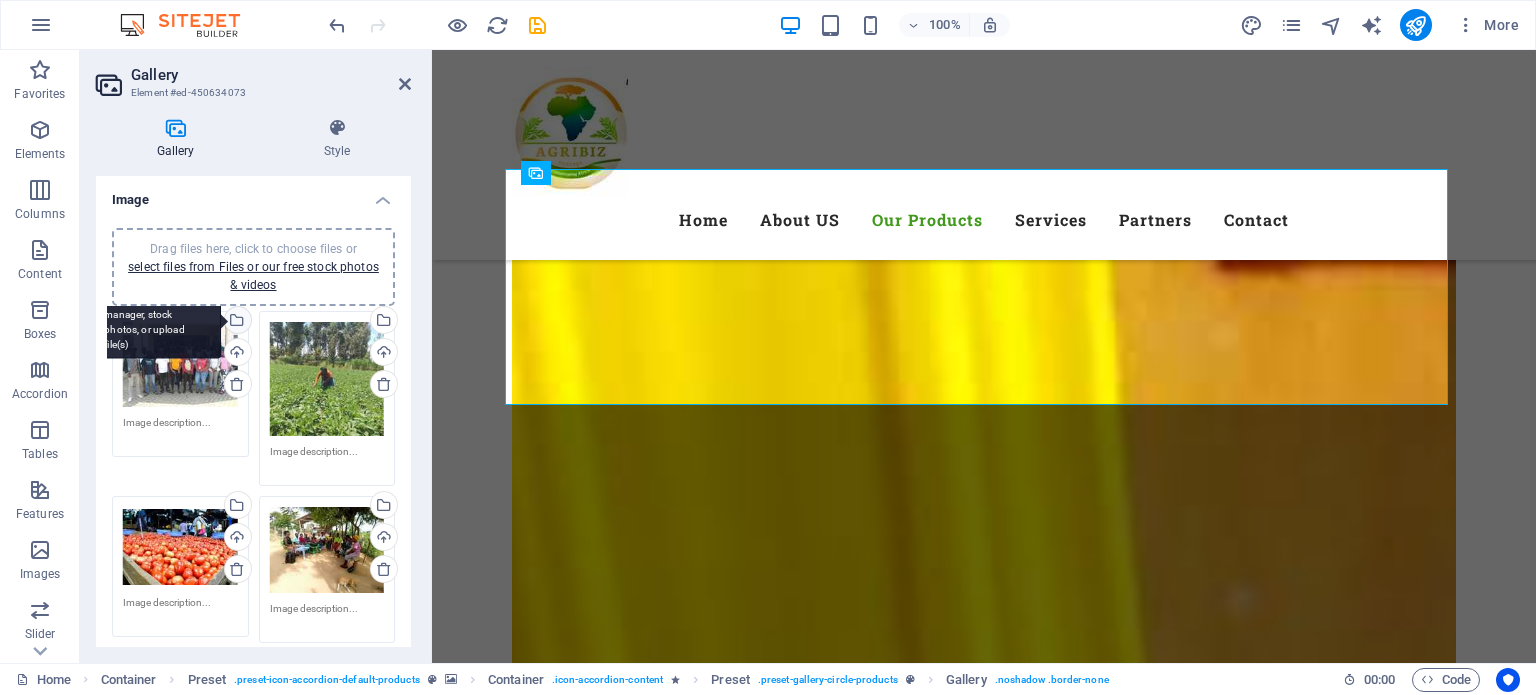 click on "Select files from the file manager, stock photos, or upload file(s)" at bounding box center [236, 322] 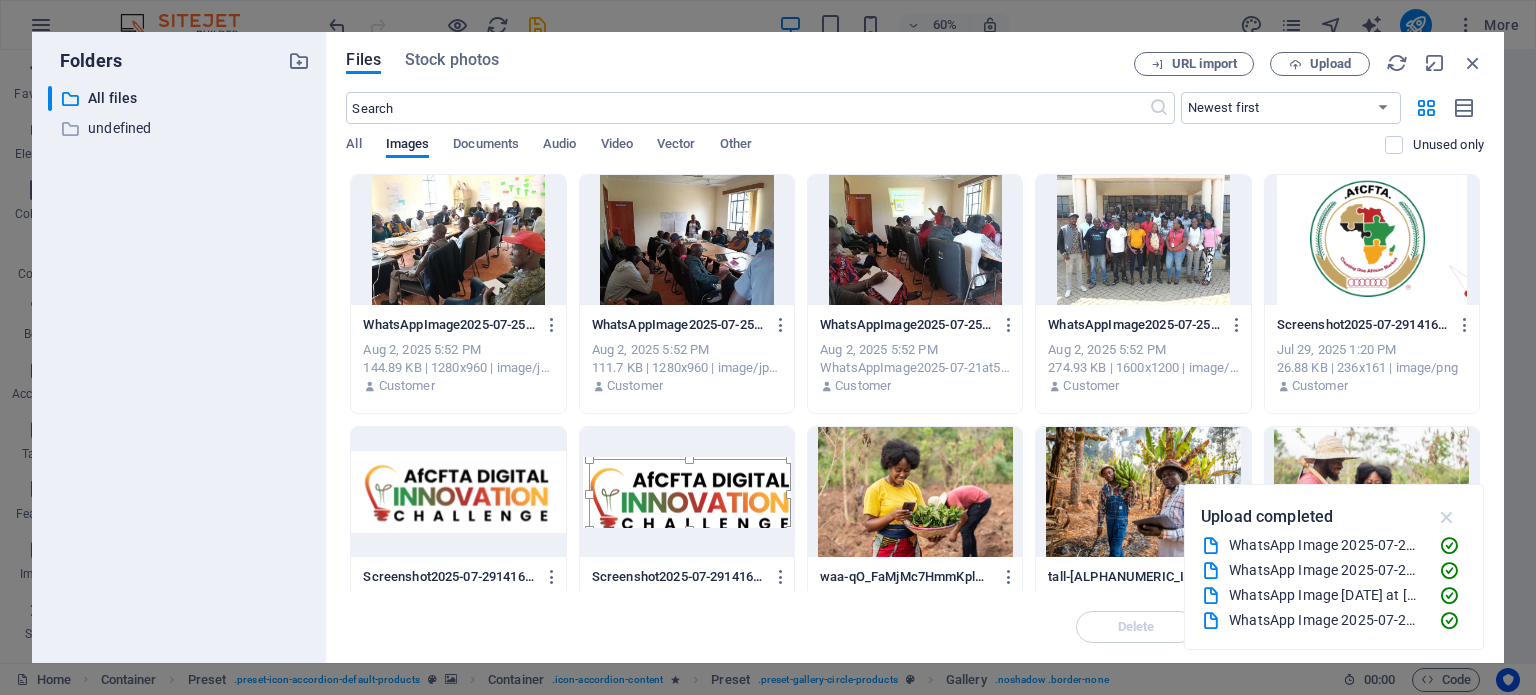 click at bounding box center [1447, 517] 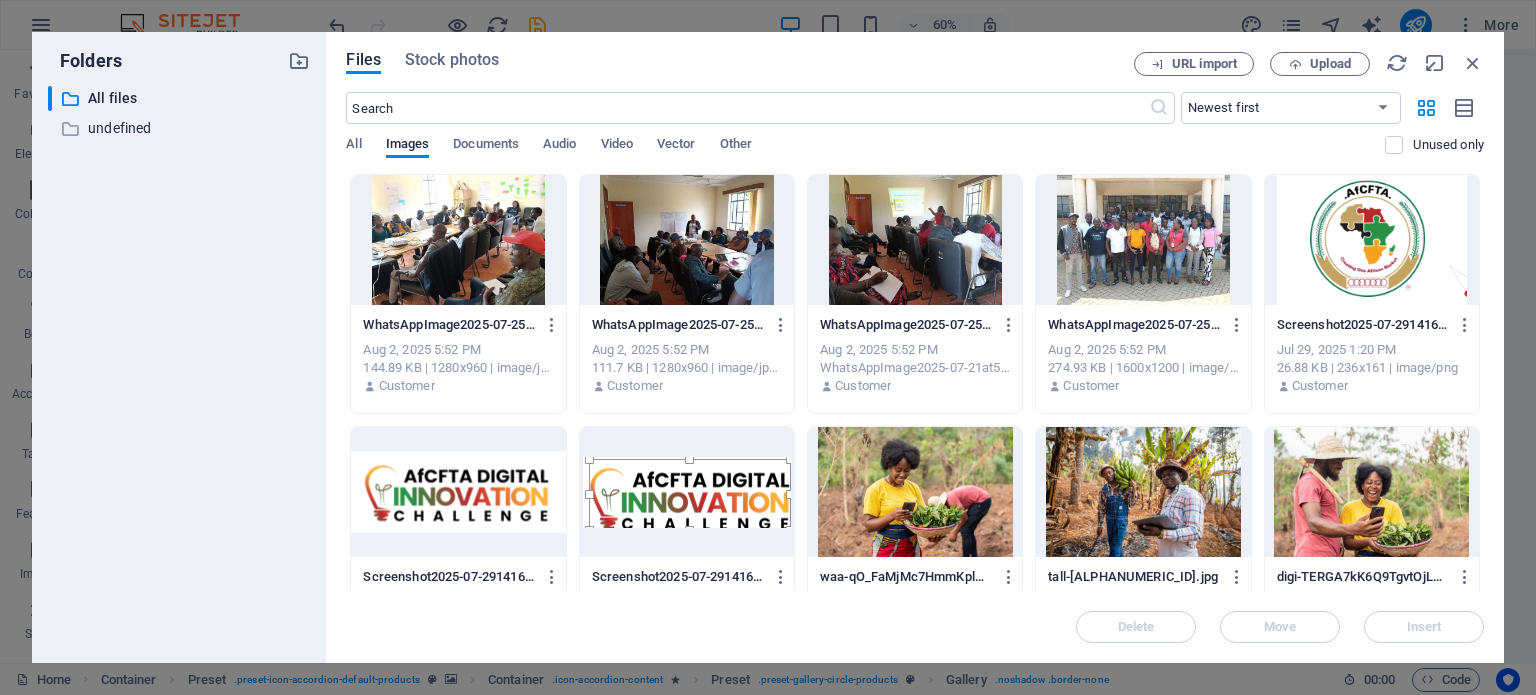 drag, startPoint x: 1484, startPoint y: 252, endPoint x: 1476, endPoint y: 302, distance: 50.635956 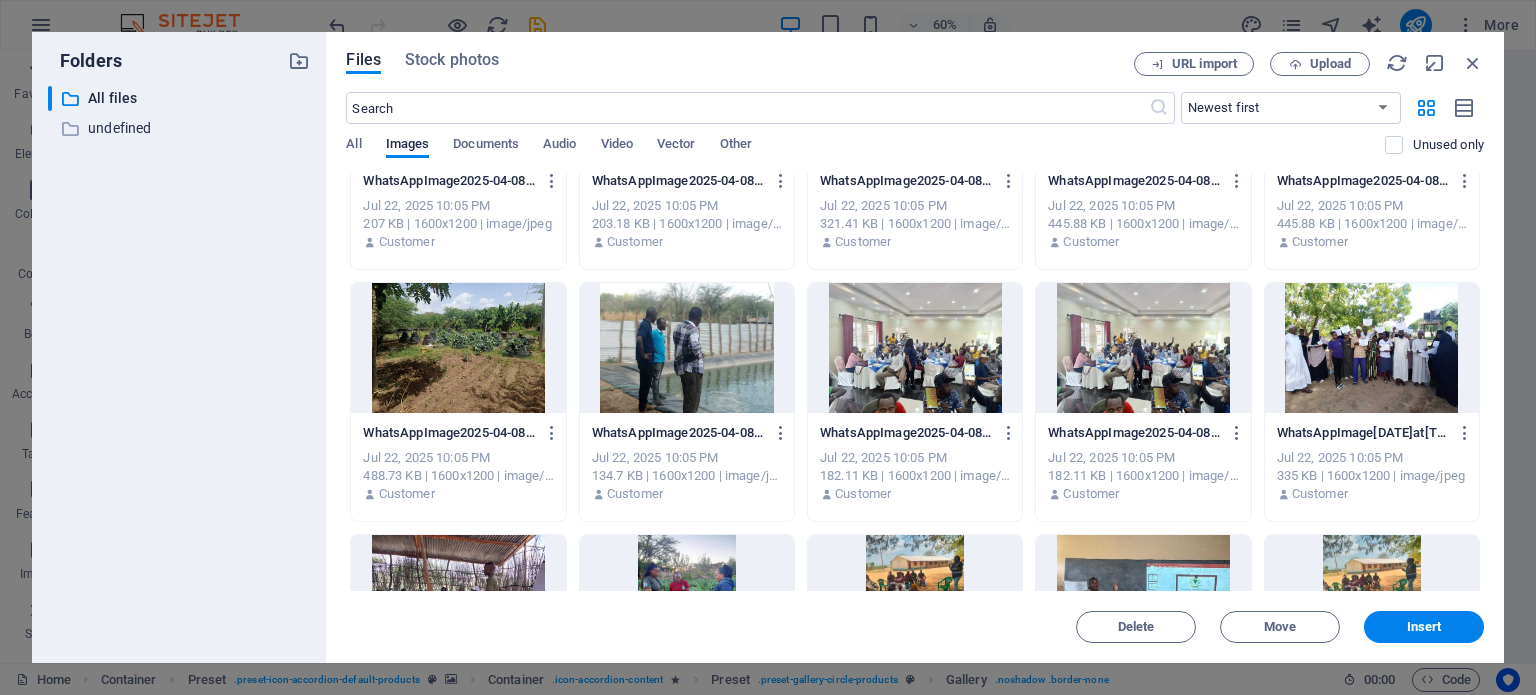 scroll, scrollTop: 2917, scrollLeft: 0, axis: vertical 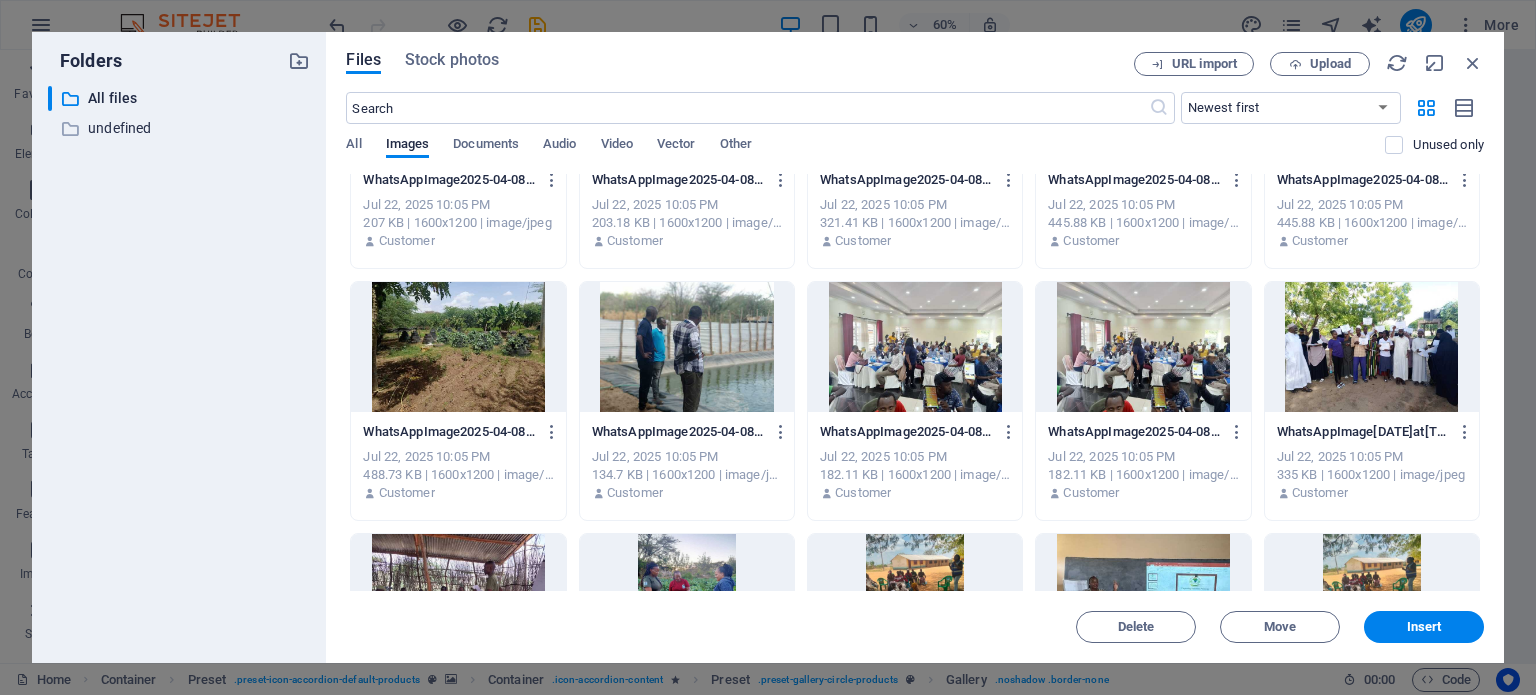 click on "Drop files here to upload them instantly WhatsAppImage2025-07-25at10.44.57AM1-hCADL18J_TvQL65rFYGZUA.jpeg WhatsAppImage2025-07-25at10.44.57AM1-hCADL18J_TvQL65rFYGZUA.jpeg [MONTH] [DAY], [YEAR] [HOUR]:[MINUTE] [AM/PM] Customer WhatsAppImage2025-07-25at10.44.57AM--N7g7wJr4wL4u_nJxM_PxQ.jpeg WhatsAppImage2025-07-25at10.44.57AM--N7g7wJr4wL4u_nJxM_PxQ.jpeg [MONTH] [DAY], [YEAR] [HOUR]:[MINUTE] [AM/PM] Customer WhatsAppImage2025-07-25at10.44.56AM-LyXgJeF5H-_j00na3EFtvQ.jpeg WhatsAppImage2025-07-25at10.44.56AM-LyXgJeF5H-_j00na3EFtvQ.jpeg [MONTH] [DAY], [YEAR] [HOUR]:[MINUTE] [AM/PM] Customer WhatsAppImage2025-07-25at10.43.42AM-KZTtukFf7FnyWO0ekkWX0w.jpeg WhatsAppImage2025-07-25at10.43.42AM-KZTtukFf7FnyWO0ekkWX0w.jpeg [MONTH] [DAY], [YEAR] [HOUR]:[MINUTE] [AM/PM] Customer Screenshot2025-07-29141650-wqjfYyKKDqJTjata2dHN8w.png Screenshot2025-07-29141650-wqjfYyKKDqJTjata2dHN8w.png [MONTH] [DAY], [YEAR] [HOUR]:[MINUTE] [AM/PM] Customer [MONTH] [DAY], [YEAR] [HOUR]:[MINUTE] [AM/PM] Customer Customer" at bounding box center (915, 382) 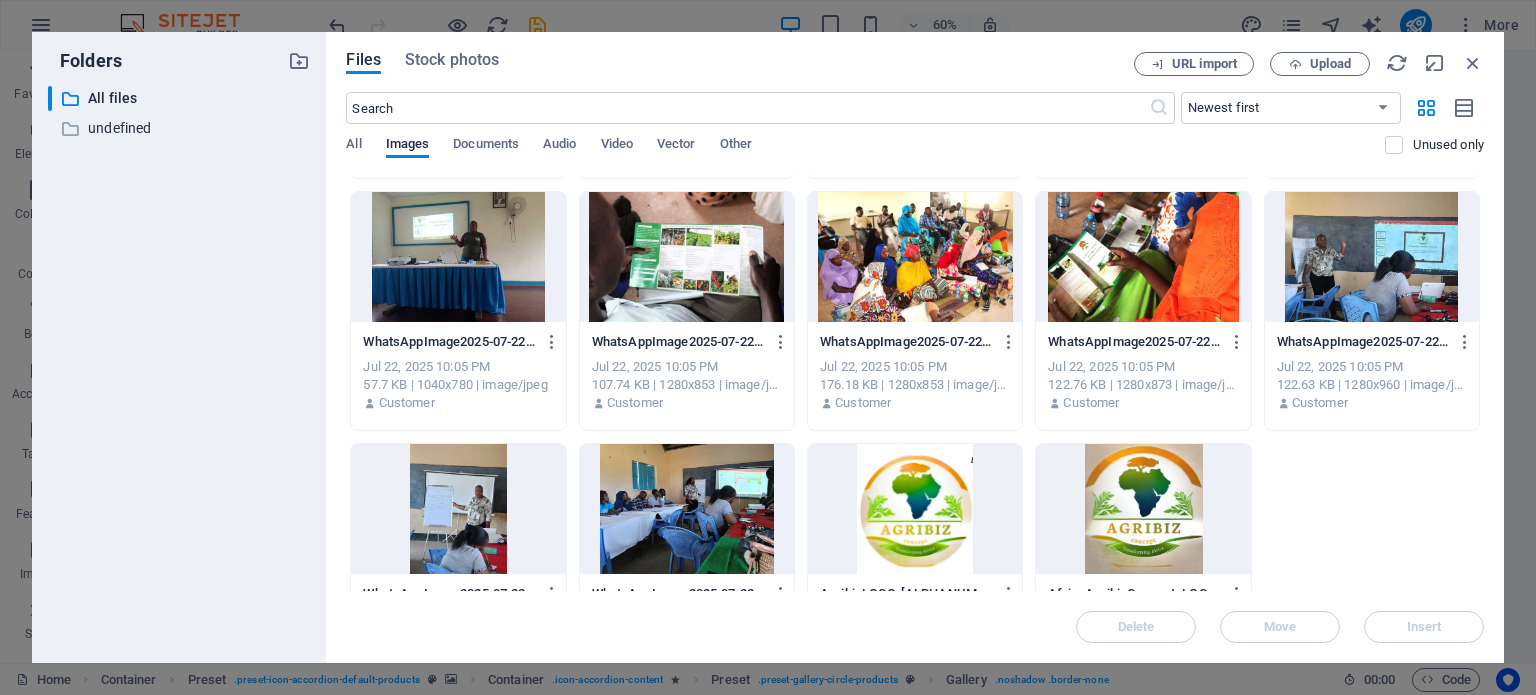 scroll, scrollTop: 4862, scrollLeft: 0, axis: vertical 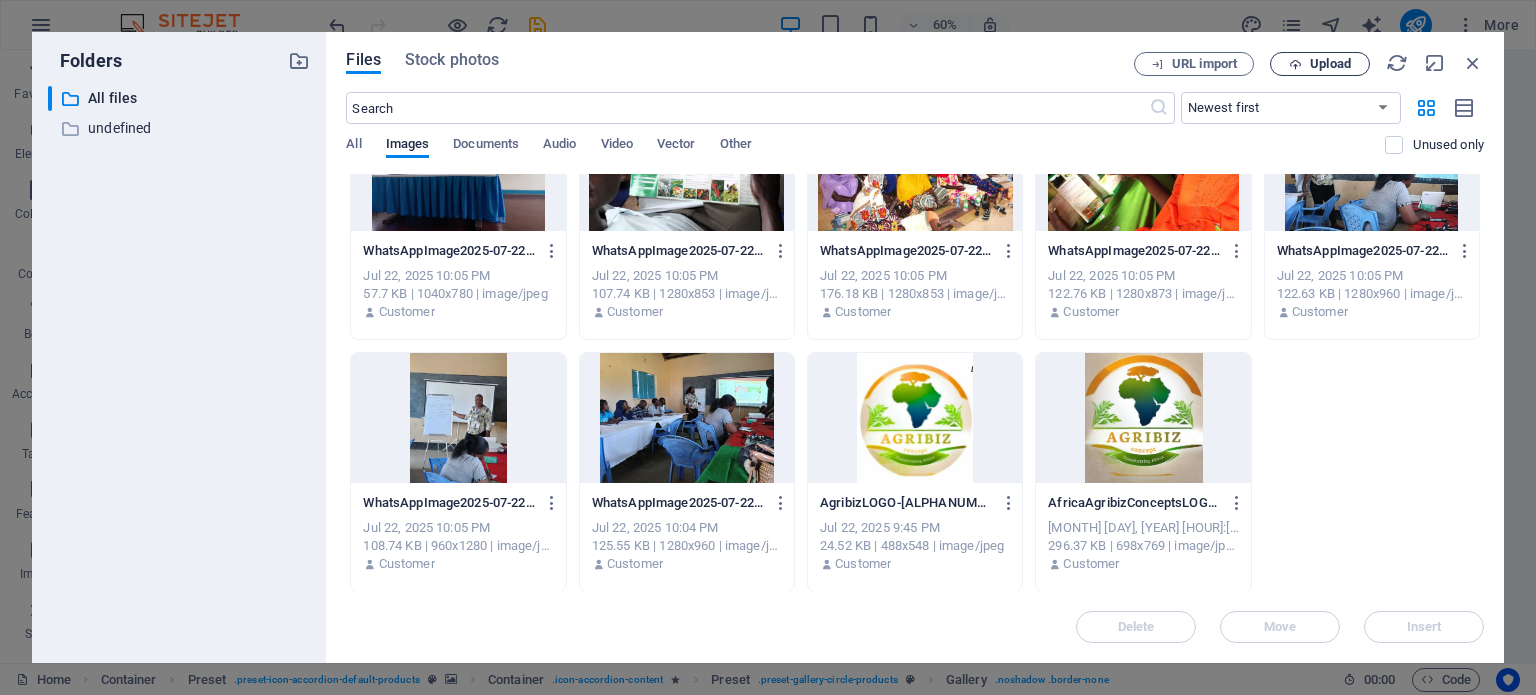 click on "Upload" at bounding box center (1330, 64) 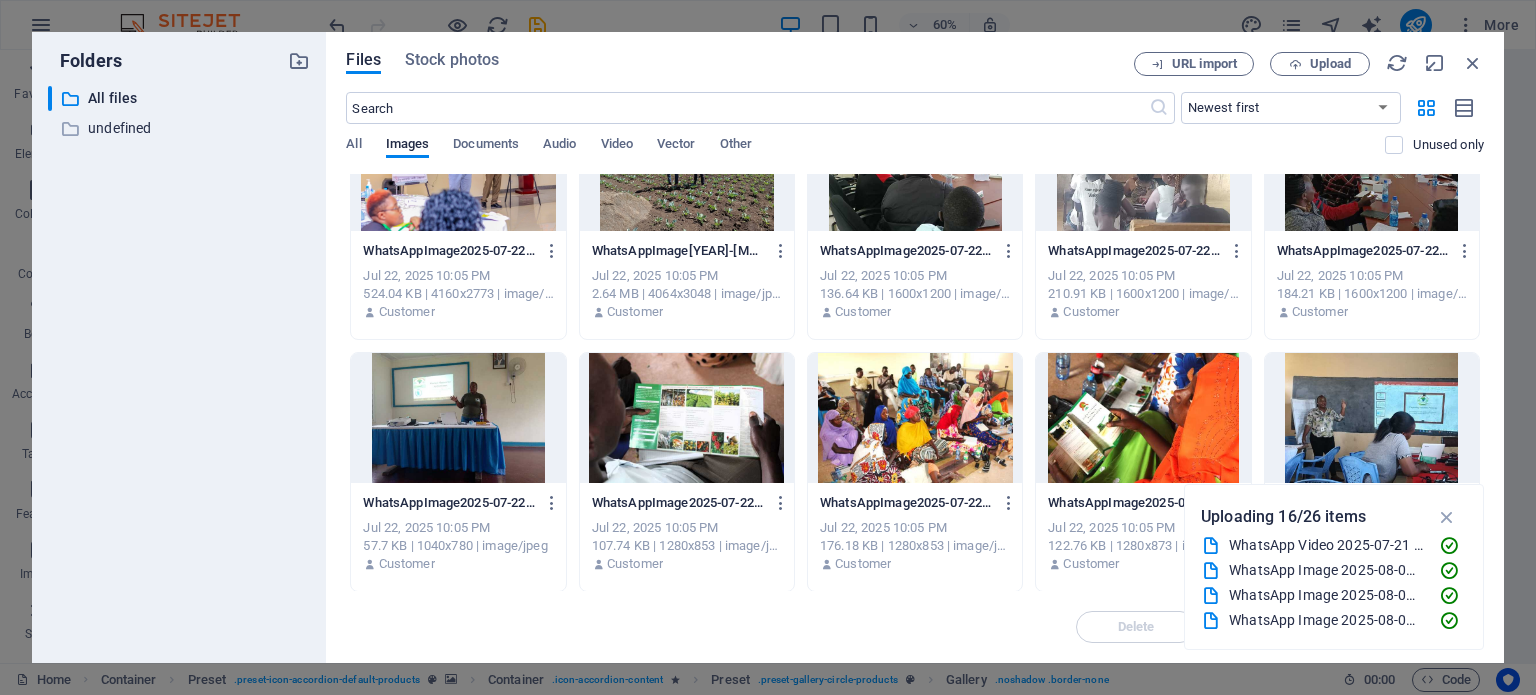 scroll, scrollTop: 5618, scrollLeft: 0, axis: vertical 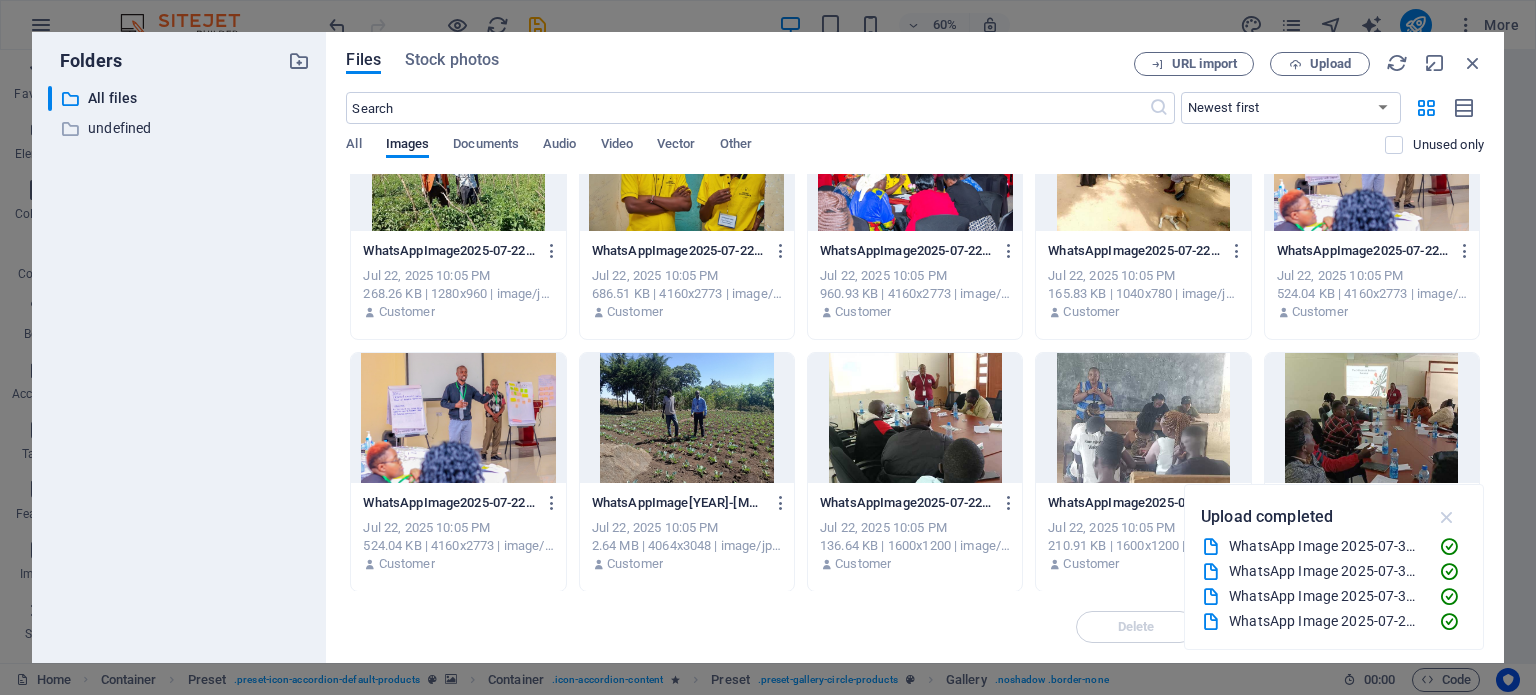 click at bounding box center (1447, 517) 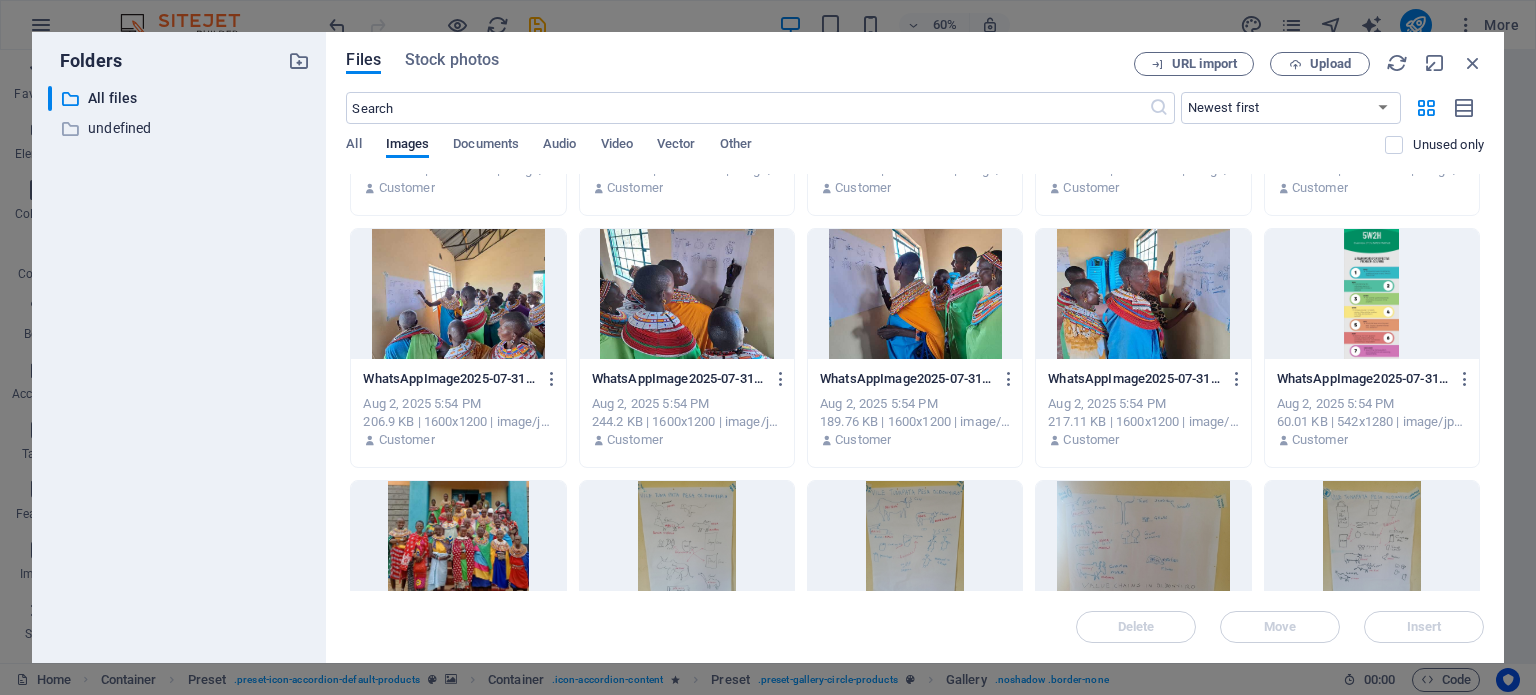 scroll, scrollTop: 677, scrollLeft: 0, axis: vertical 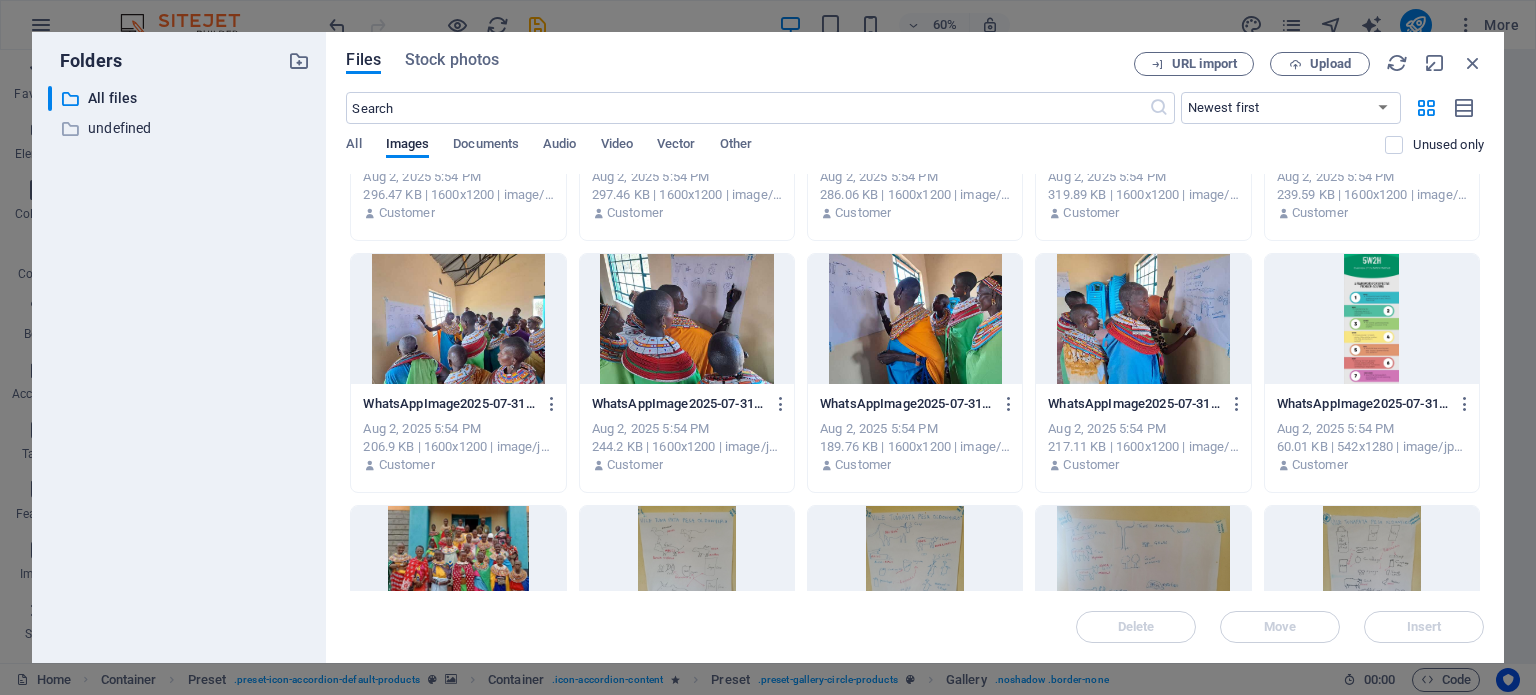 click at bounding box center [458, 319] 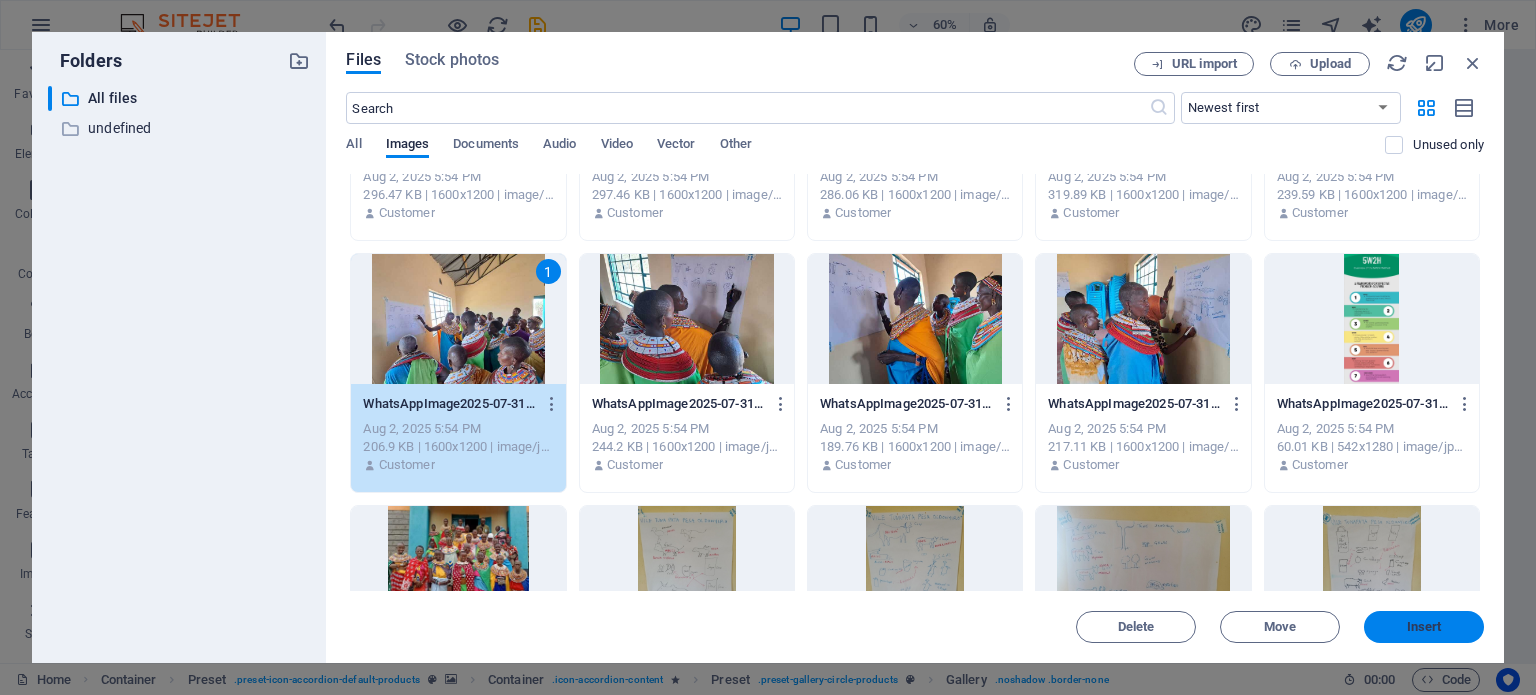 click on "Insert" at bounding box center [1424, 627] 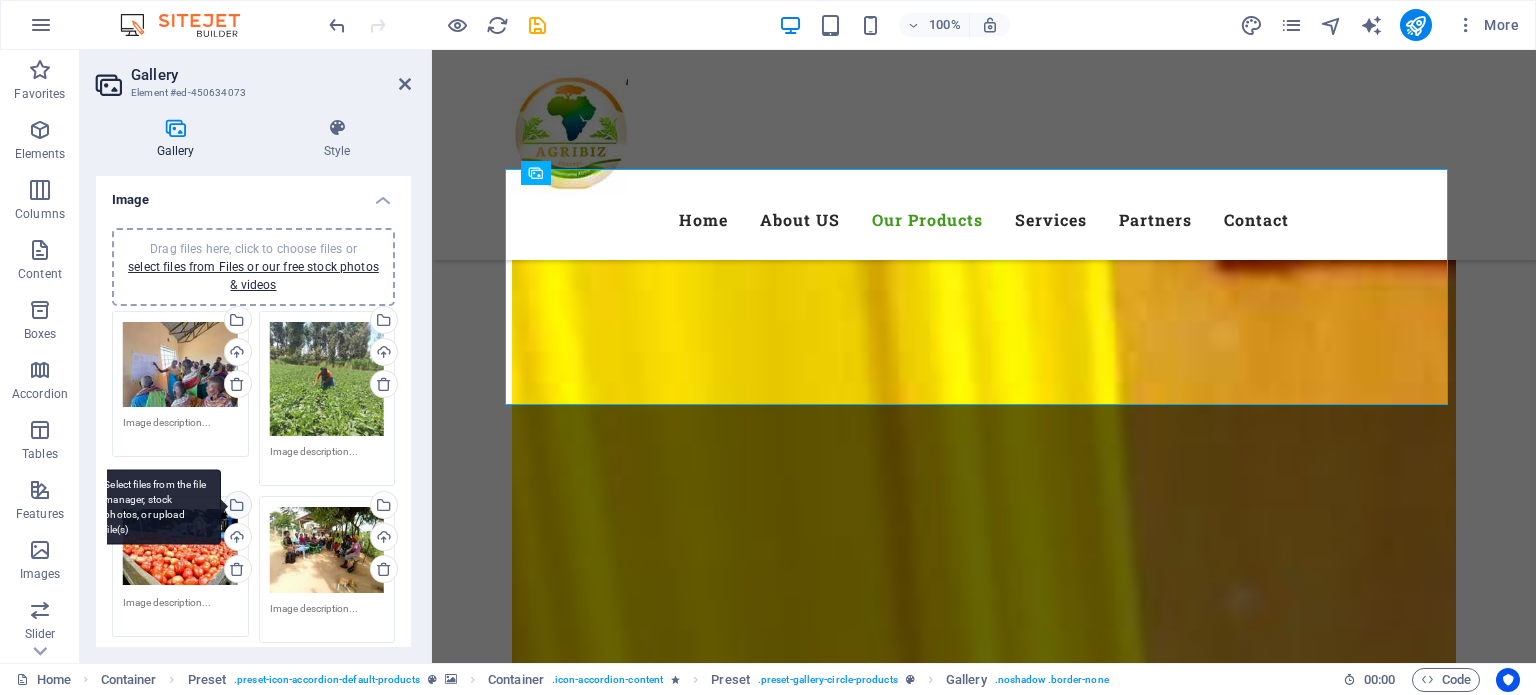 click on "Select files from the file manager, stock photos, or upload file(s)" at bounding box center (236, 507) 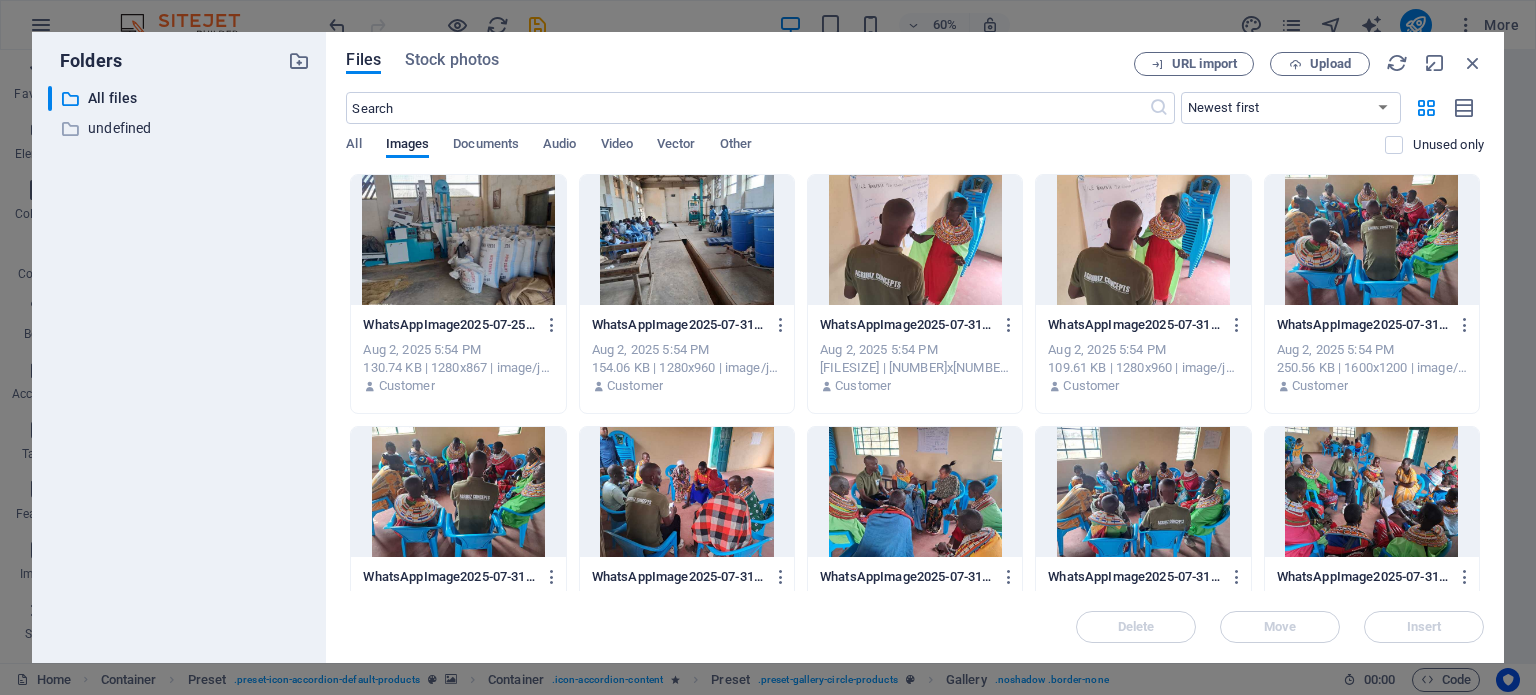 click at bounding box center (1372, 492) 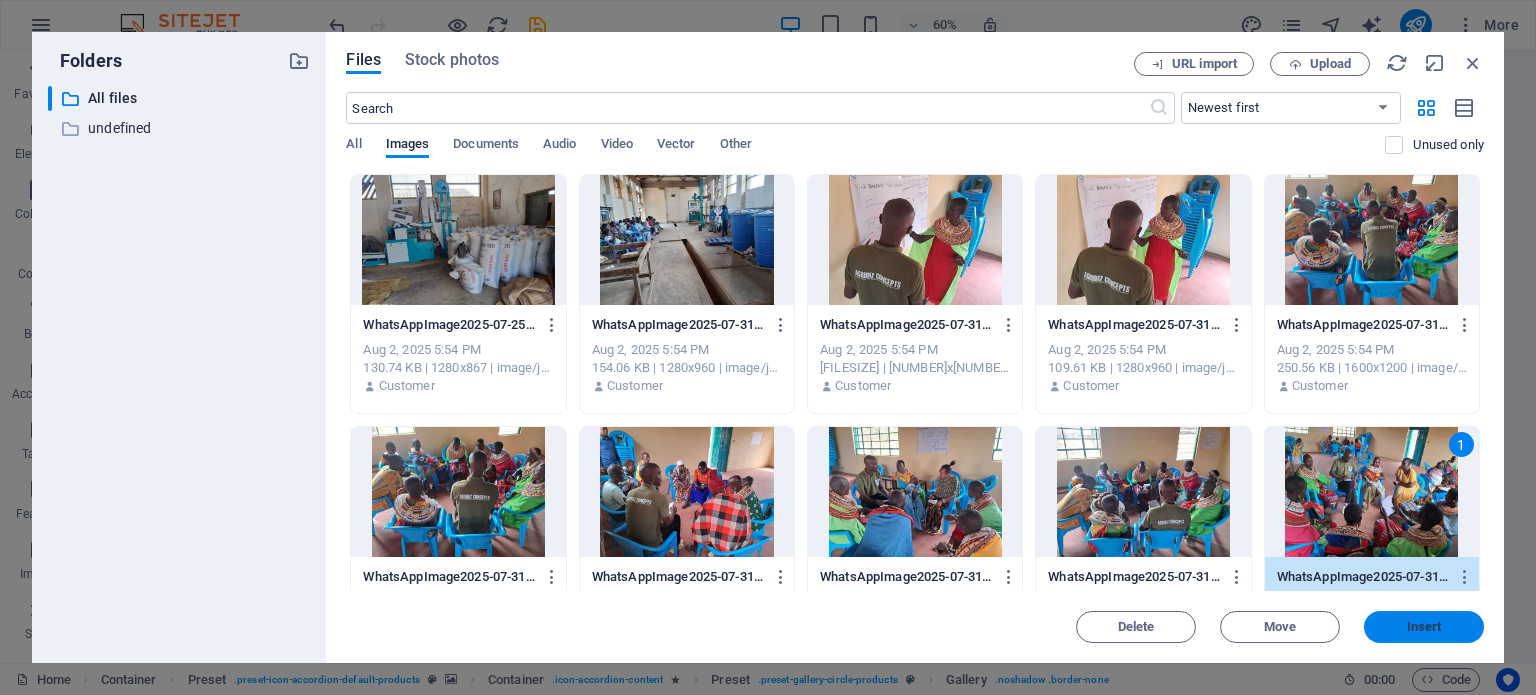click on "Insert" at bounding box center (1424, 627) 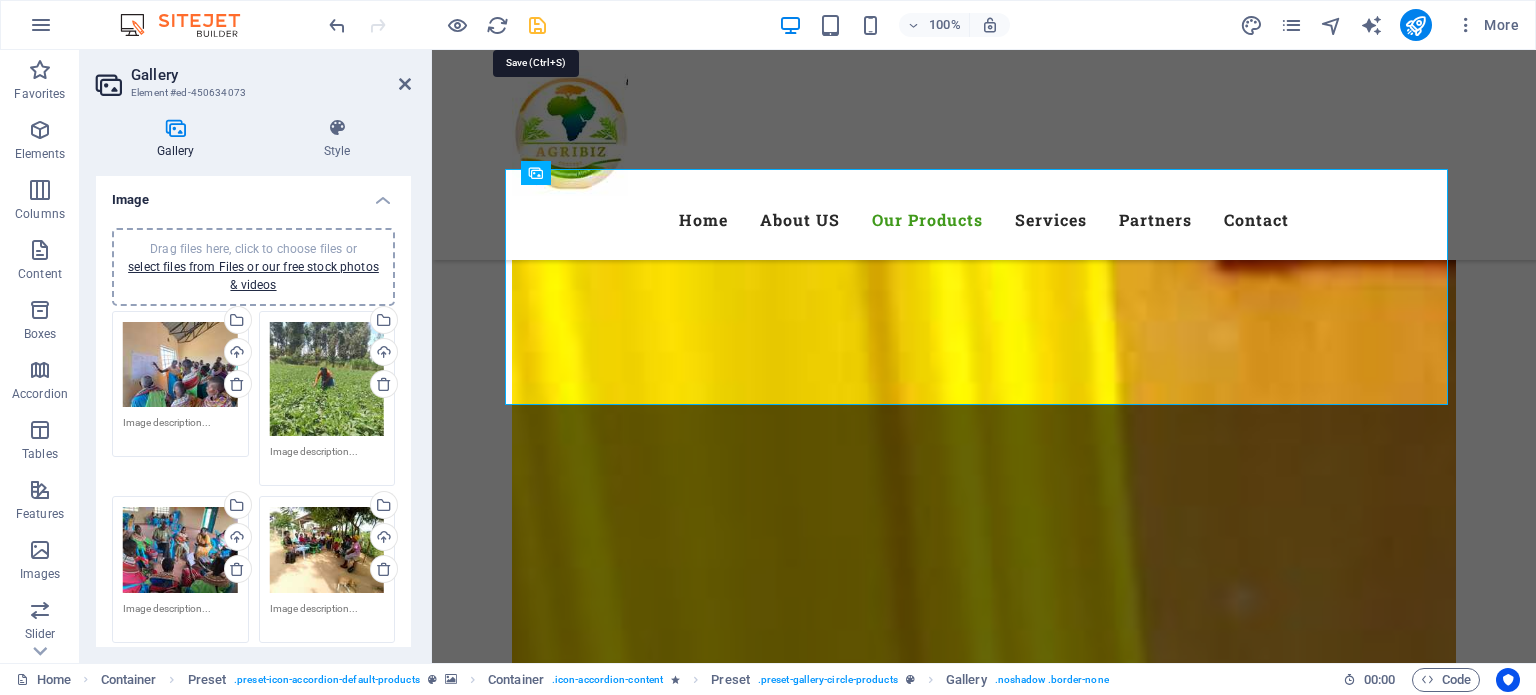 click at bounding box center (537, 25) 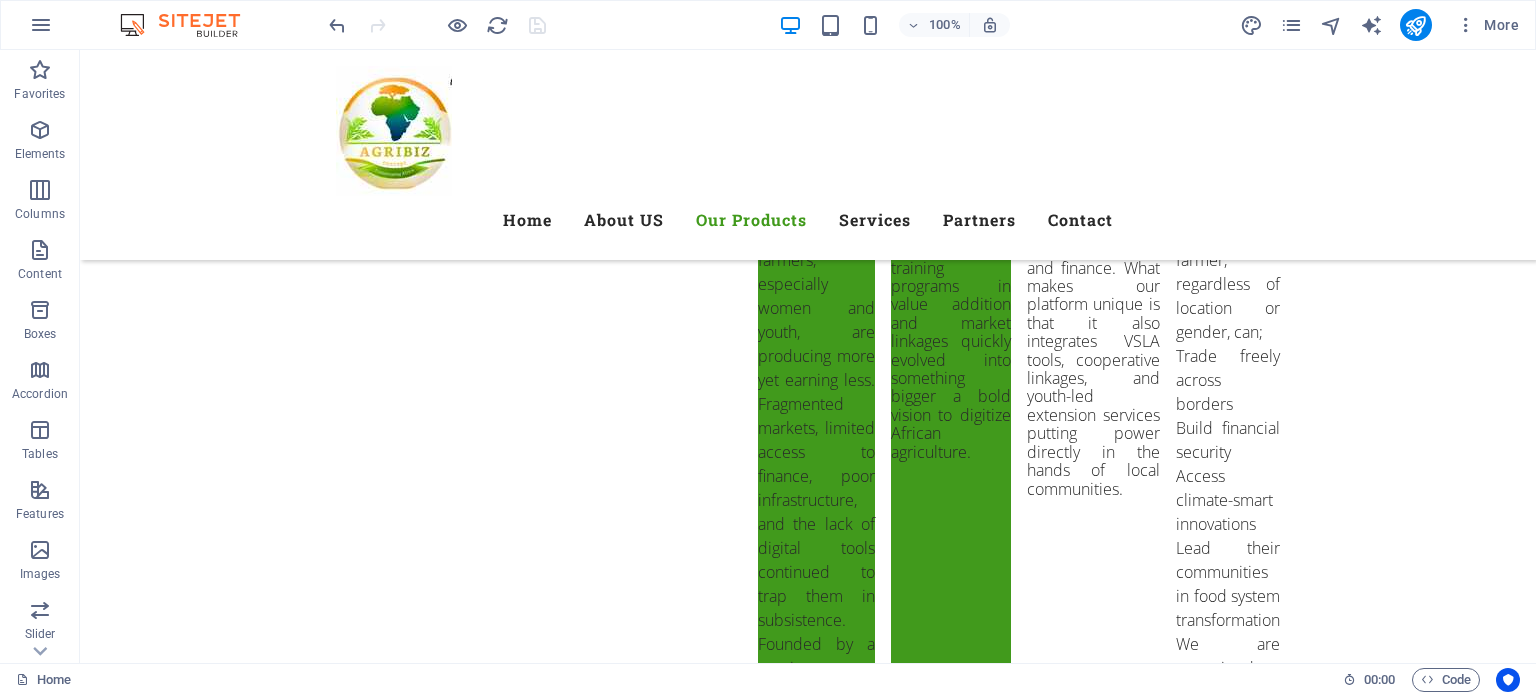 scroll, scrollTop: 4649, scrollLeft: 0, axis: vertical 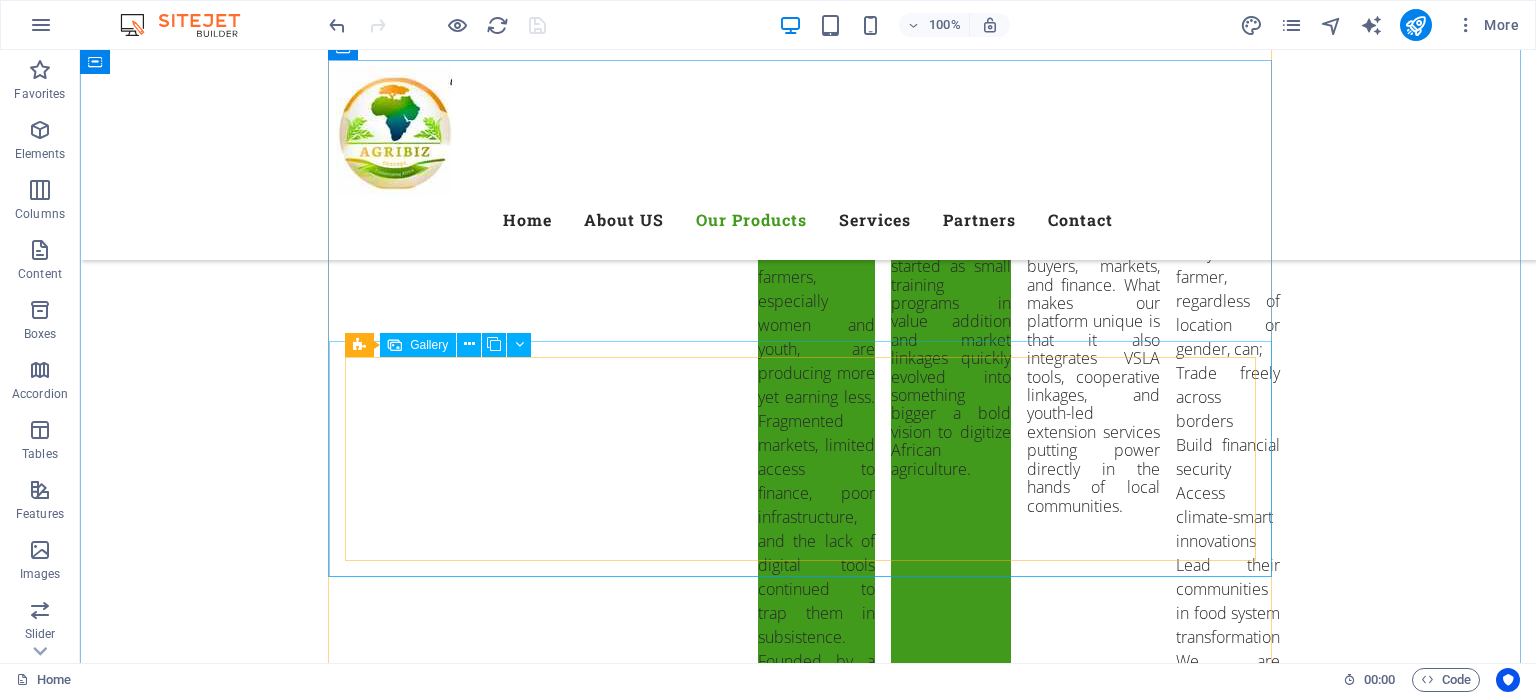 click at bounding box center [691, 7110] 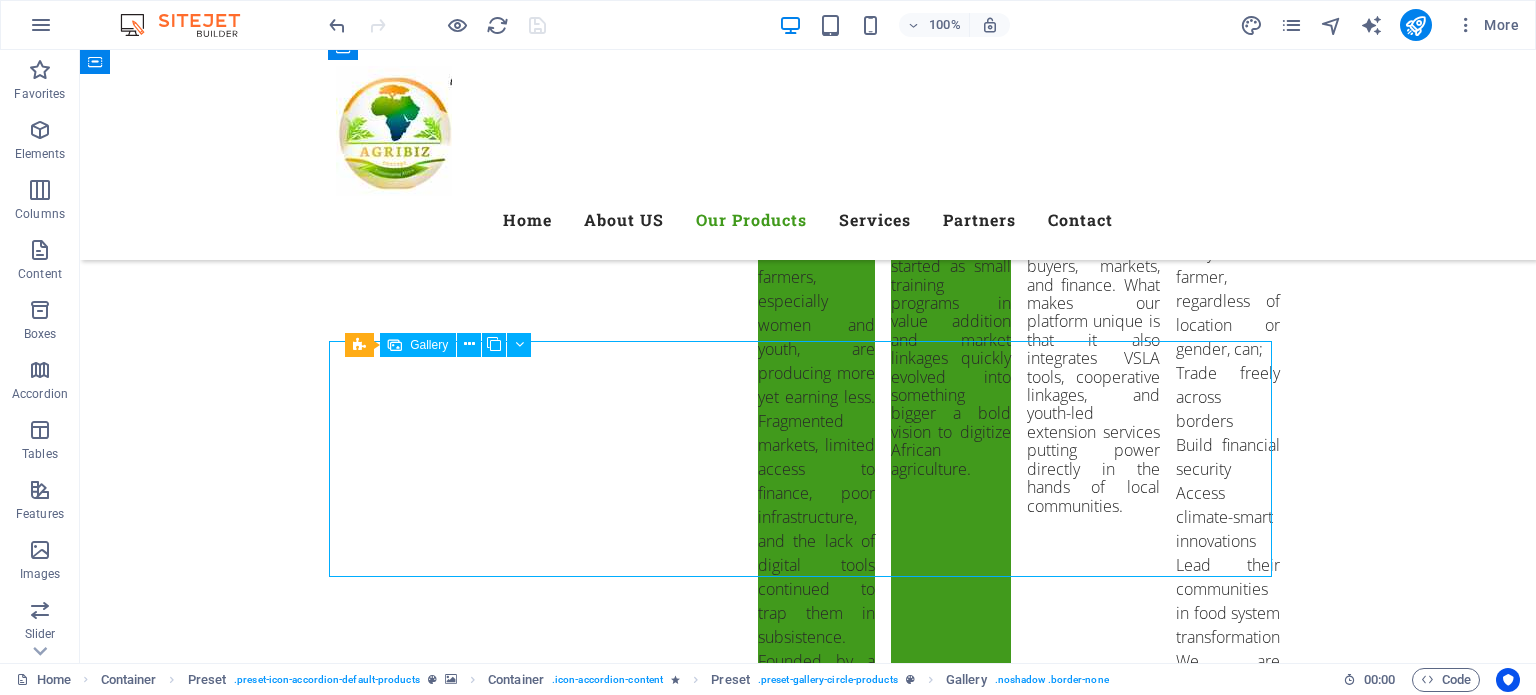 click at bounding box center [691, 7110] 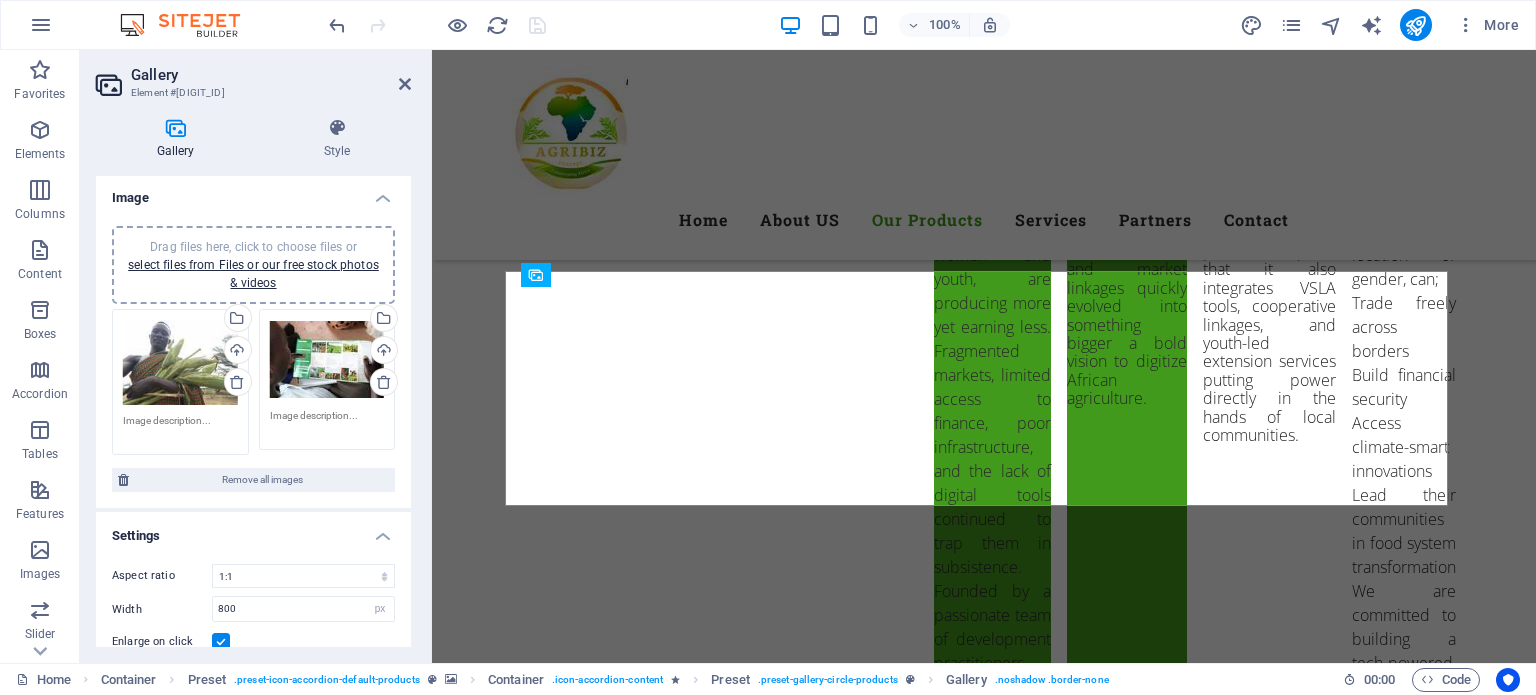 scroll, scrollTop: 0, scrollLeft: 0, axis: both 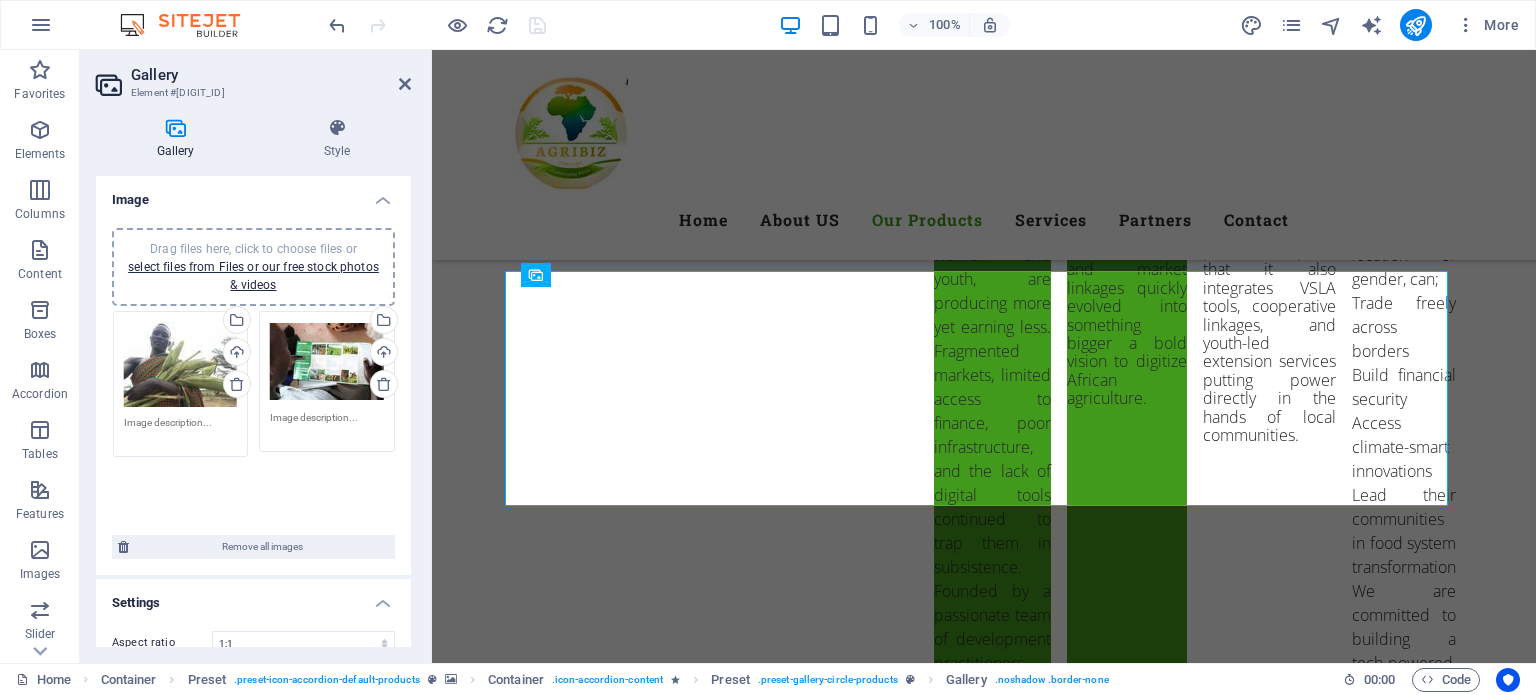 drag, startPoint x: 175, startPoint y: 366, endPoint x: 250, endPoint y: 459, distance: 119.47385 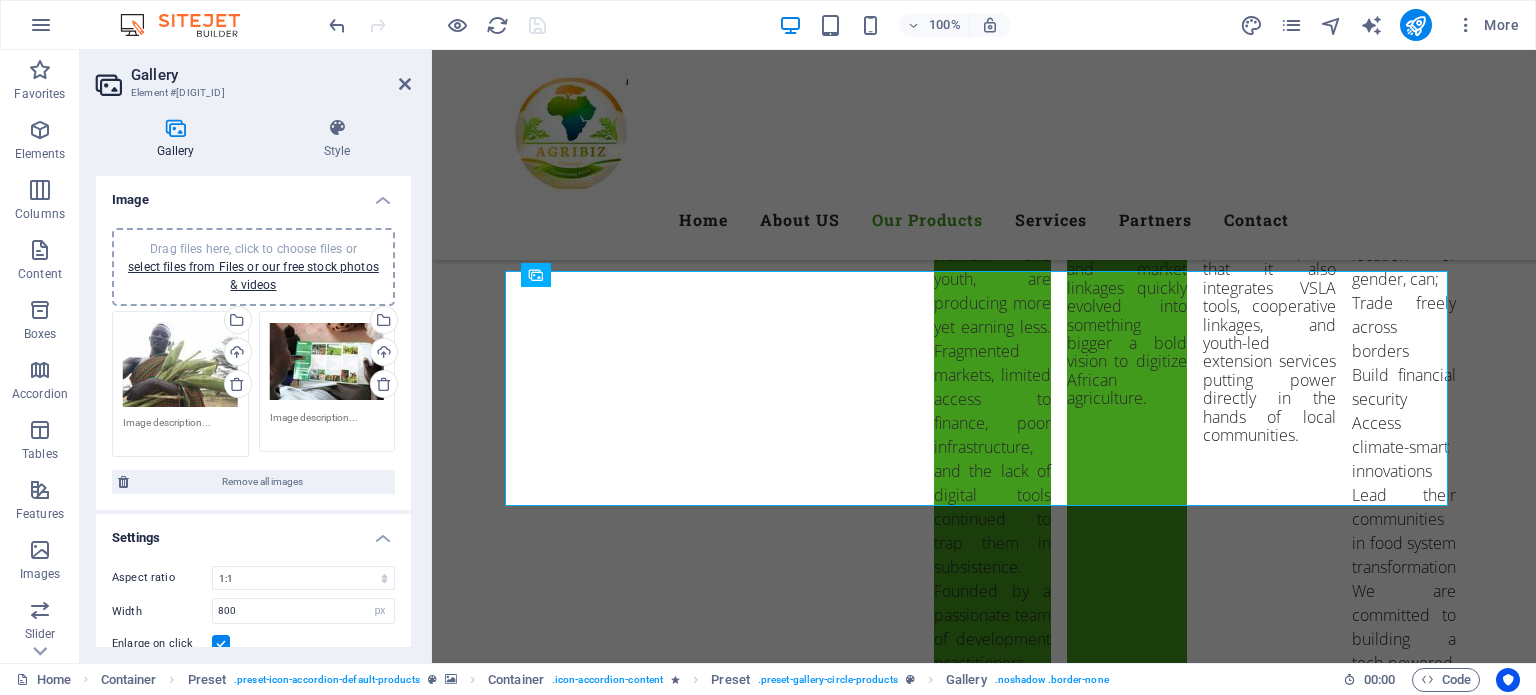 click on "Drag files here, click to choose files or select files from Files or our free stock photos & videos" at bounding box center [180, 365] 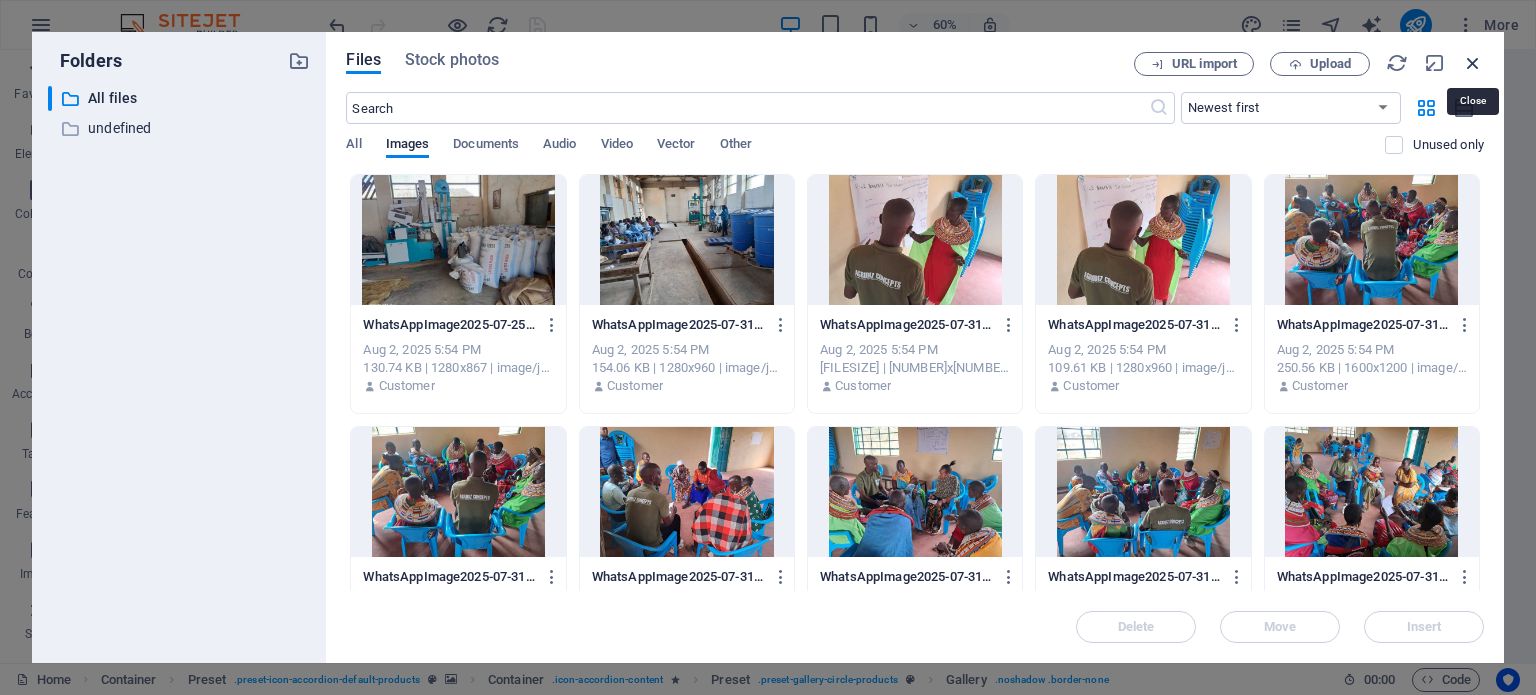 click at bounding box center (1473, 63) 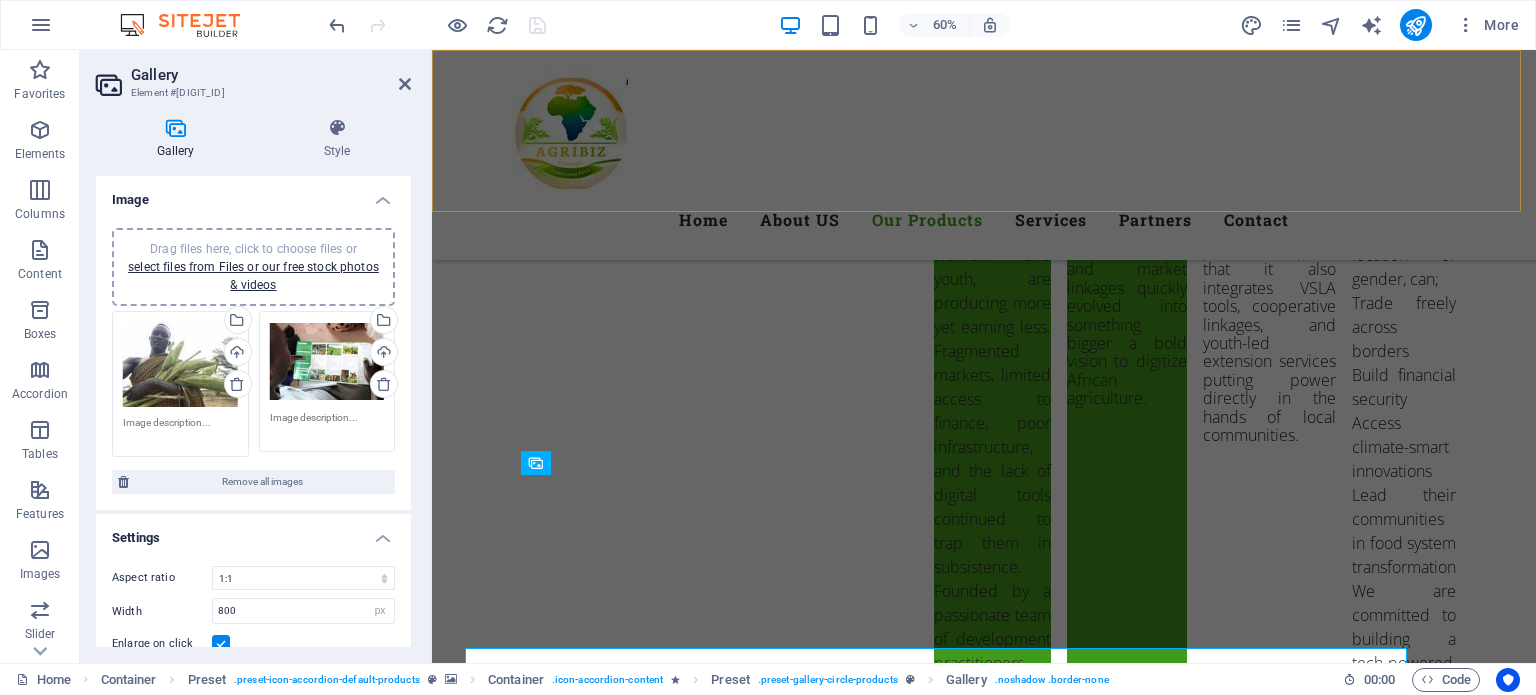 scroll, scrollTop: 4460, scrollLeft: 0, axis: vertical 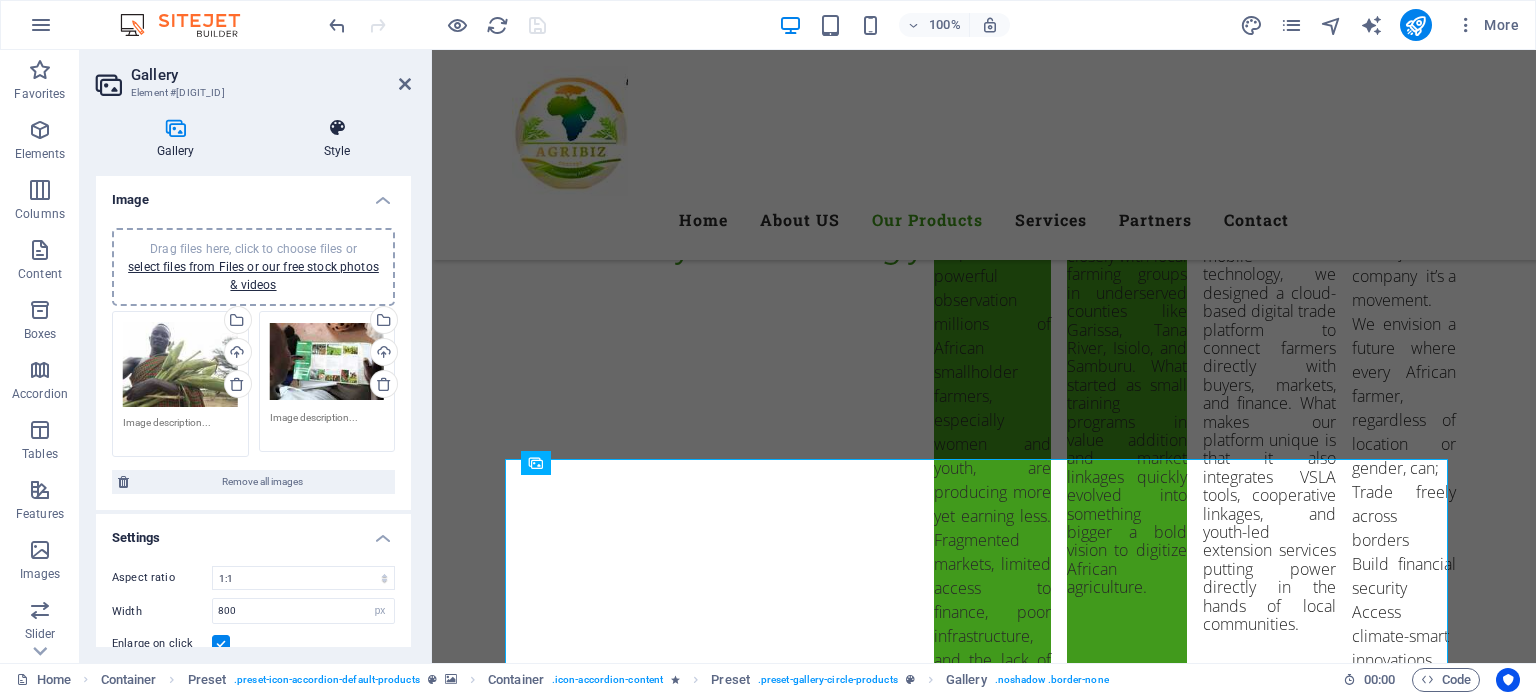 click at bounding box center [337, 128] 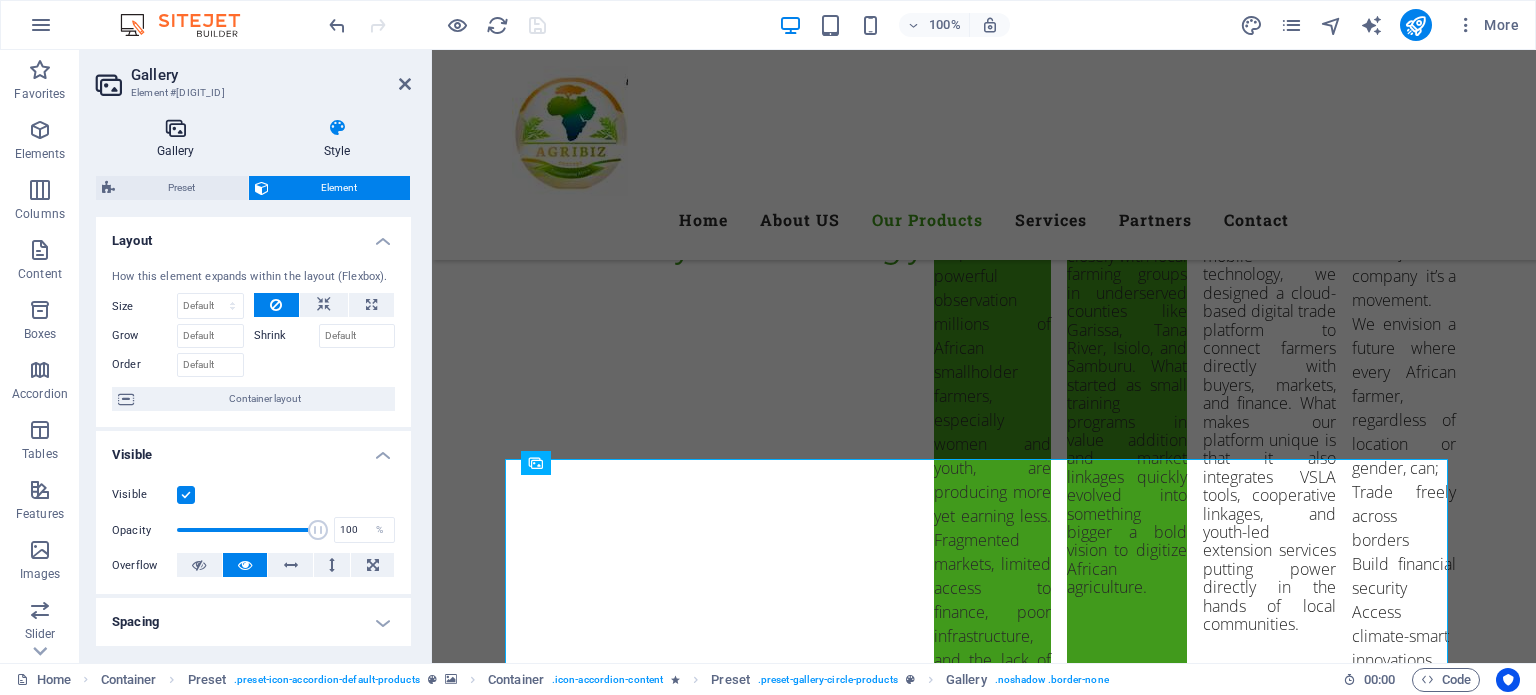 click at bounding box center [175, 128] 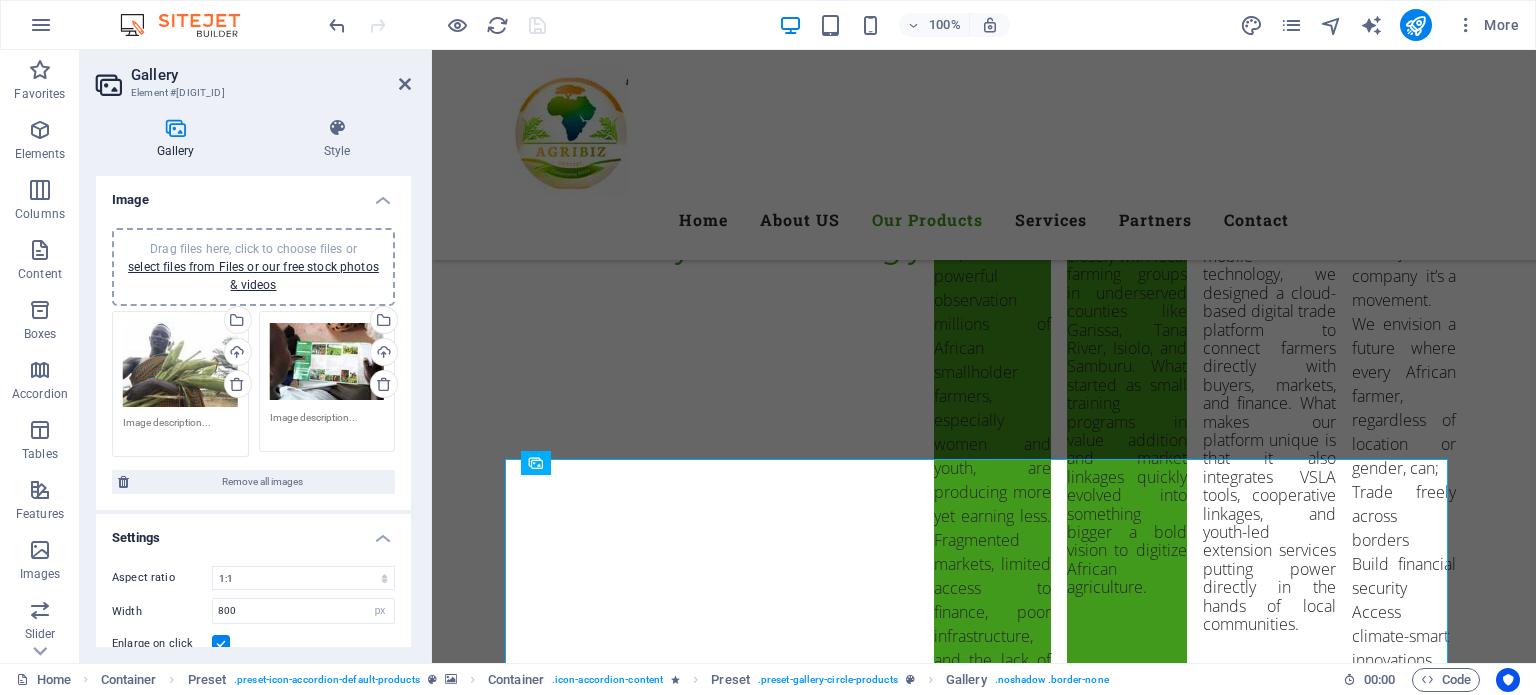 click on "Image" at bounding box center (253, 194) 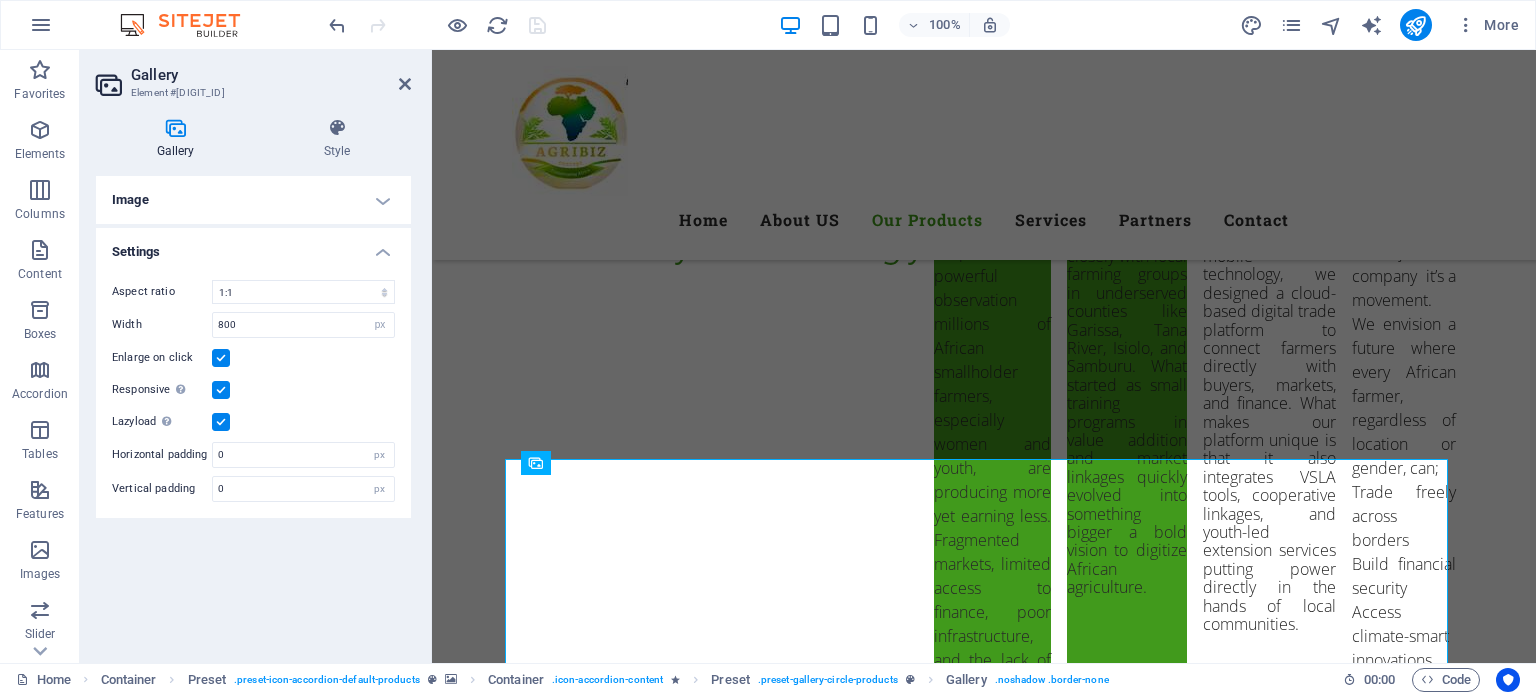 click on "Image" at bounding box center (253, 200) 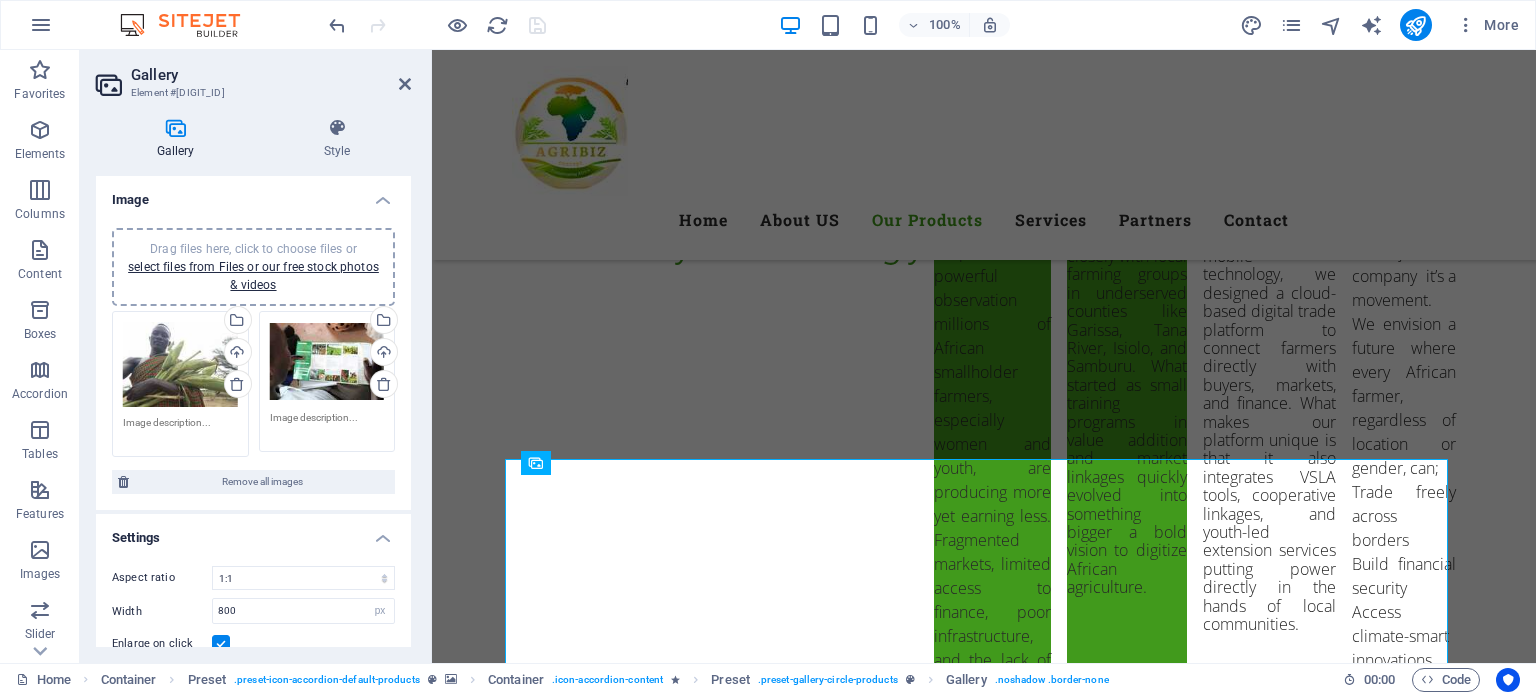 drag, startPoint x: 412, startPoint y: 277, endPoint x: 412, endPoint y: 306, distance: 29 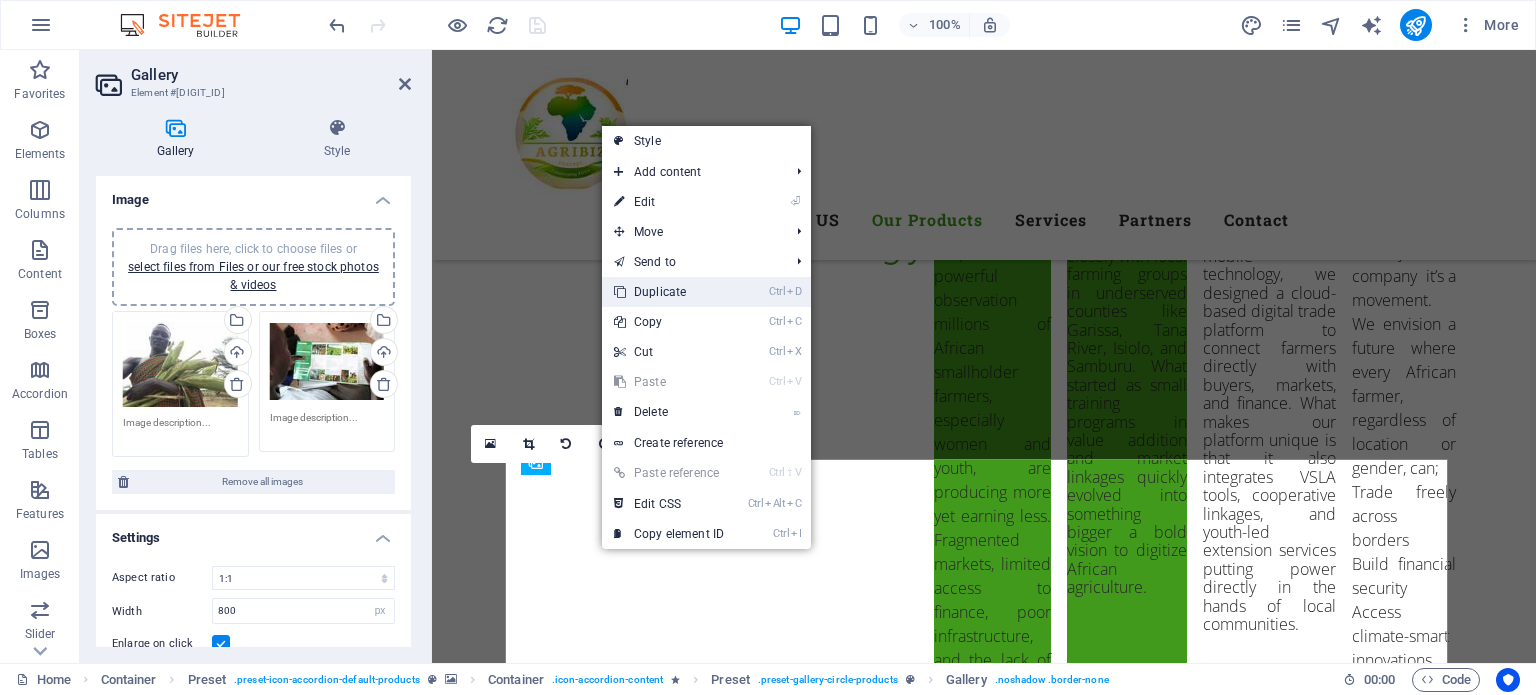 click on "Ctrl D  Duplicate" at bounding box center [669, 292] 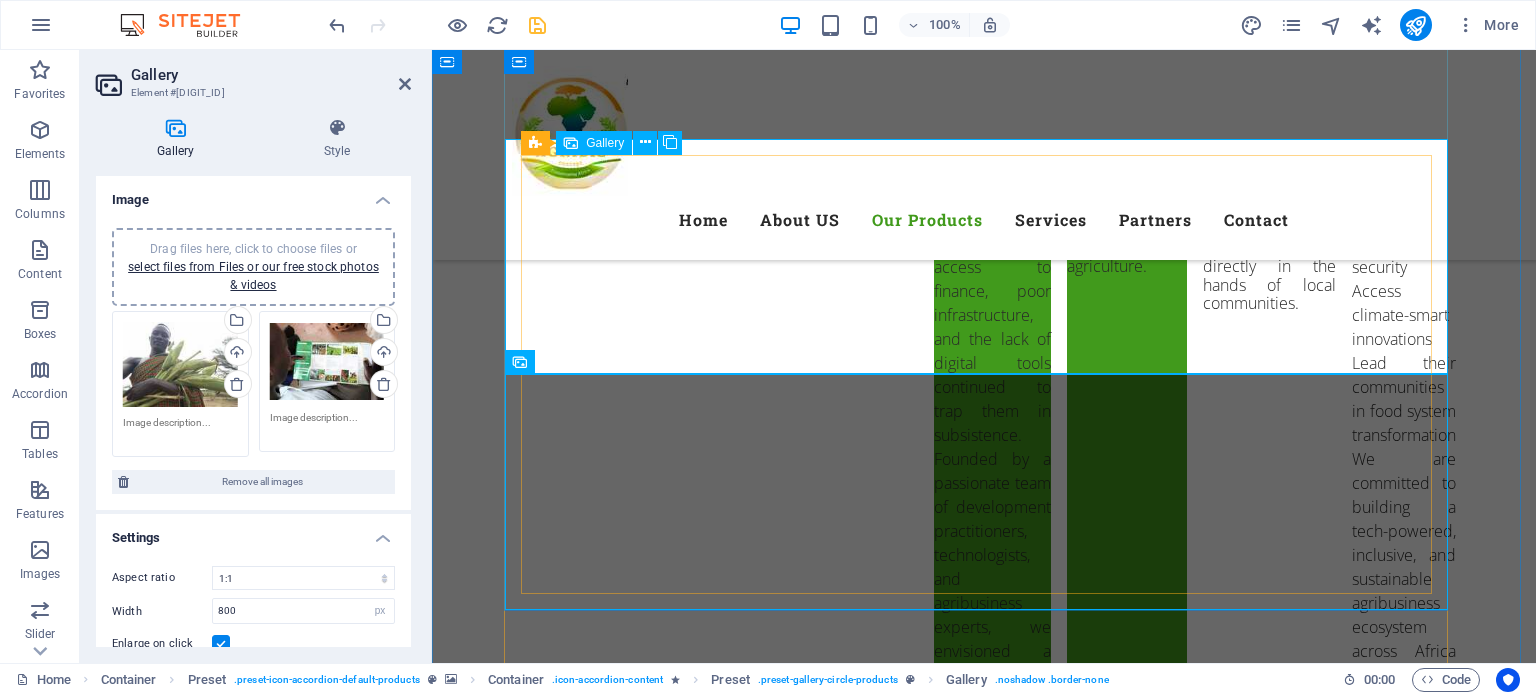 scroll, scrollTop: 4916, scrollLeft: 0, axis: vertical 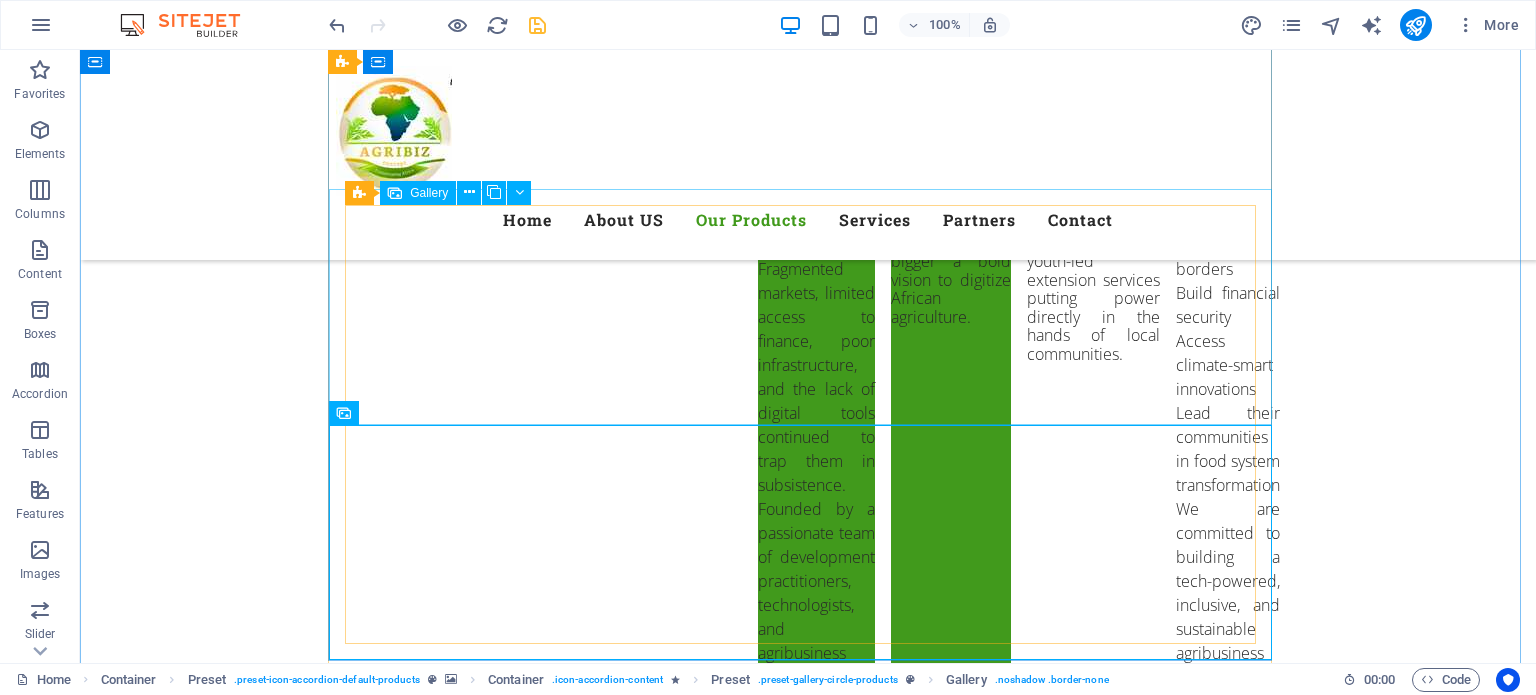 drag, startPoint x: 684, startPoint y: 495, endPoint x: 871, endPoint y: 316, distance: 258.86288 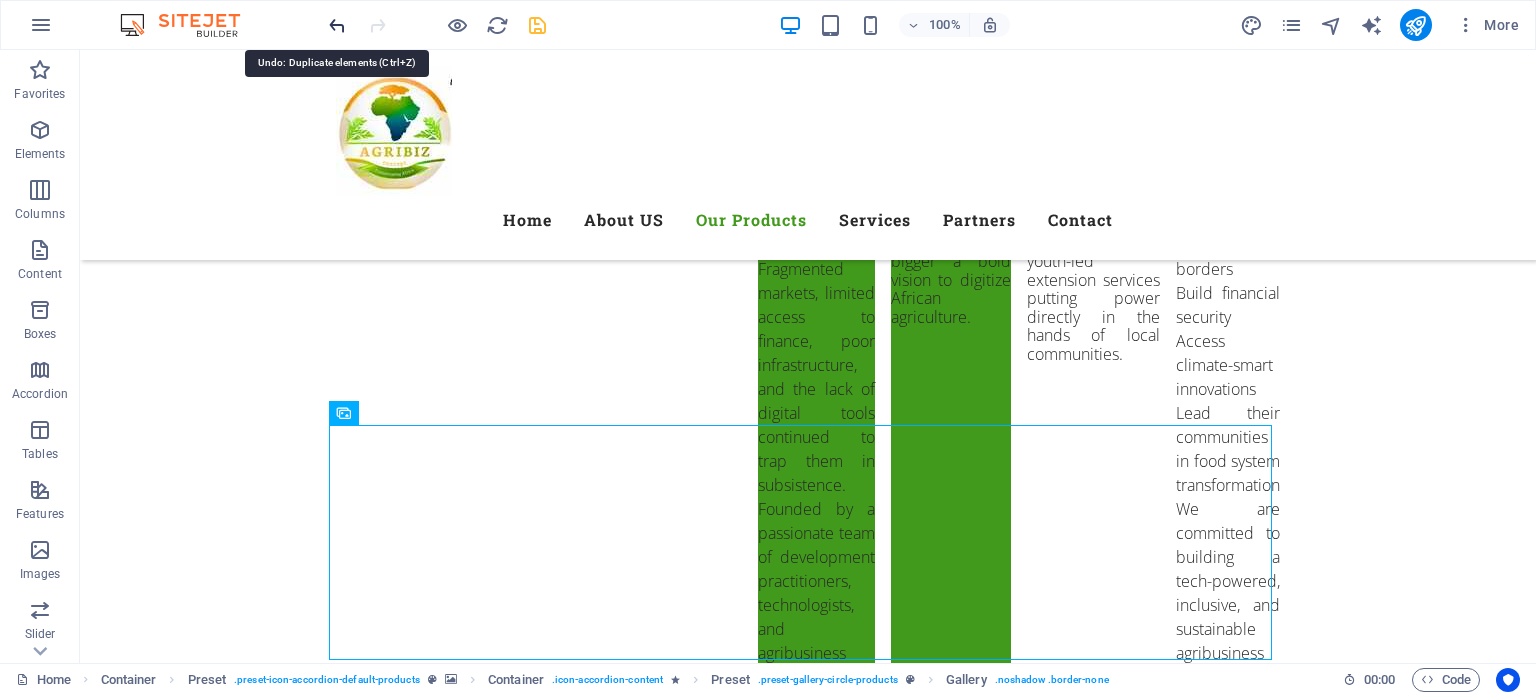 click at bounding box center (337, 25) 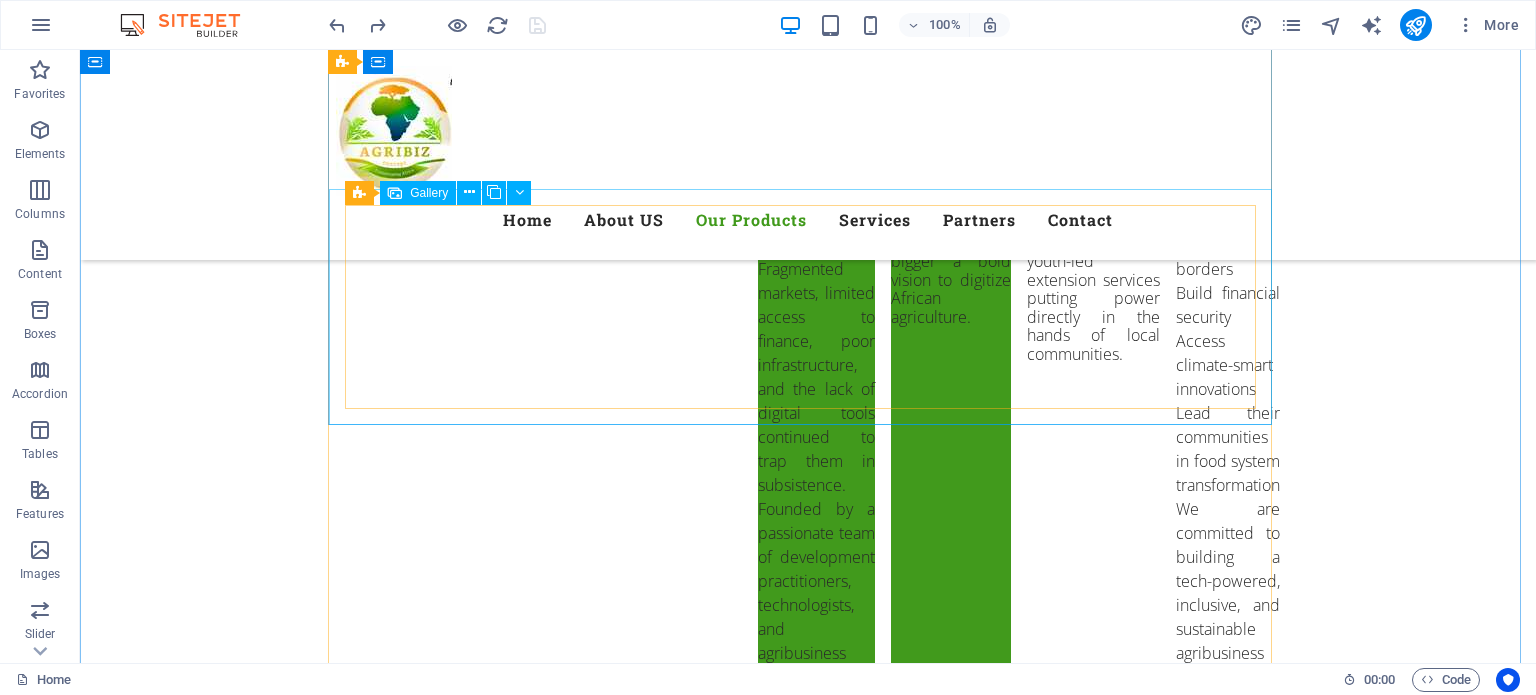 click at bounding box center [808, 6958] 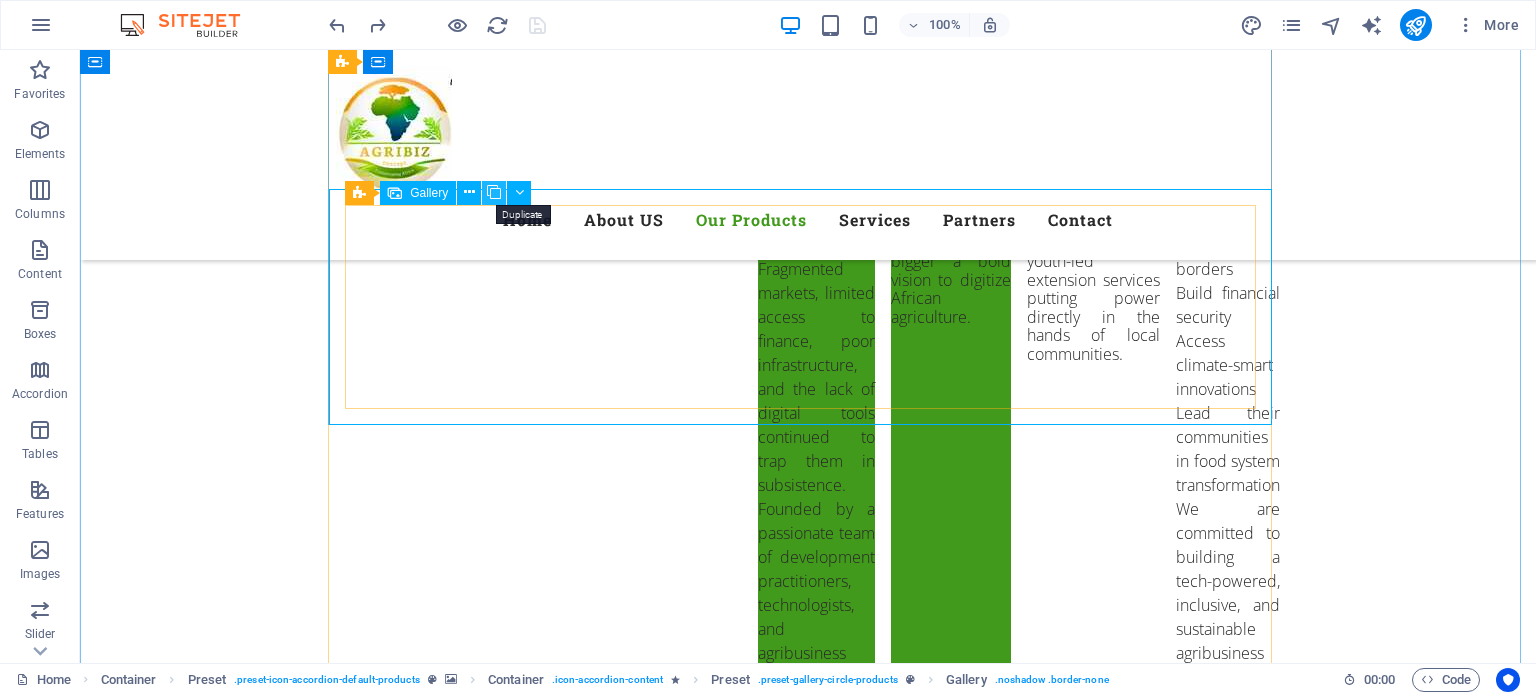 click at bounding box center [494, 192] 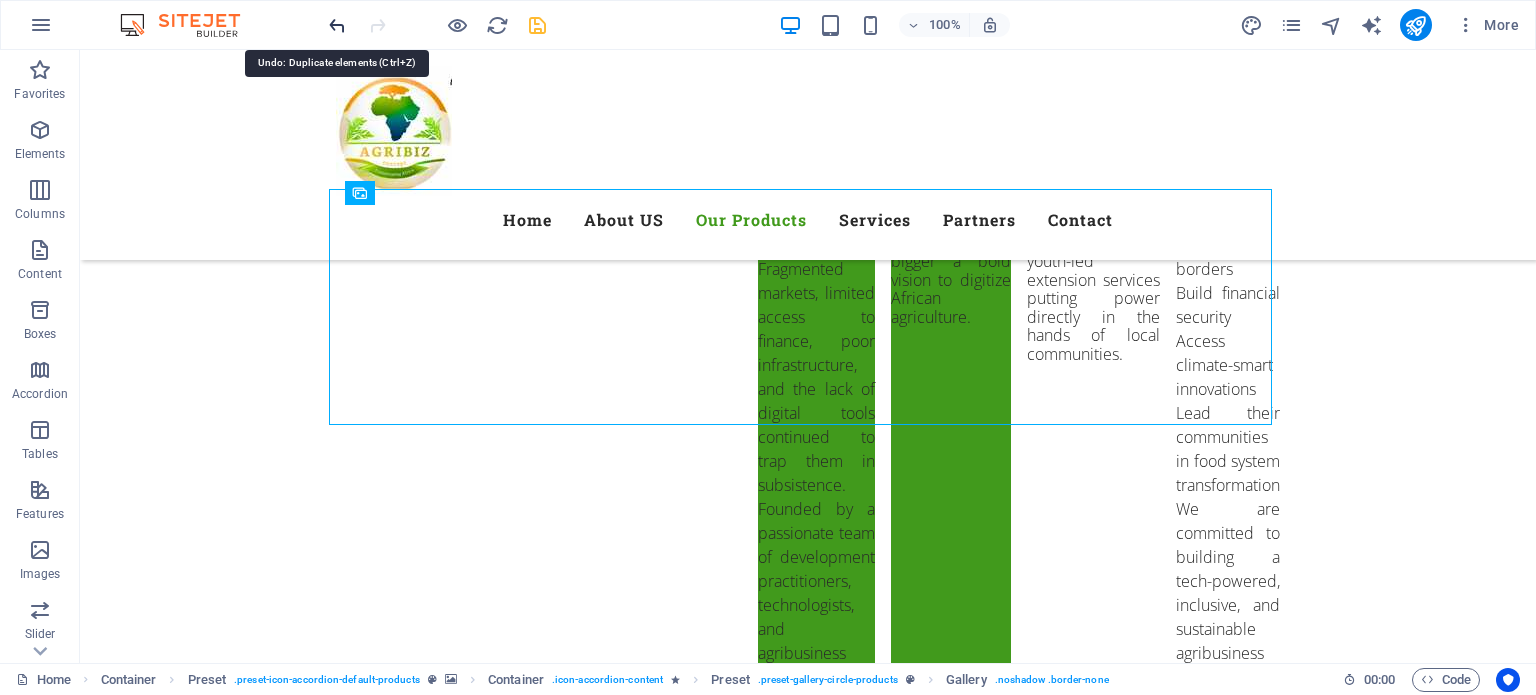 click at bounding box center [337, 25] 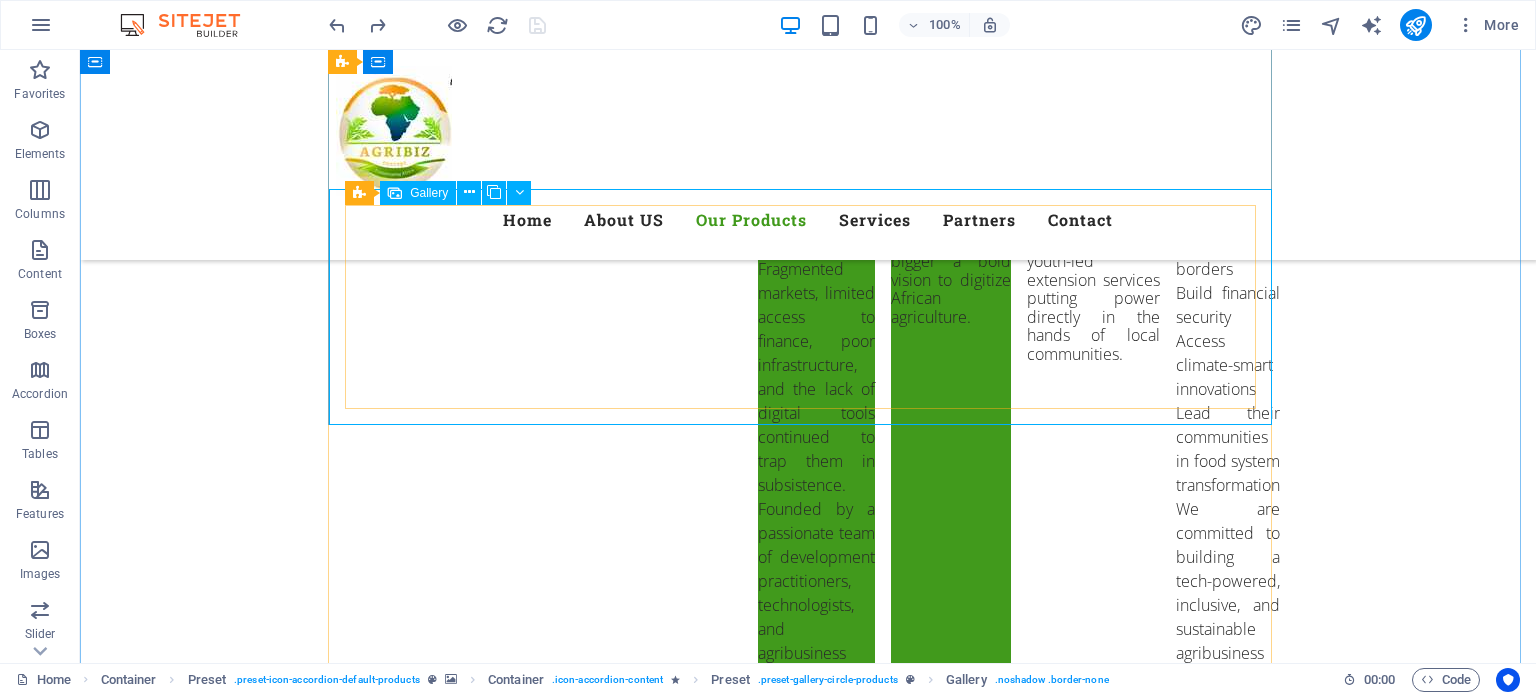 click at bounding box center [455, 6958] 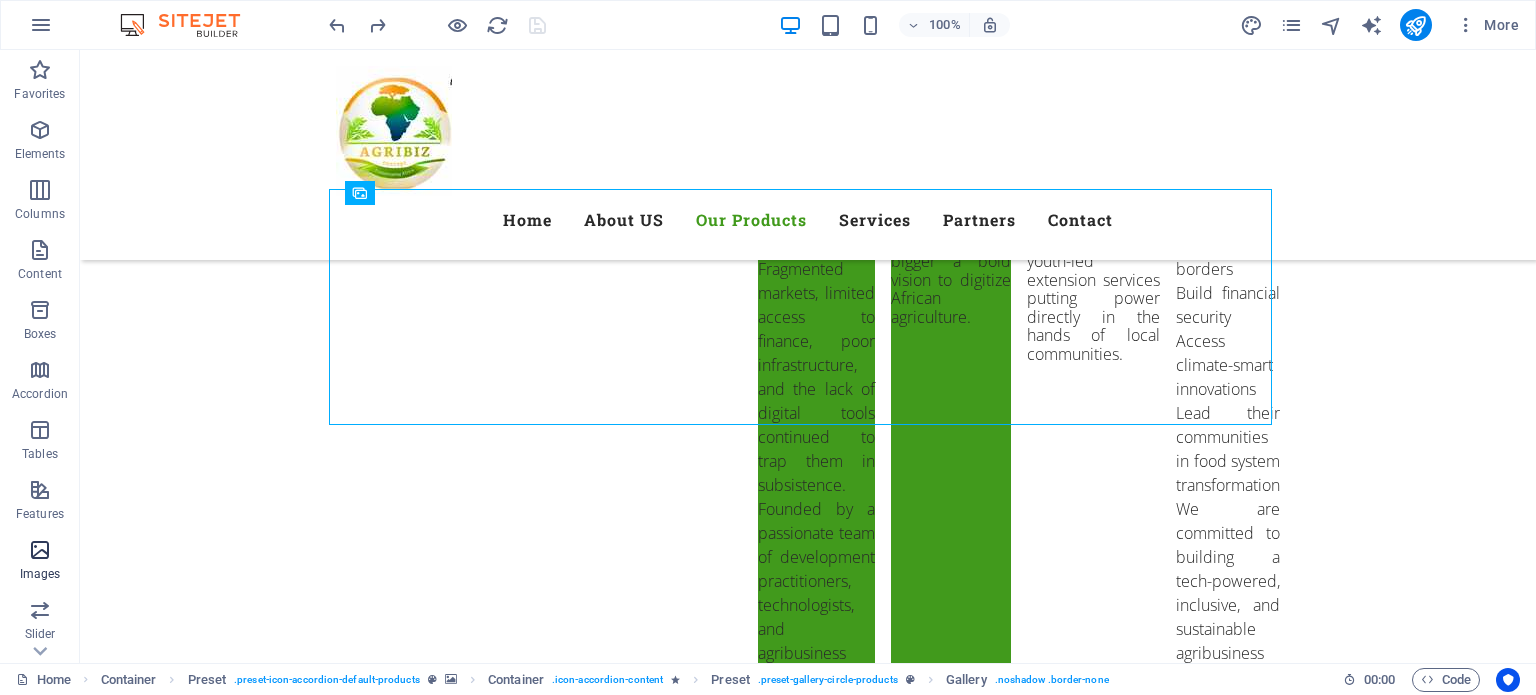 click at bounding box center (40, 550) 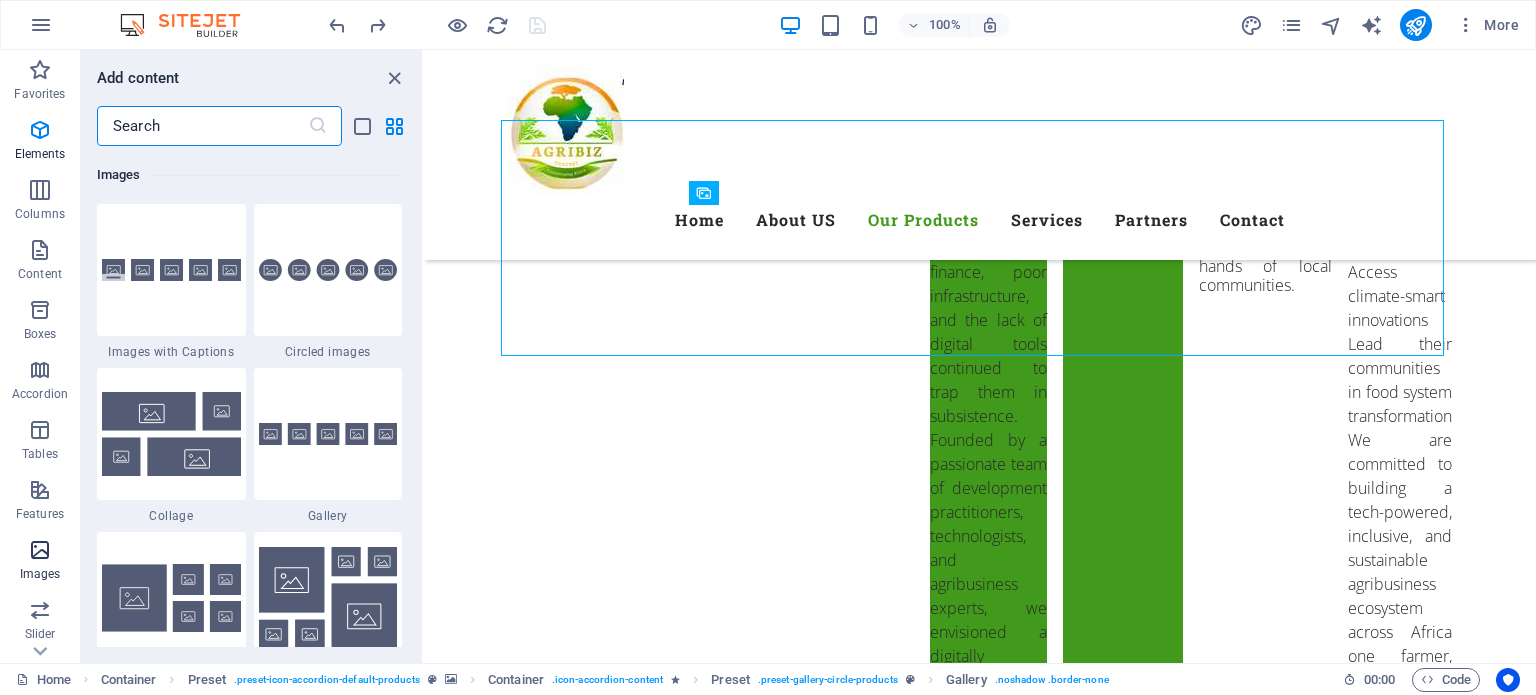 scroll, scrollTop: 10140, scrollLeft: 0, axis: vertical 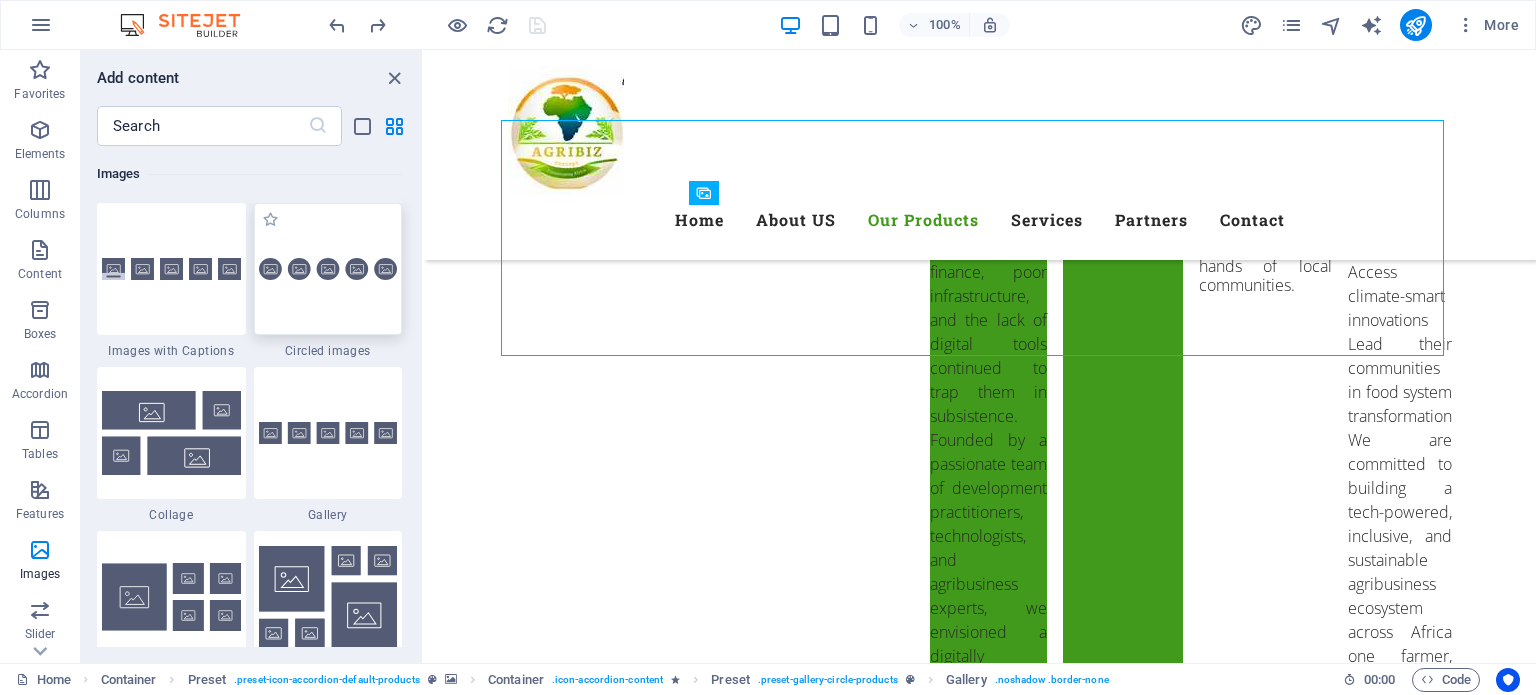 click at bounding box center [328, 269] 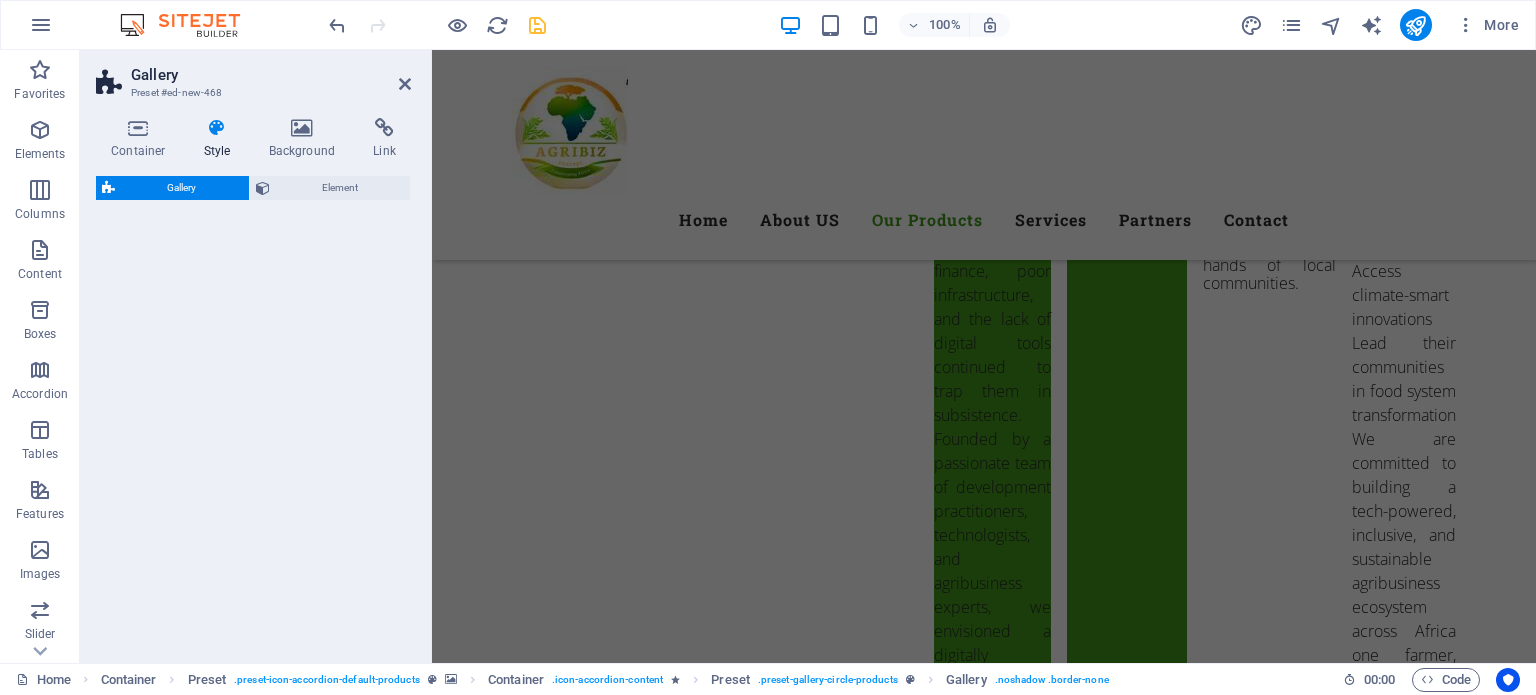 select on "rem" 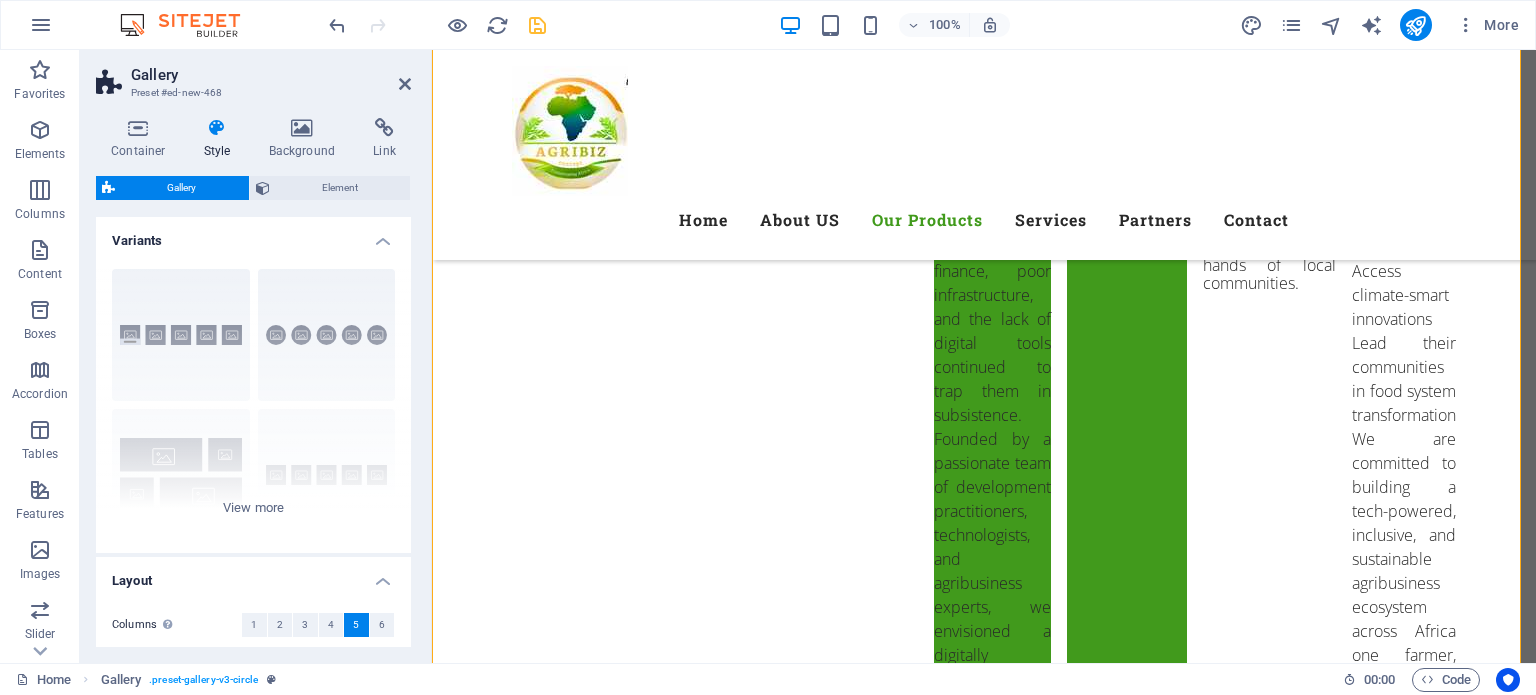 scroll, scrollTop: 9208, scrollLeft: 0, axis: vertical 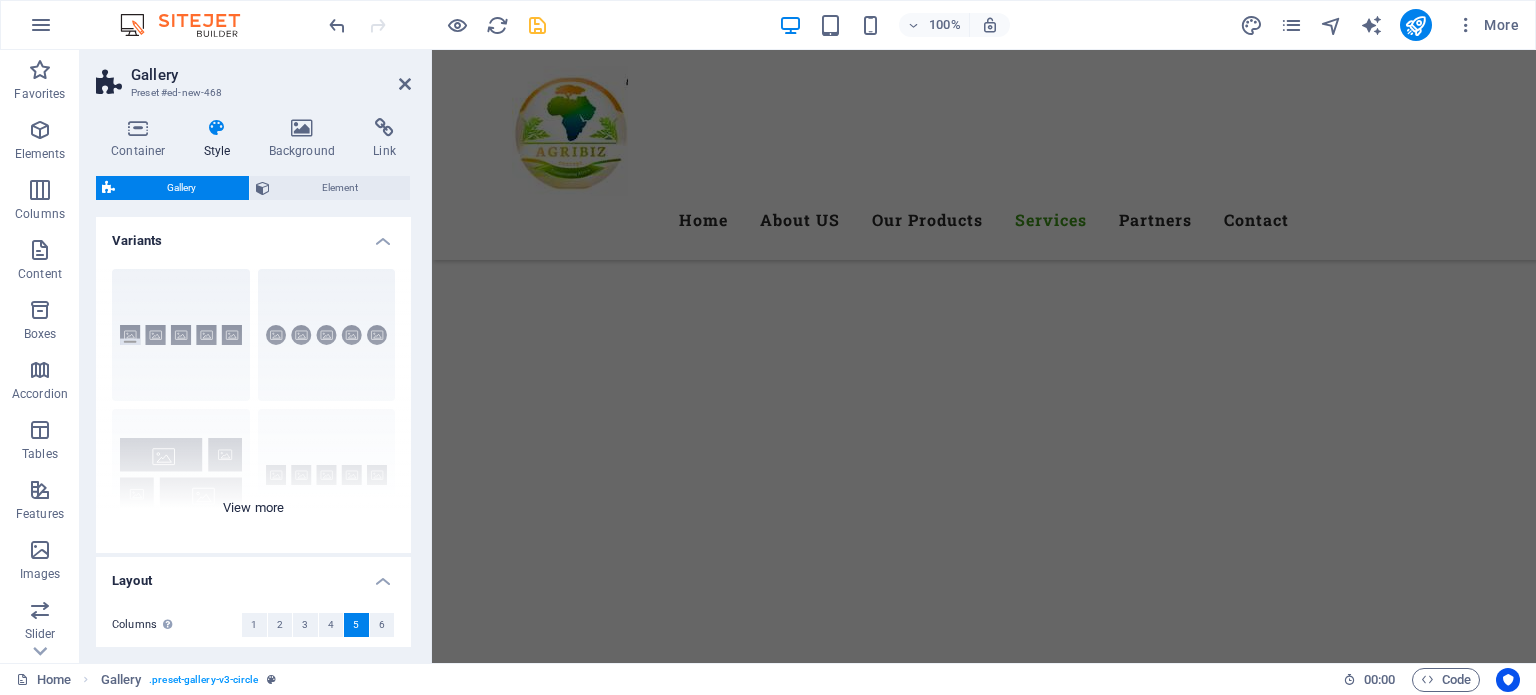 click on "Captions Circle Collage Default Grid Grid shifted" at bounding box center [253, 403] 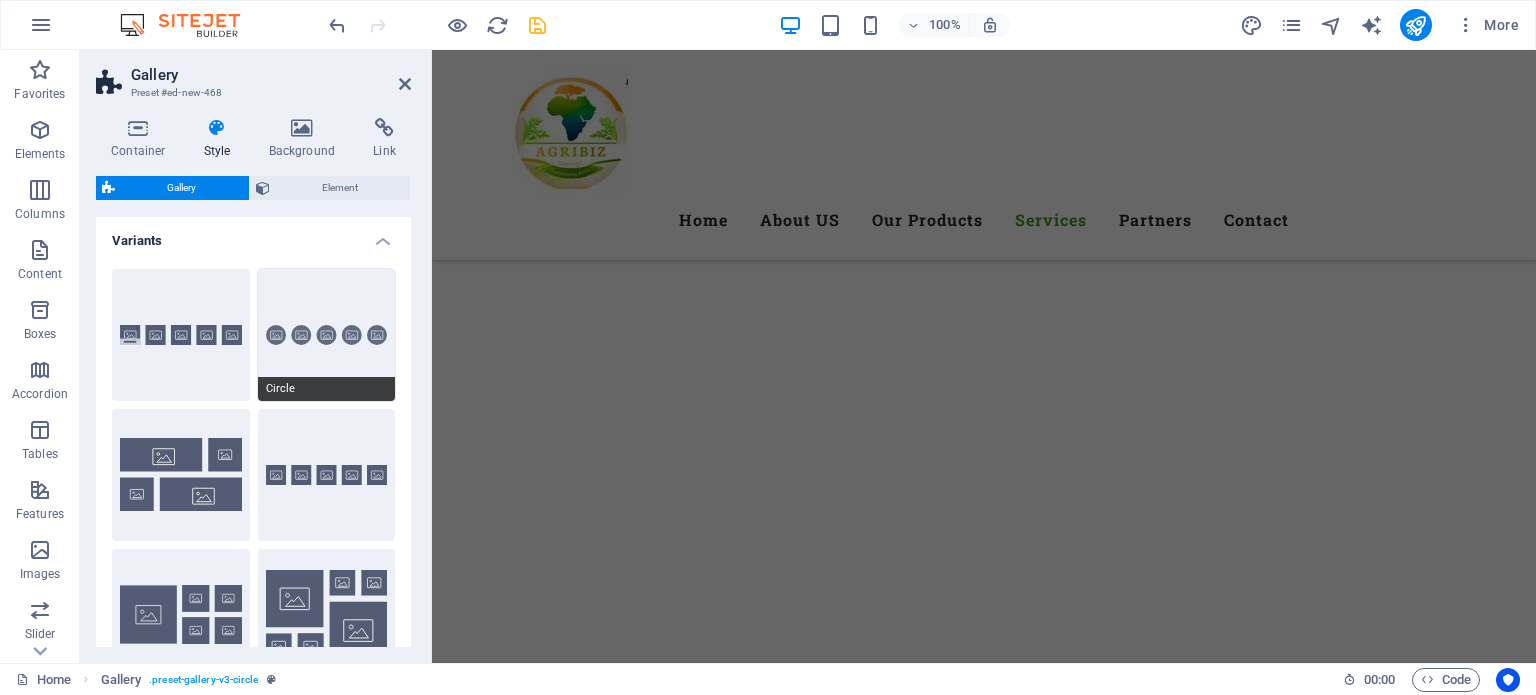click on "Circle" at bounding box center [327, 335] 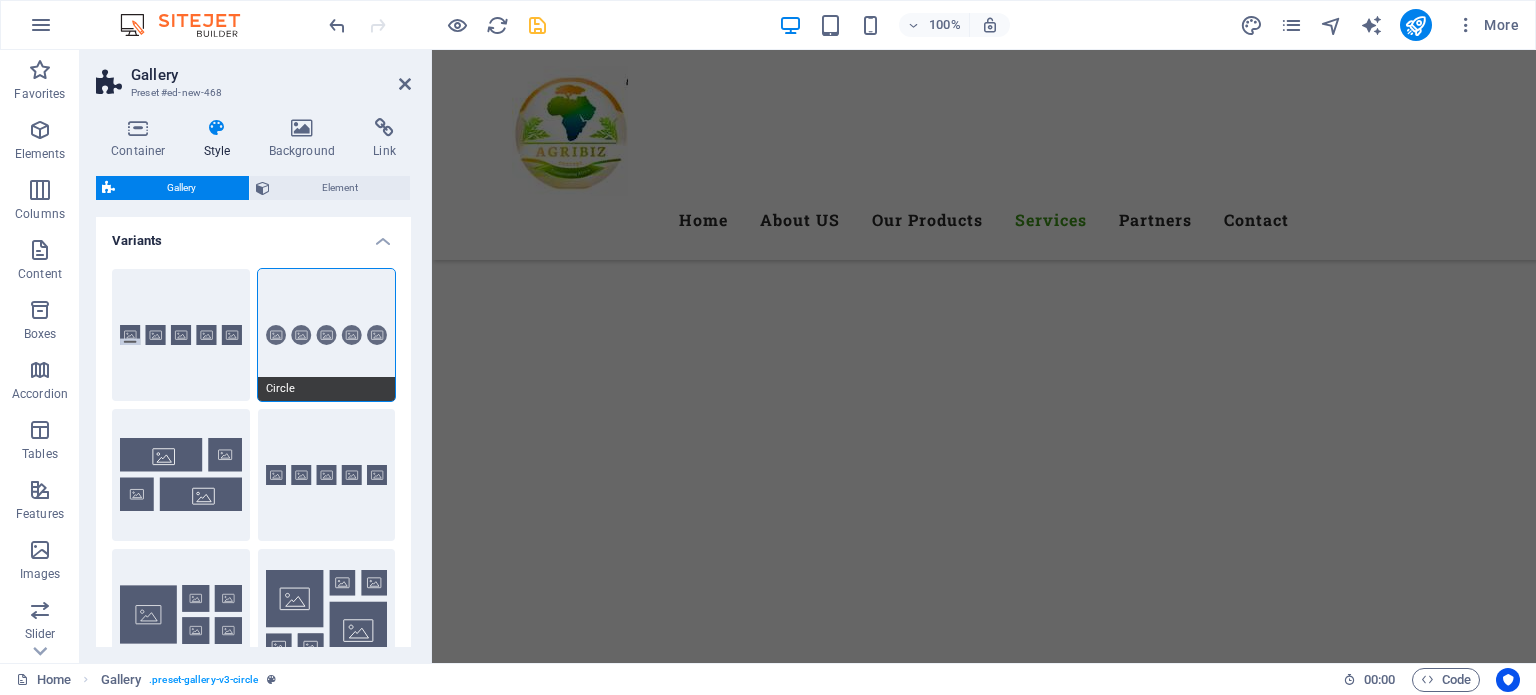 scroll, scrollTop: 7304, scrollLeft: 0, axis: vertical 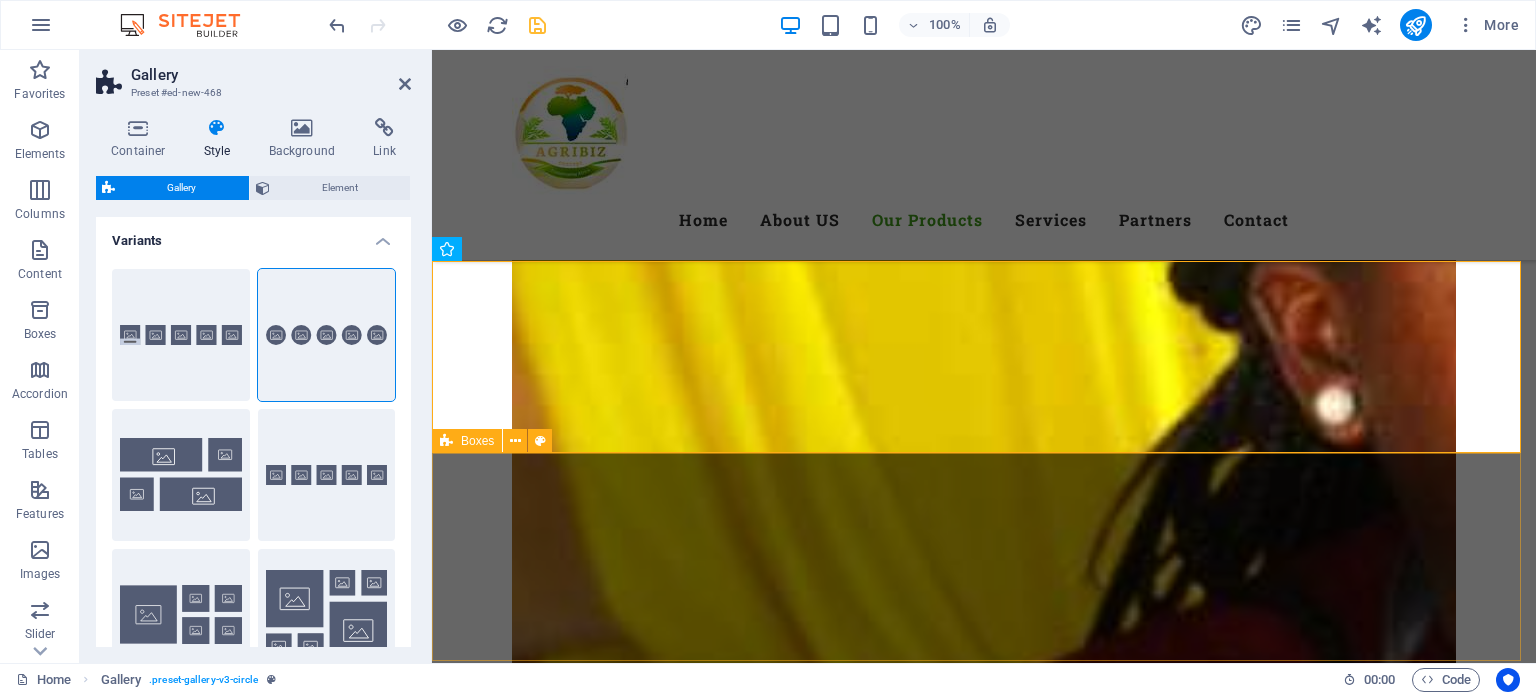 click on "We have trained Agriprenuers on over 20 value chains best agronomic practices Number of youths and women in various value chained trained so far." at bounding box center [984, 7606] 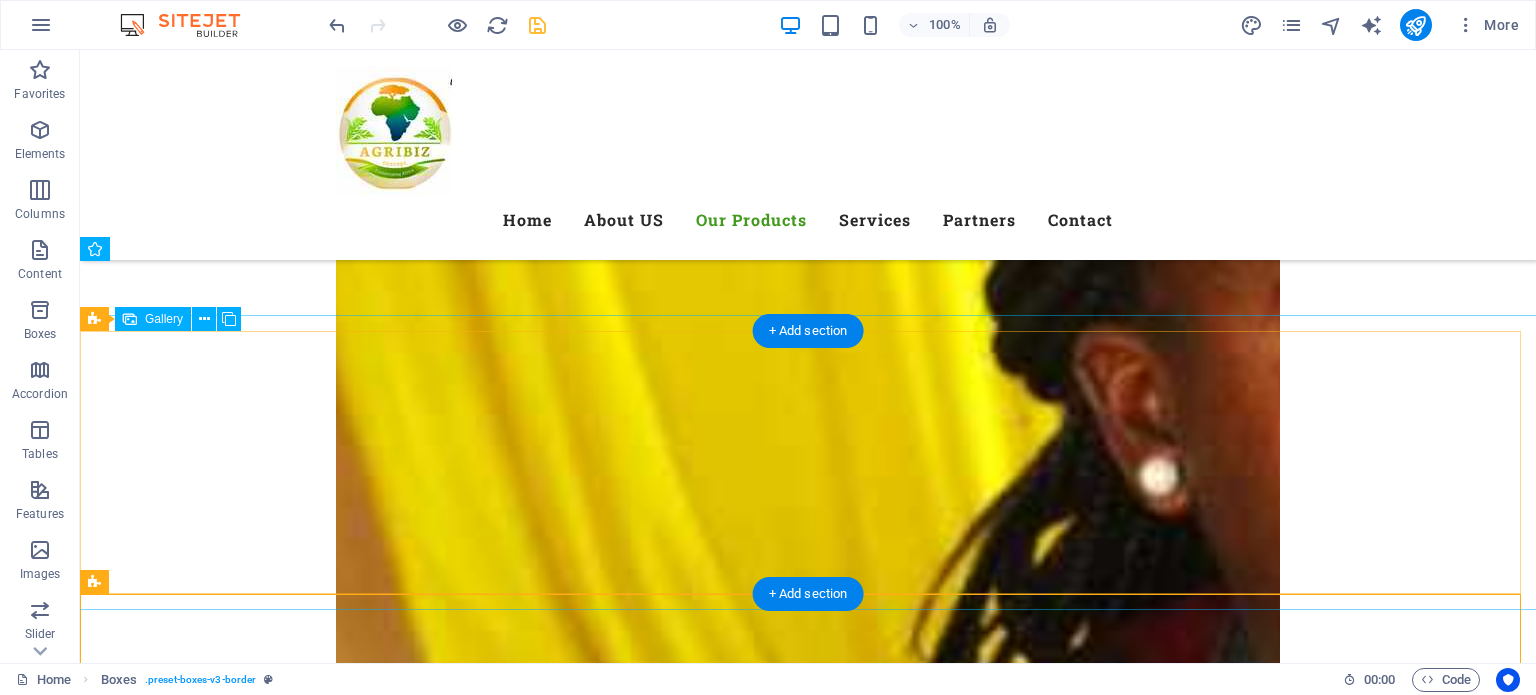 click at bounding box center (213, 7510) 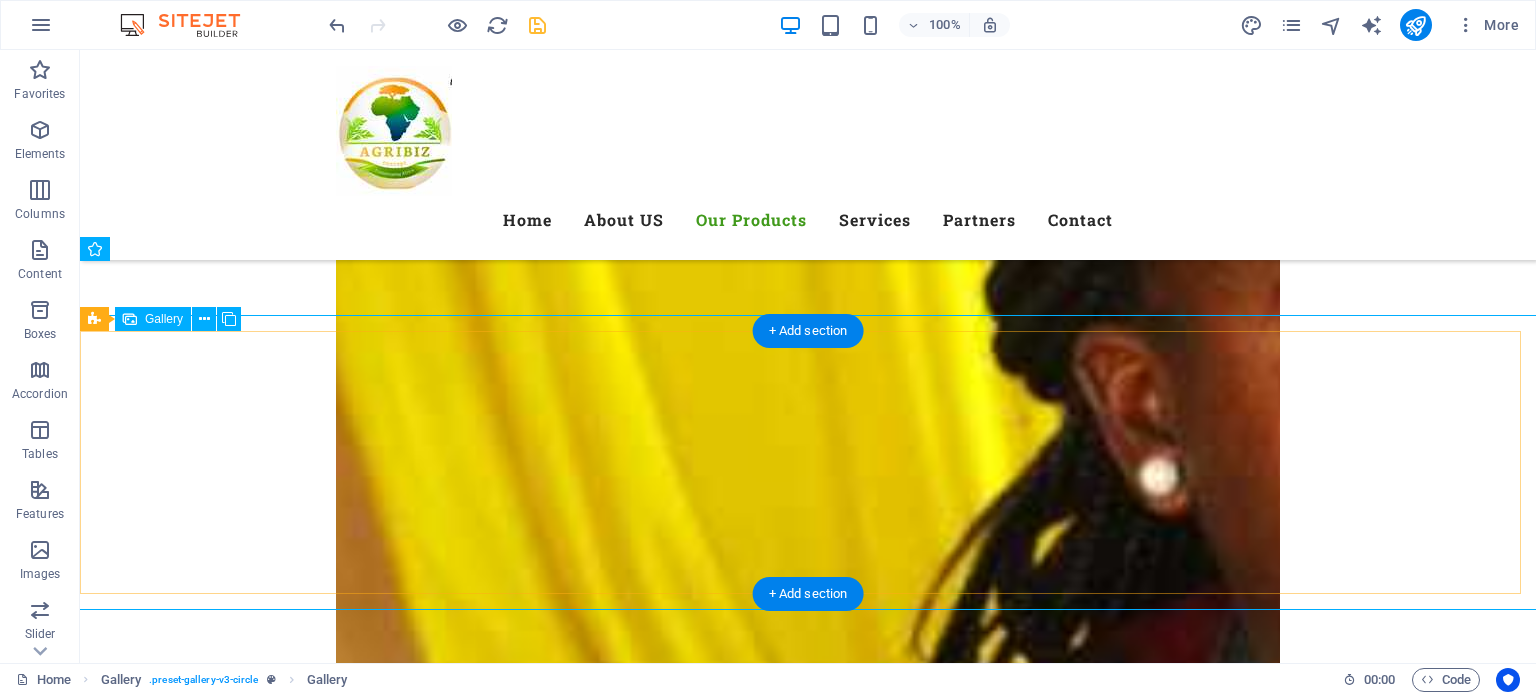 click at bounding box center [213, 7510] 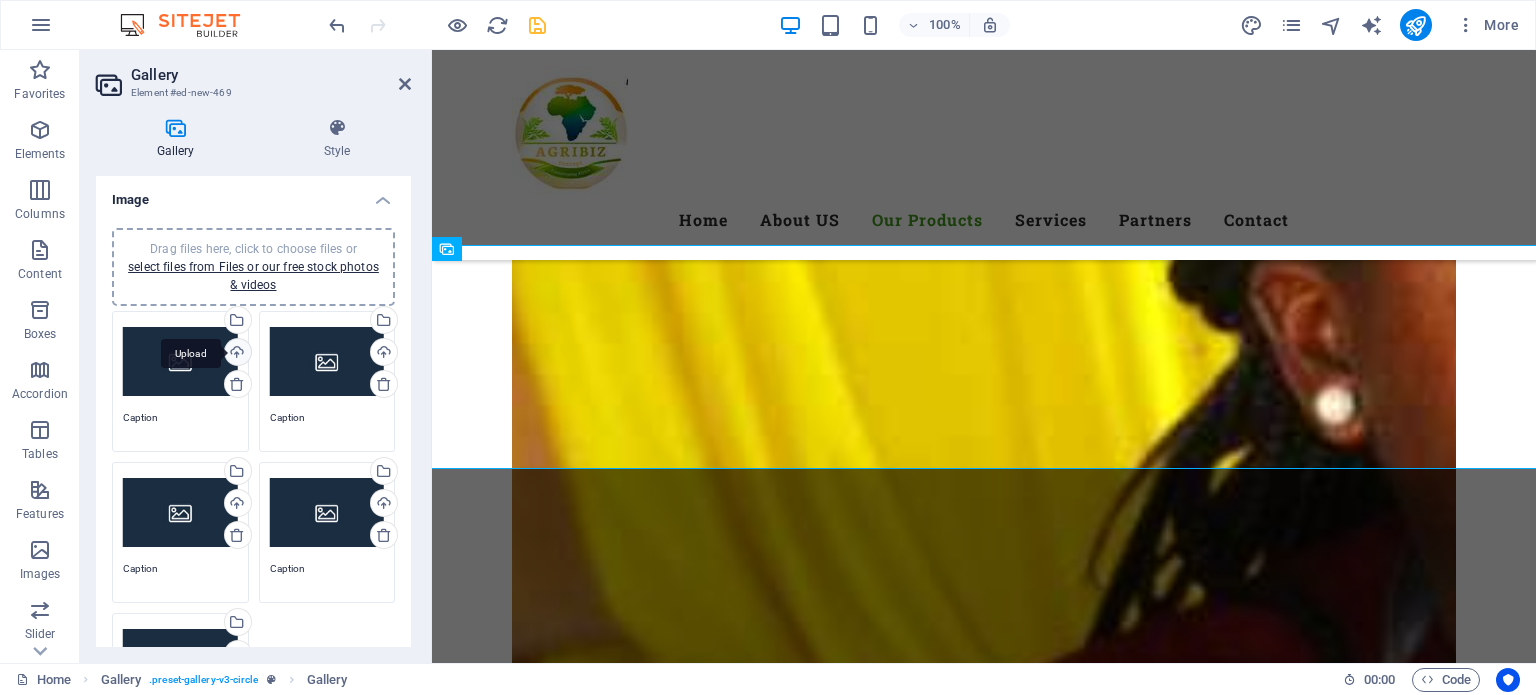 click on "Upload" at bounding box center (236, 354) 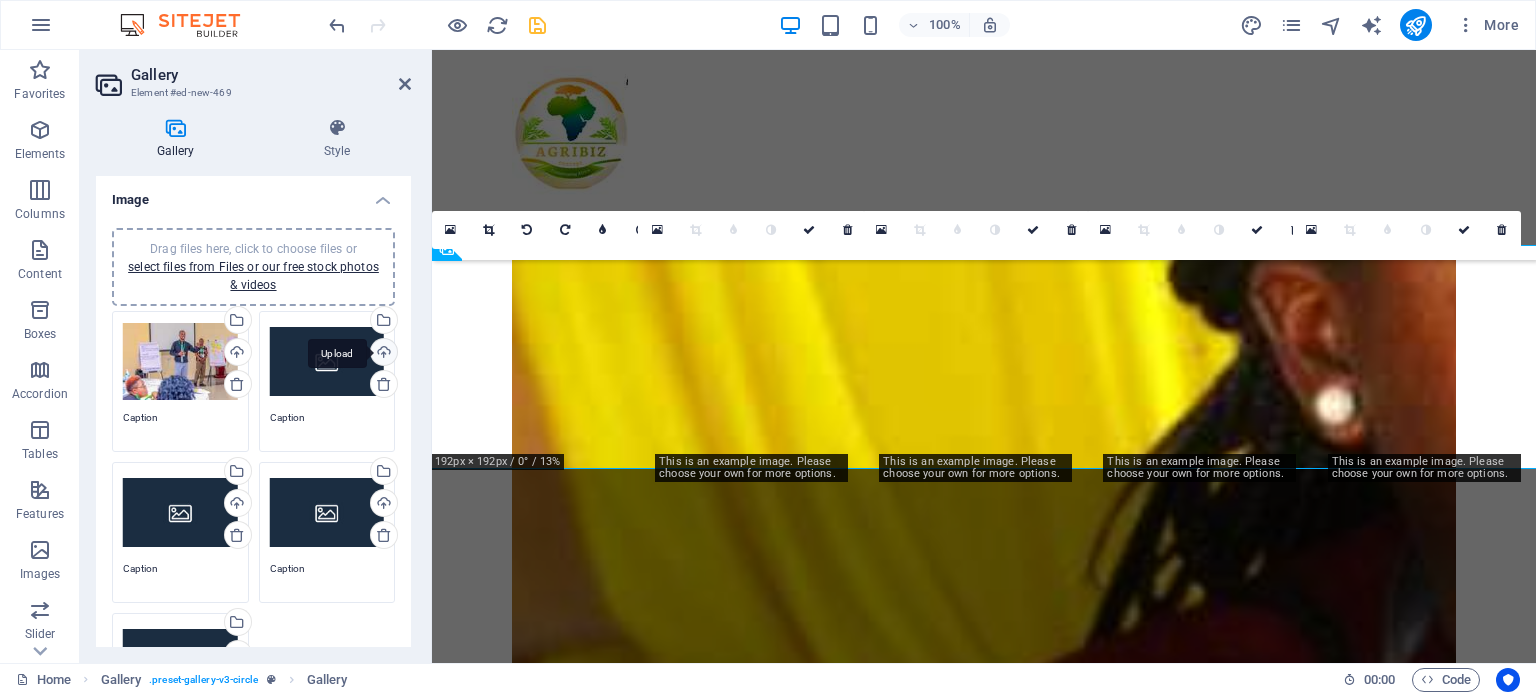 click on "Upload" at bounding box center (382, 354) 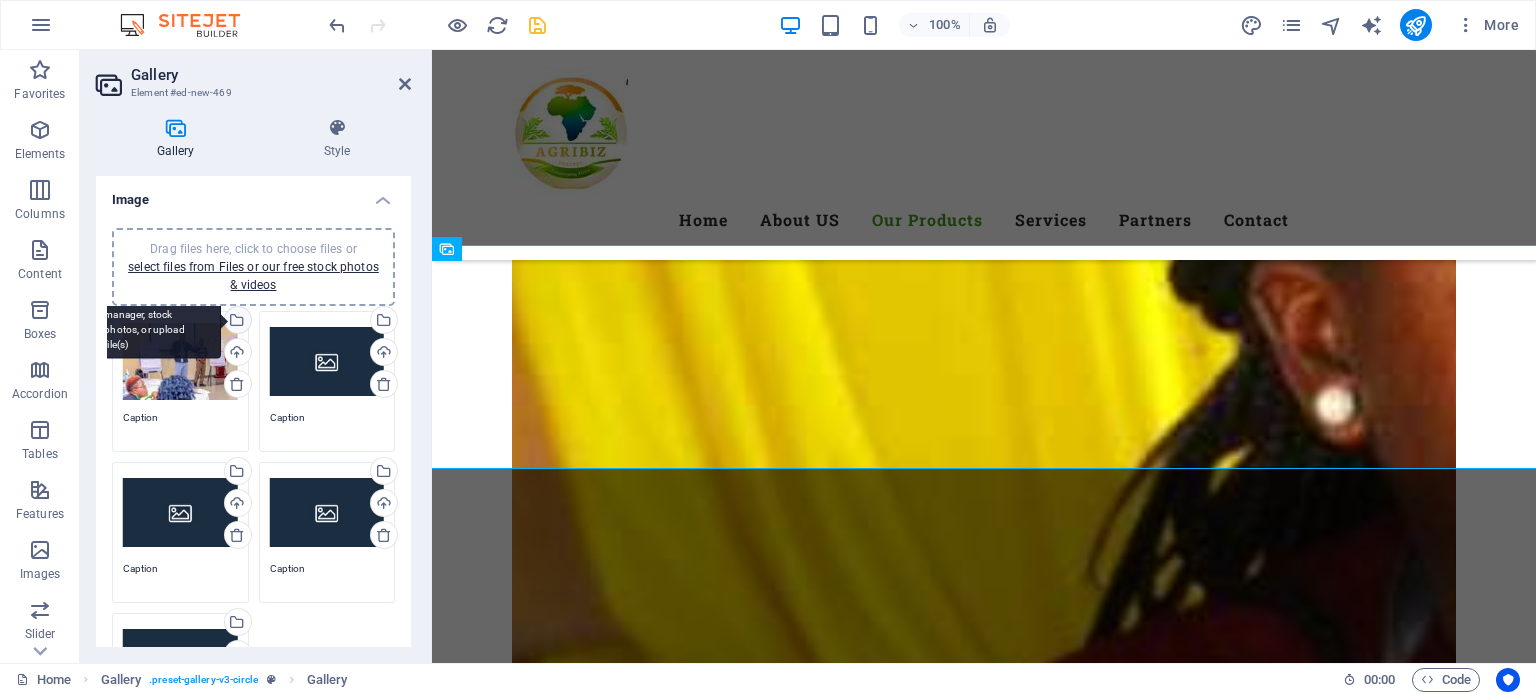 click on "Select files from the file manager, stock photos, or upload file(s)" at bounding box center (236, 322) 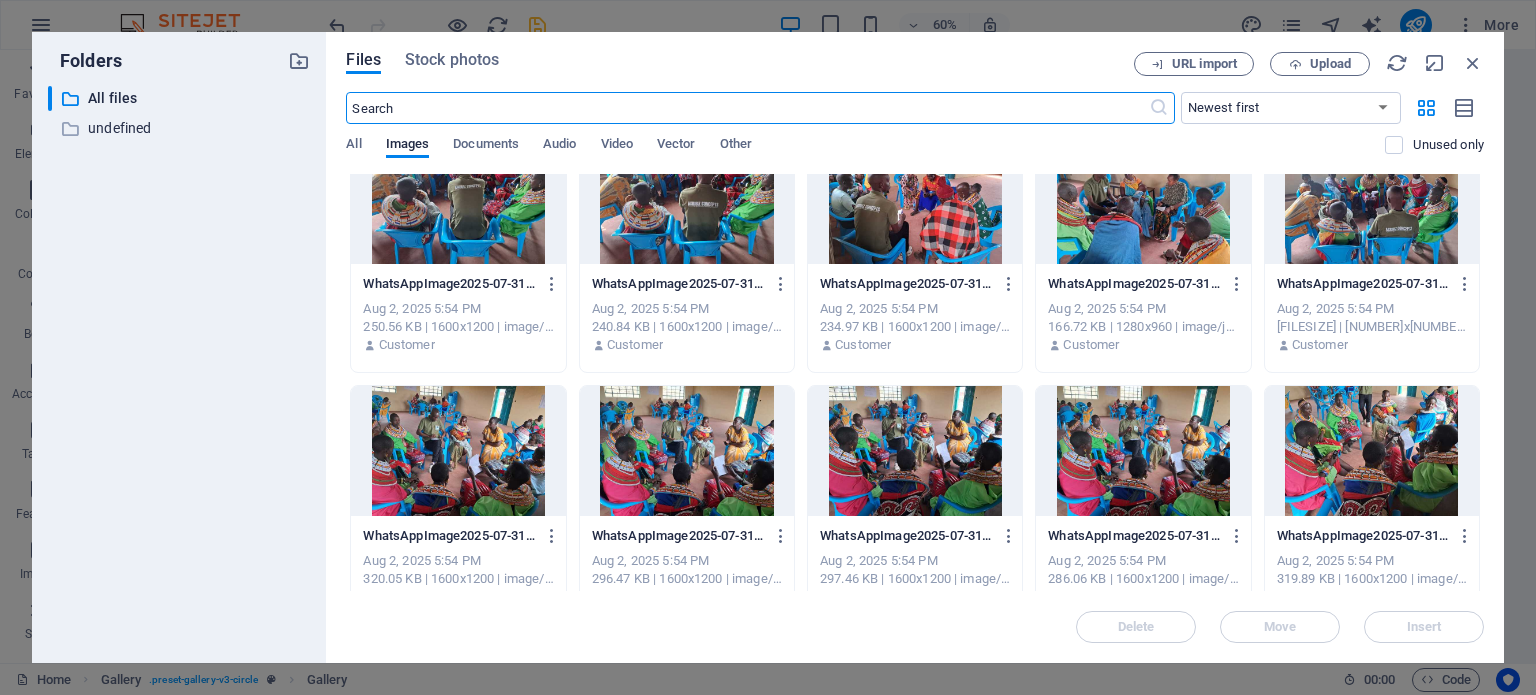 scroll, scrollTop: 296, scrollLeft: 0, axis: vertical 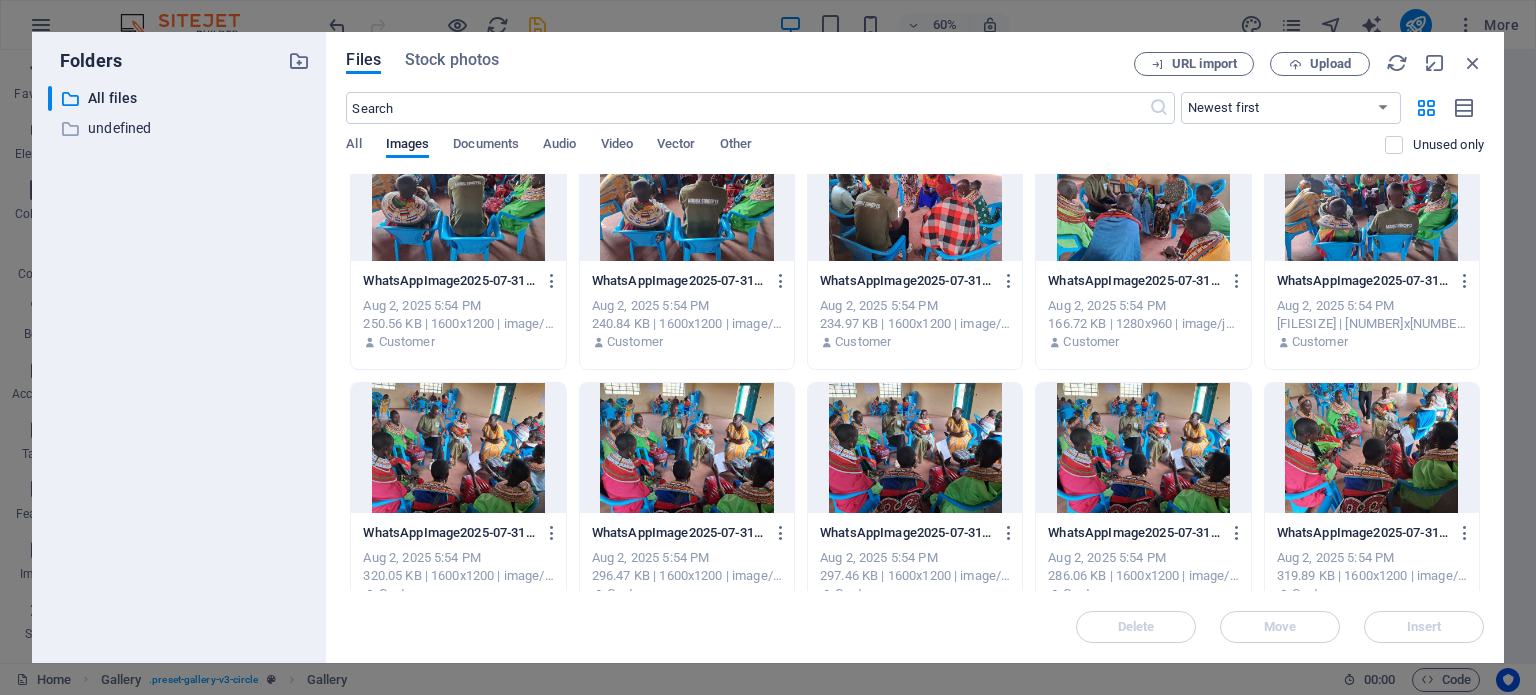 click at bounding box center [1372, 448] 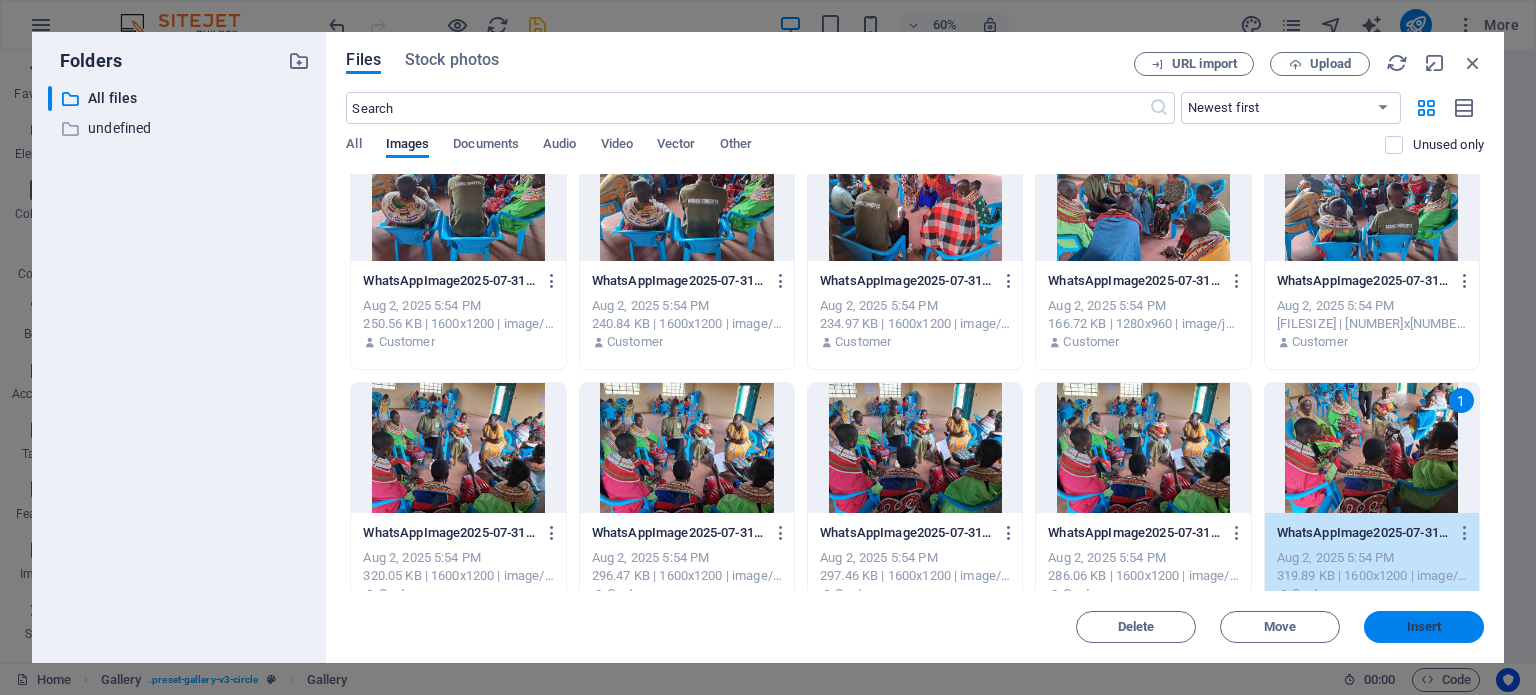 click on "Insert" at bounding box center (1424, 627) 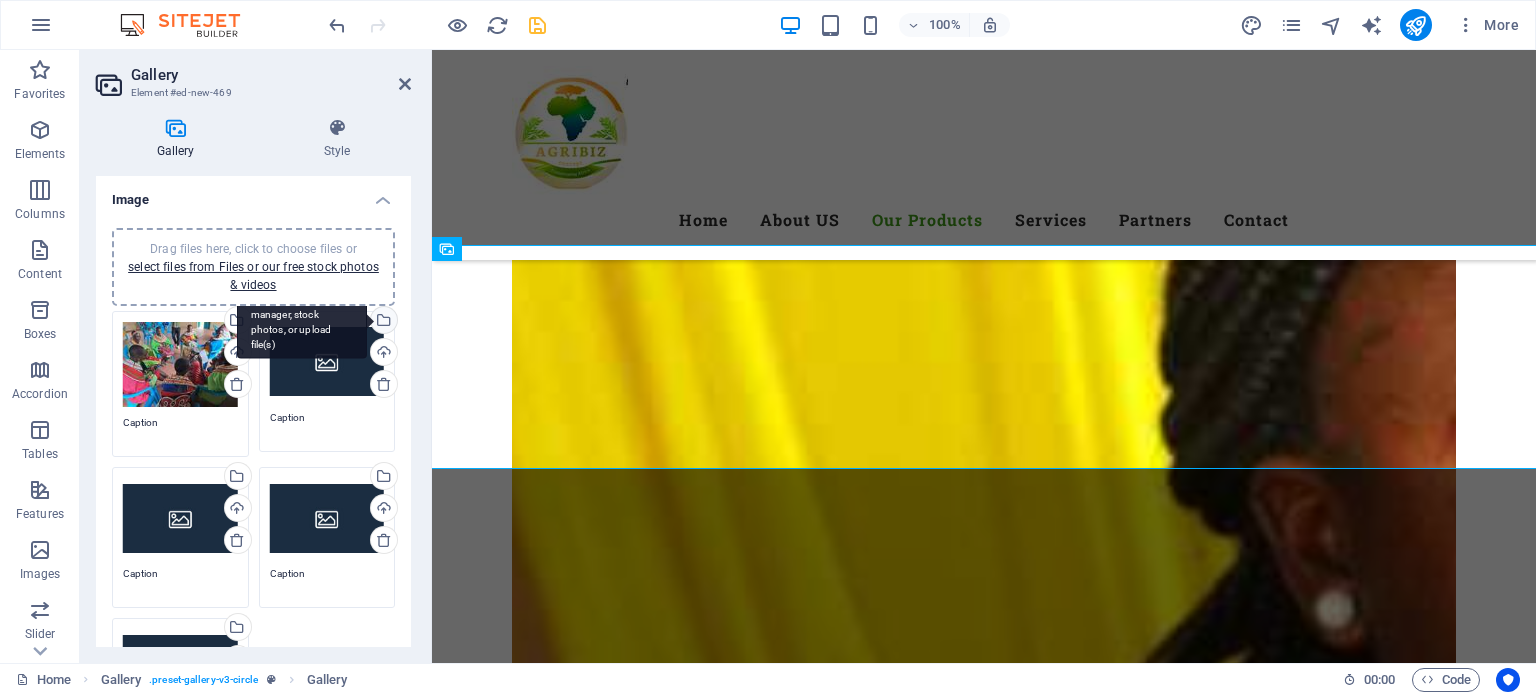 click on "Select files from the file manager, stock photos, or upload file(s)" at bounding box center (382, 322) 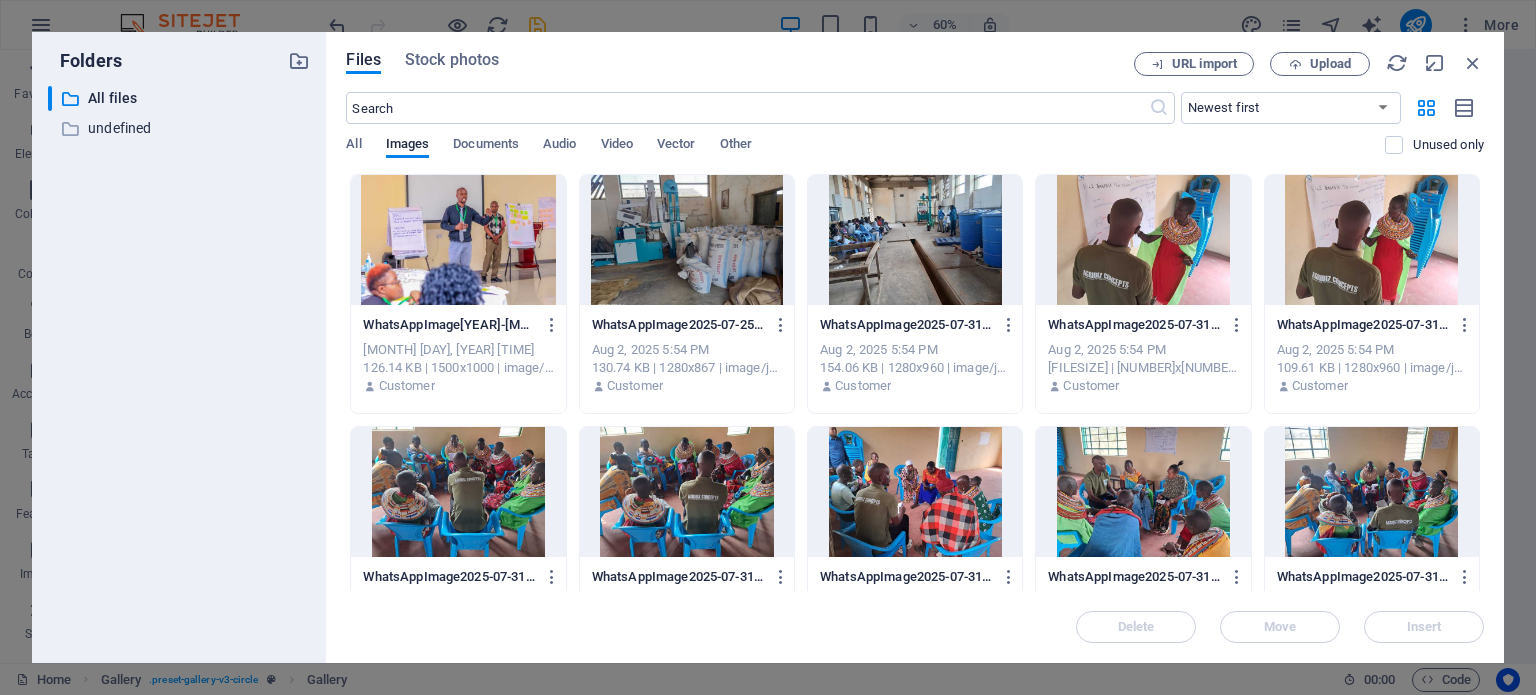 click at bounding box center [458, 240] 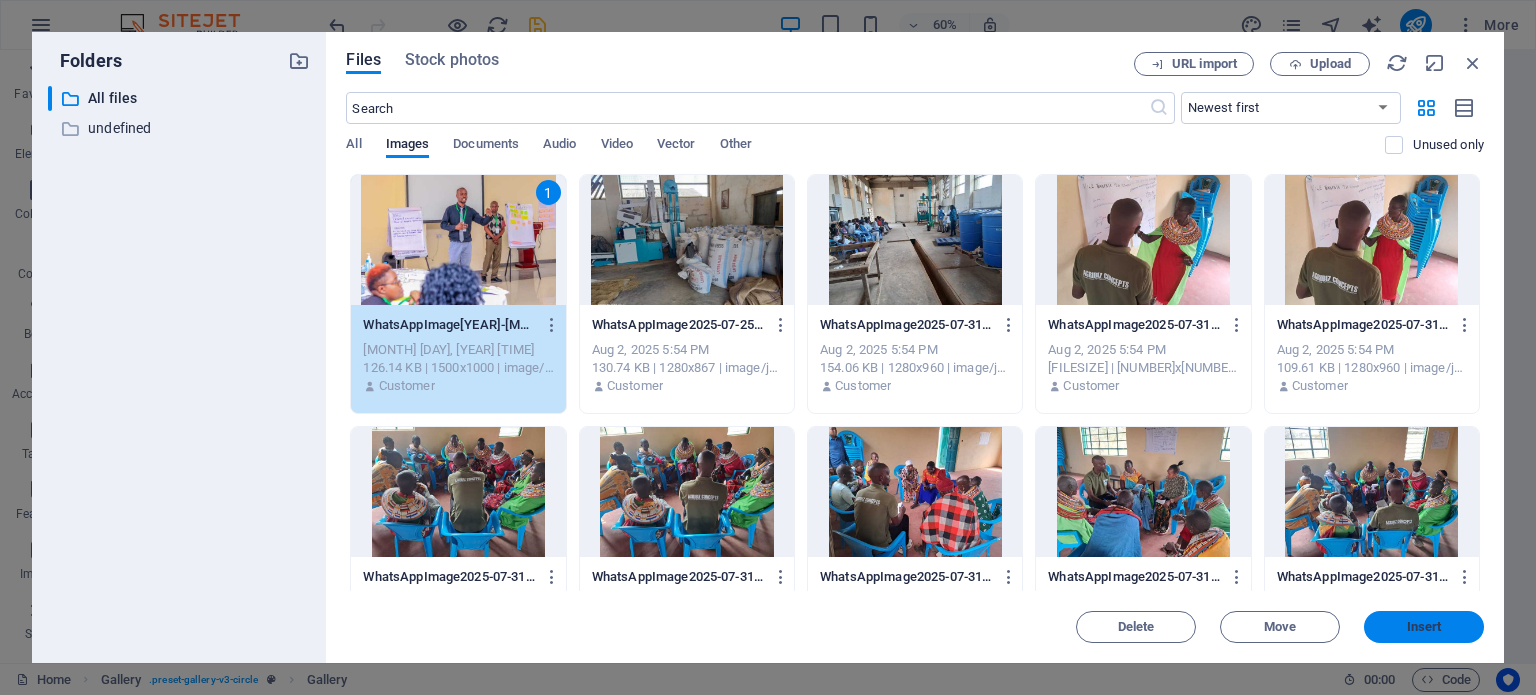 click on "Insert" at bounding box center (1424, 627) 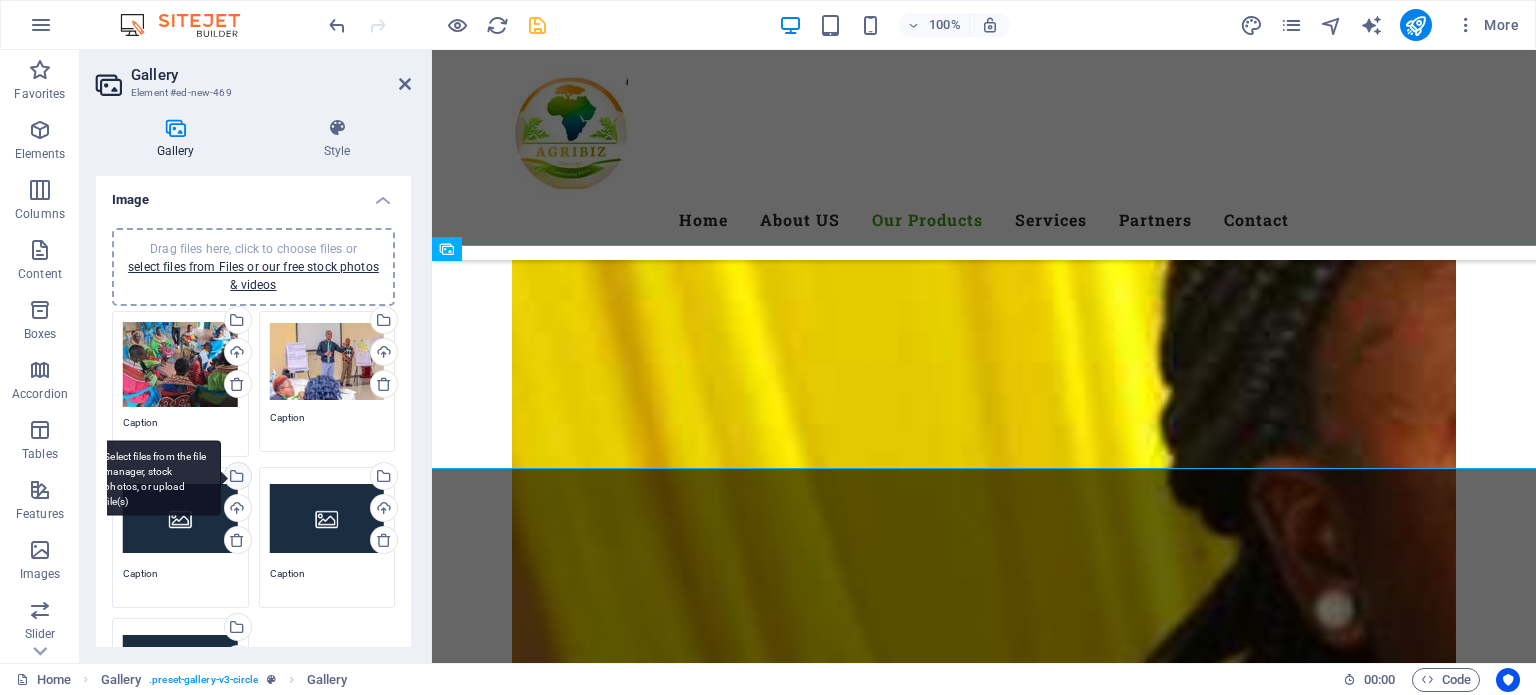 click on "Select files from the file manager, stock photos, or upload file(s)" at bounding box center (156, 478) 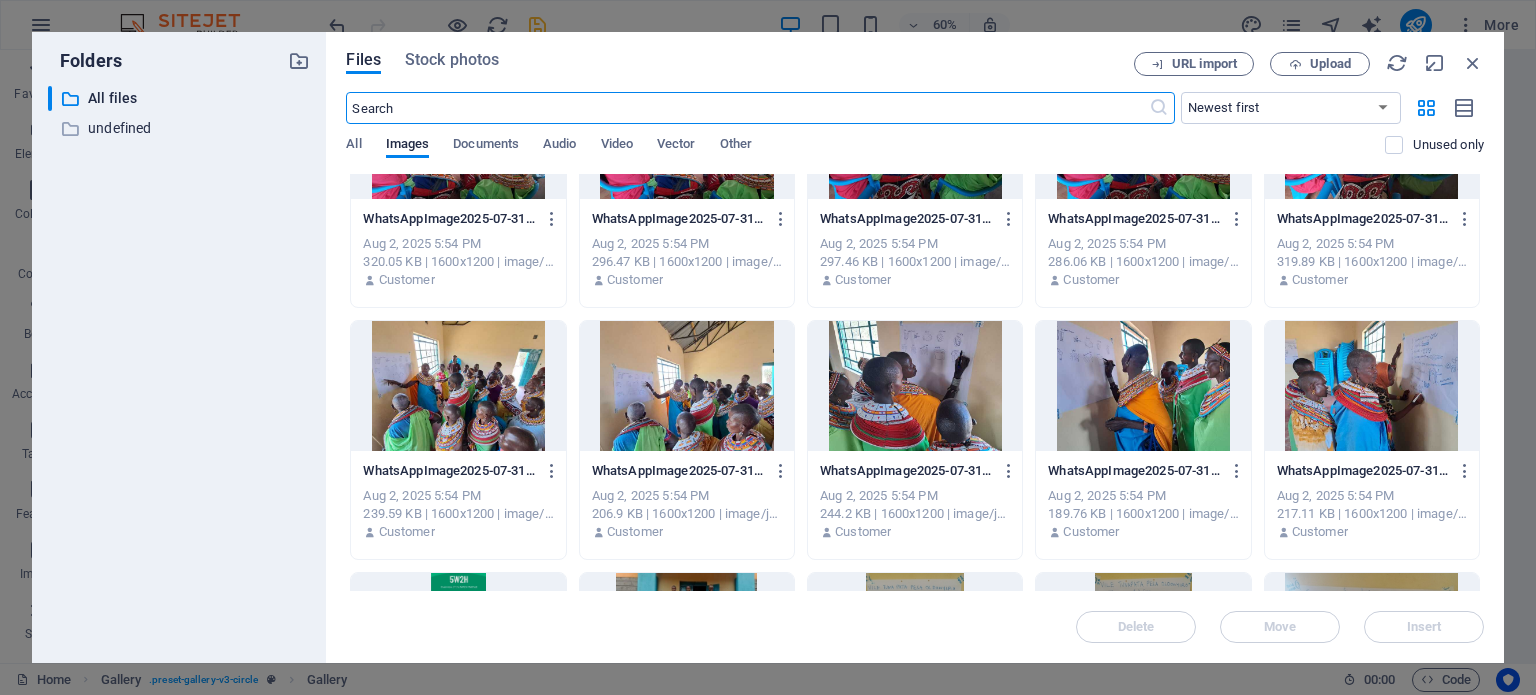scroll, scrollTop: 669, scrollLeft: 0, axis: vertical 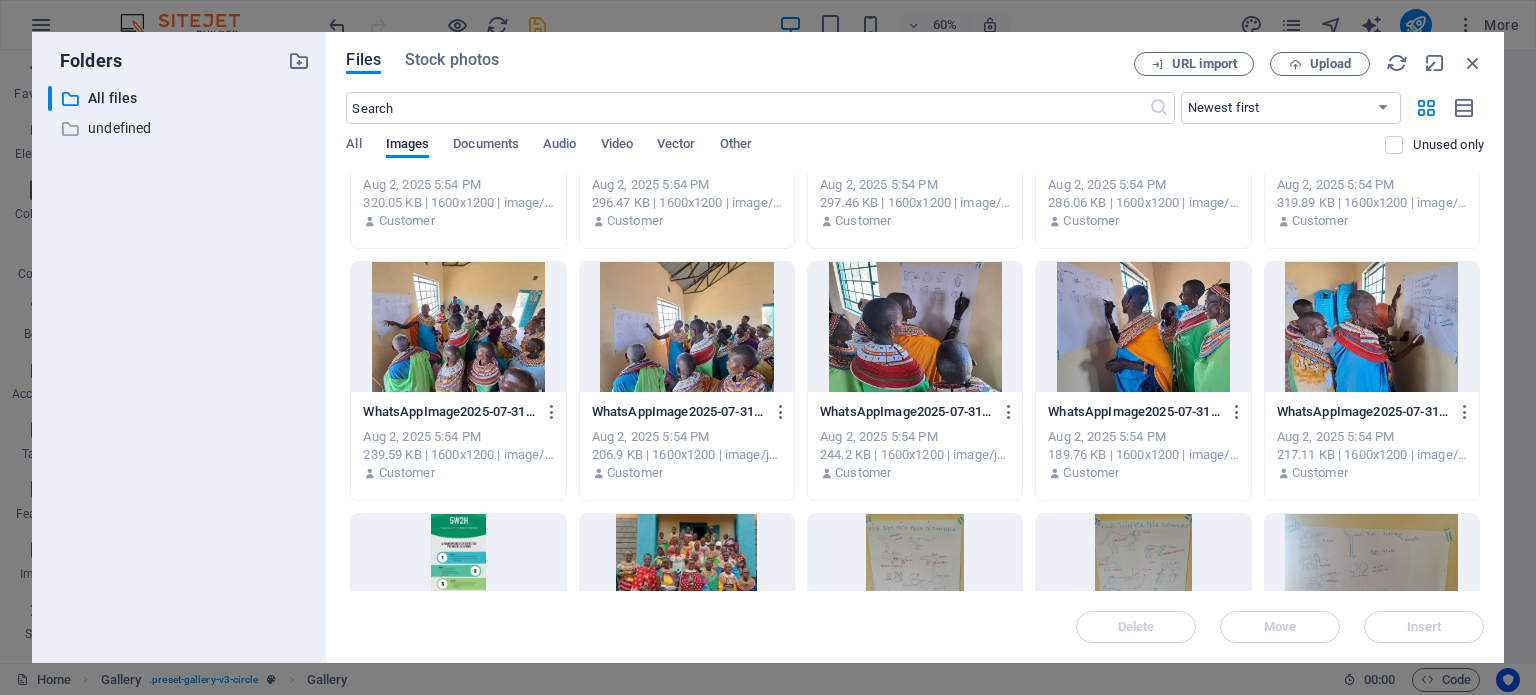 click at bounding box center [458, 327] 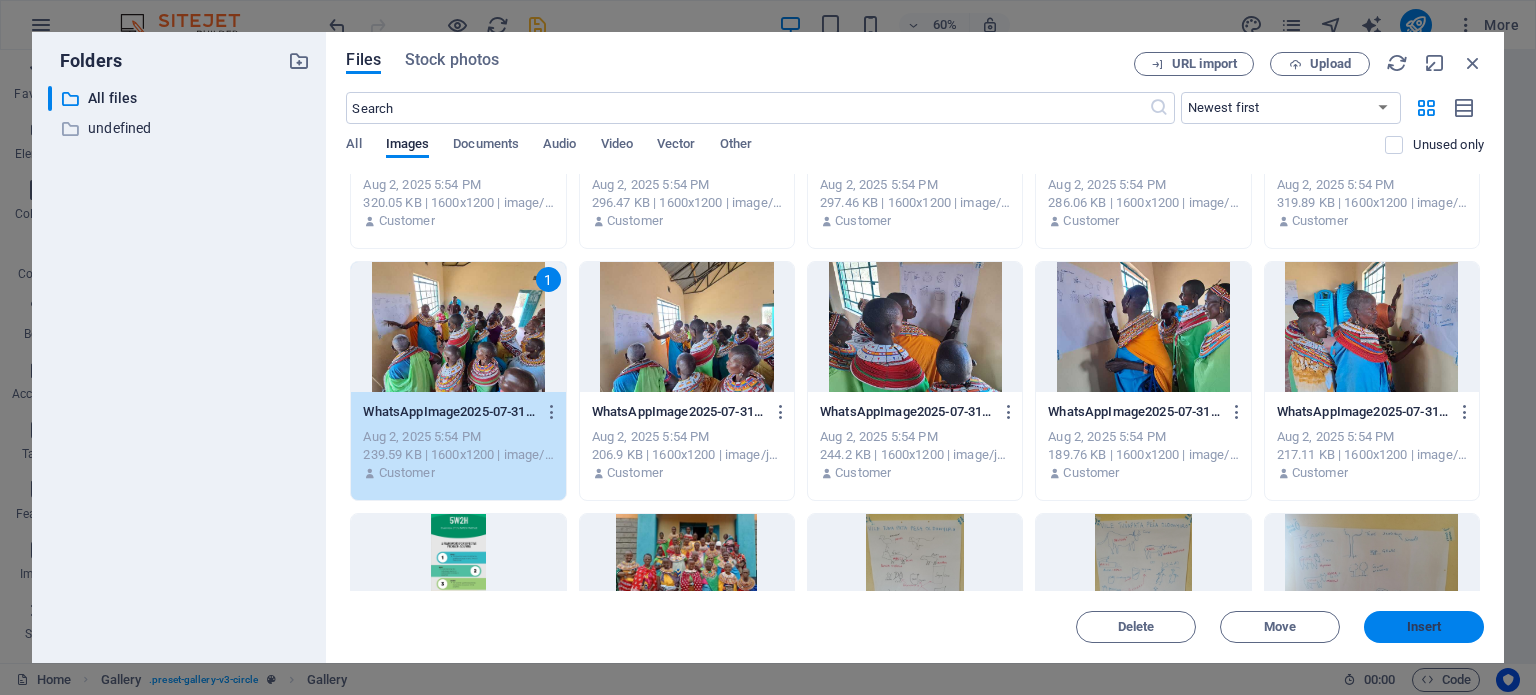 click on "Insert" at bounding box center (1424, 627) 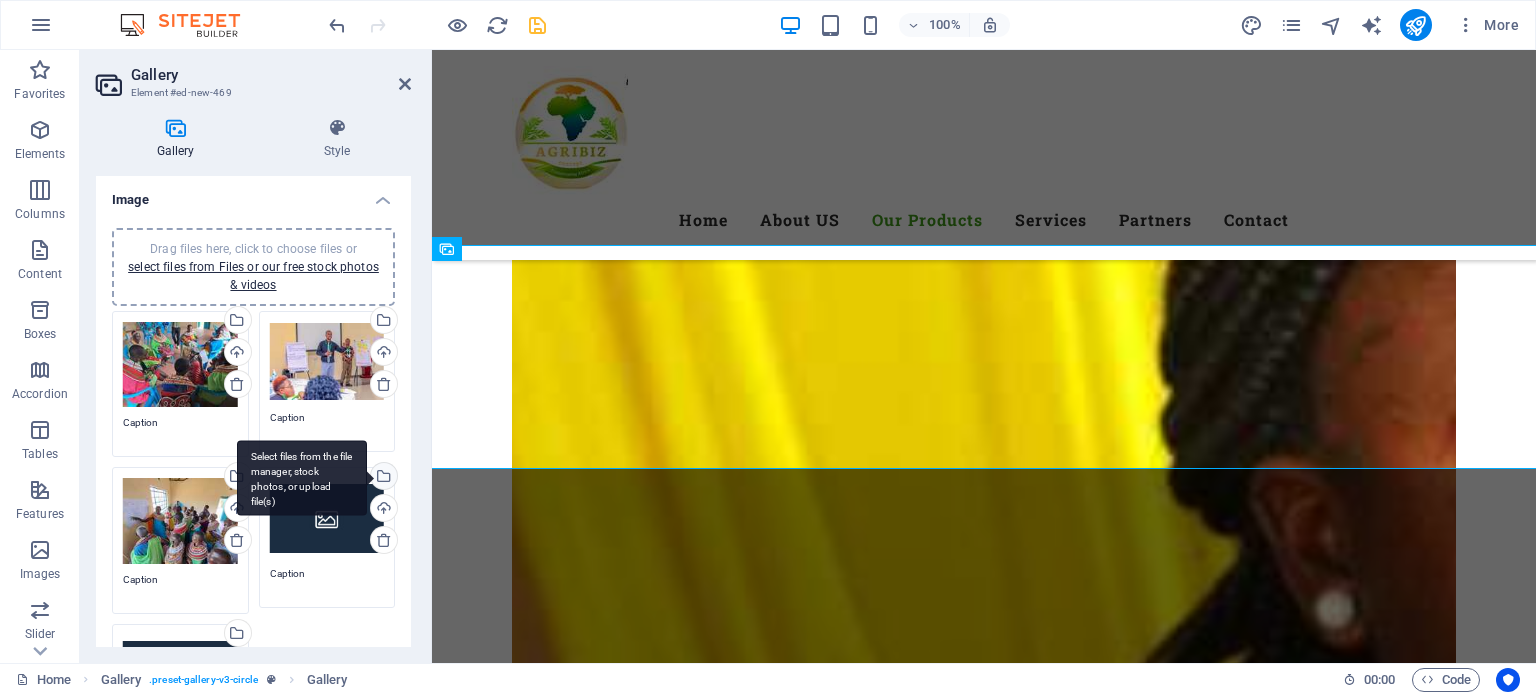 click on "Select files from the file manager, stock photos, or upload file(s)" at bounding box center [382, 478] 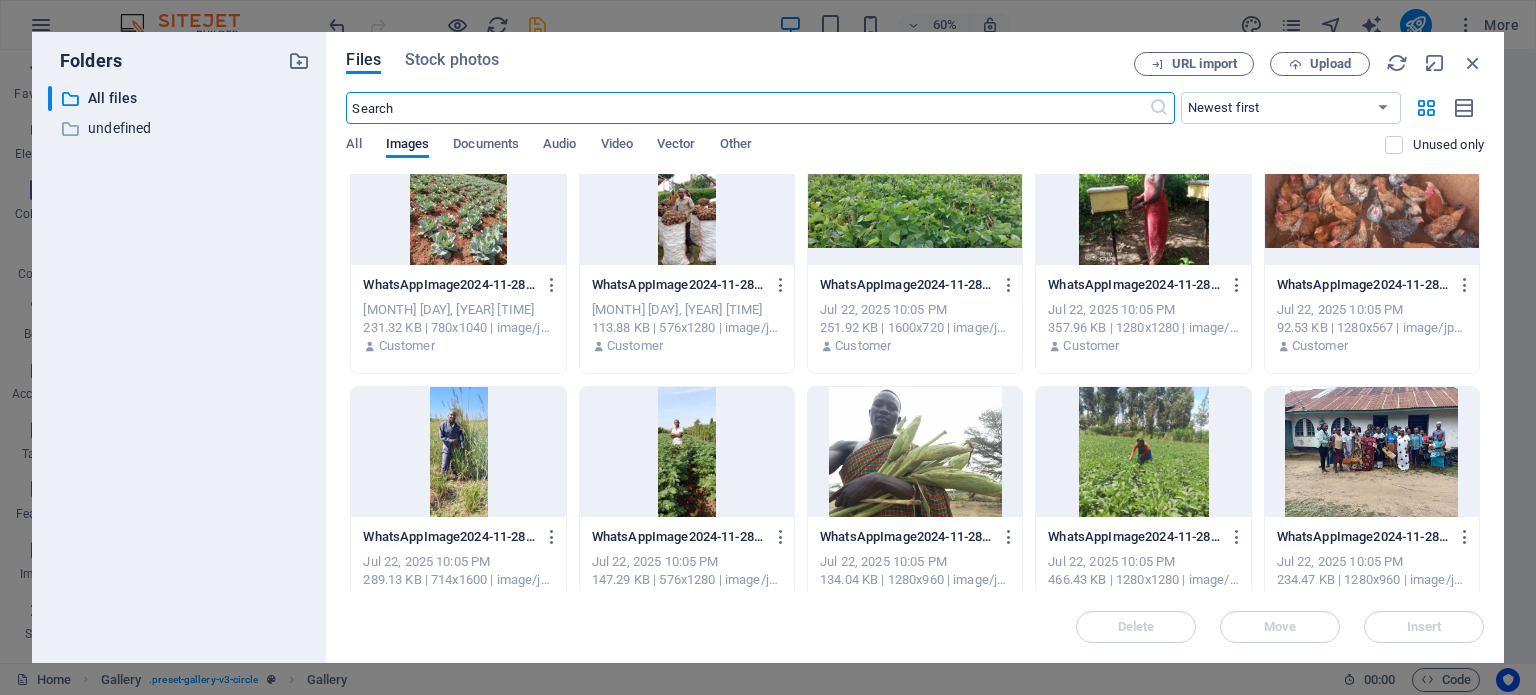 scroll, scrollTop: 3082, scrollLeft: 0, axis: vertical 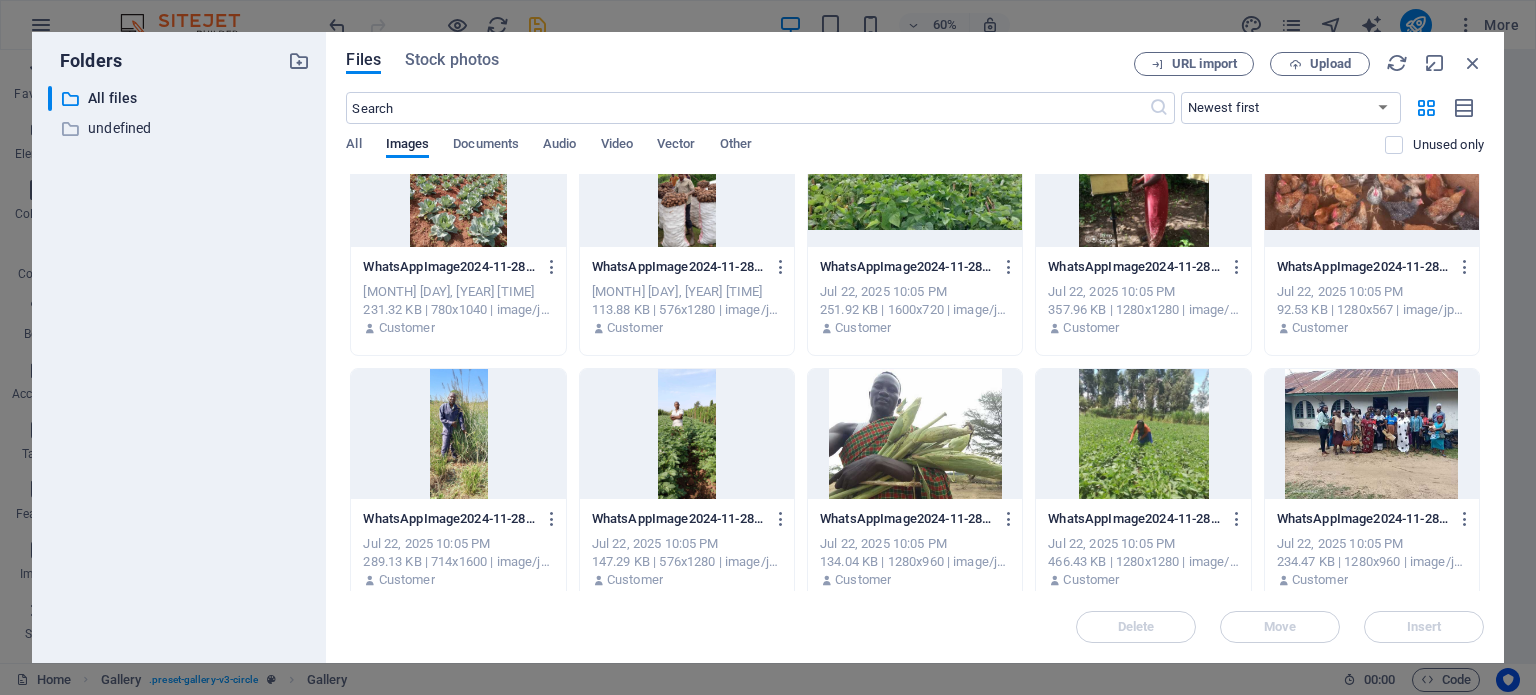 click at bounding box center (915, 434) 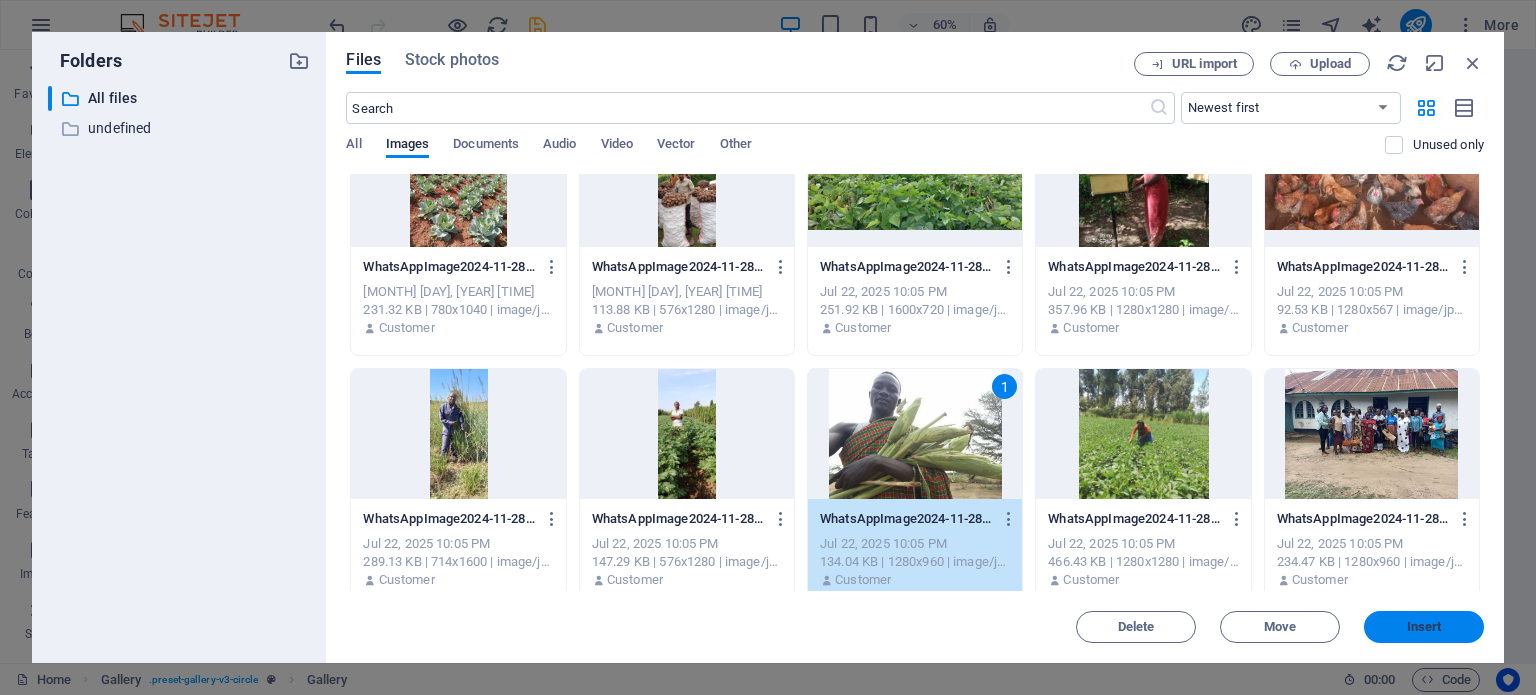 click on "Insert" at bounding box center [1424, 627] 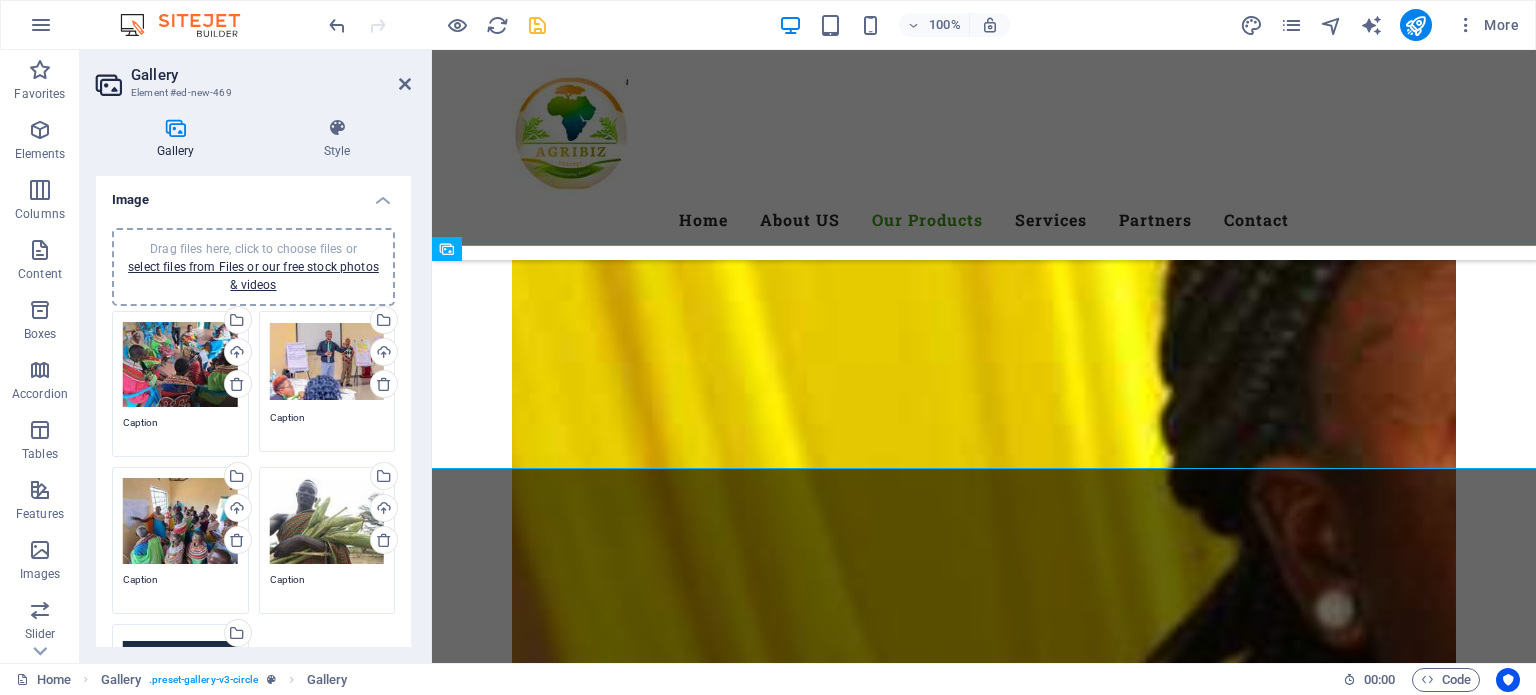 drag, startPoint x: 405, startPoint y: 387, endPoint x: 405, endPoint y: 407, distance: 20 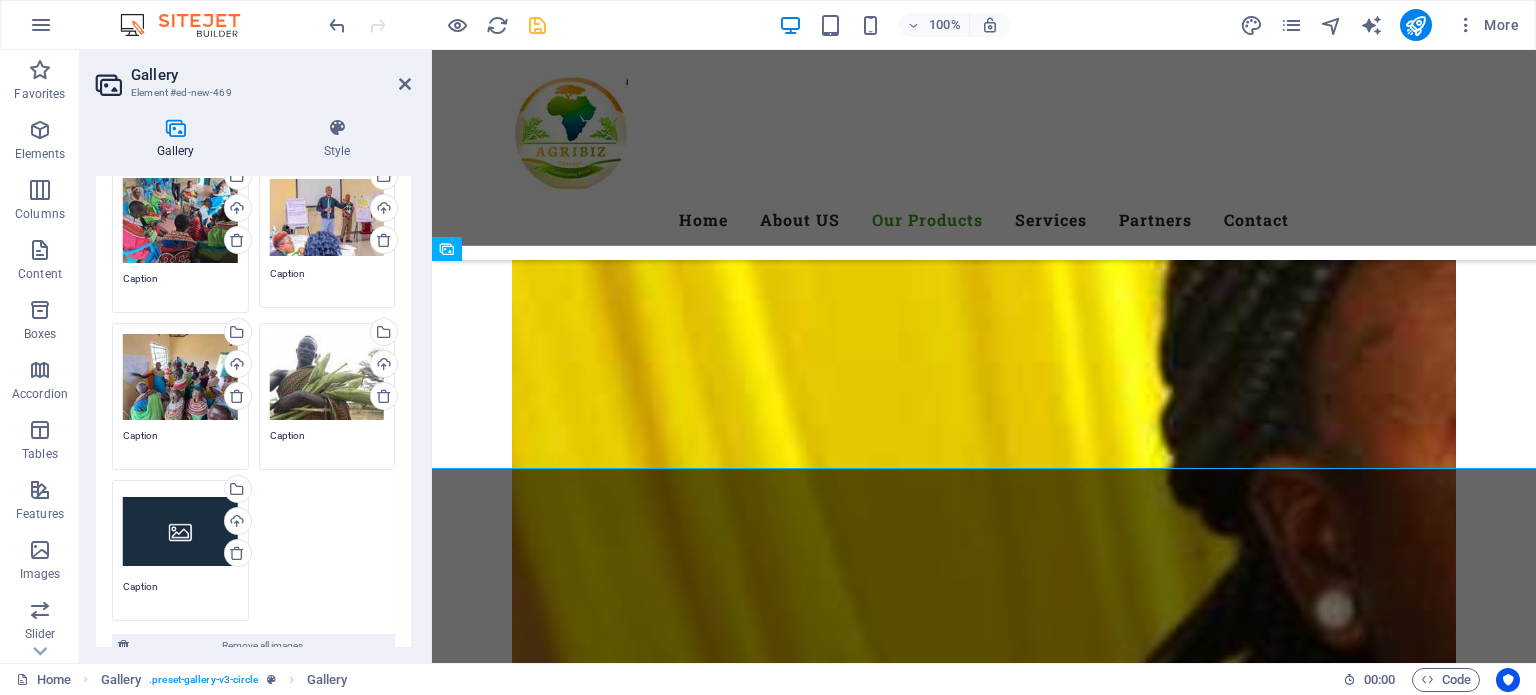 scroll, scrollTop: 160, scrollLeft: 0, axis: vertical 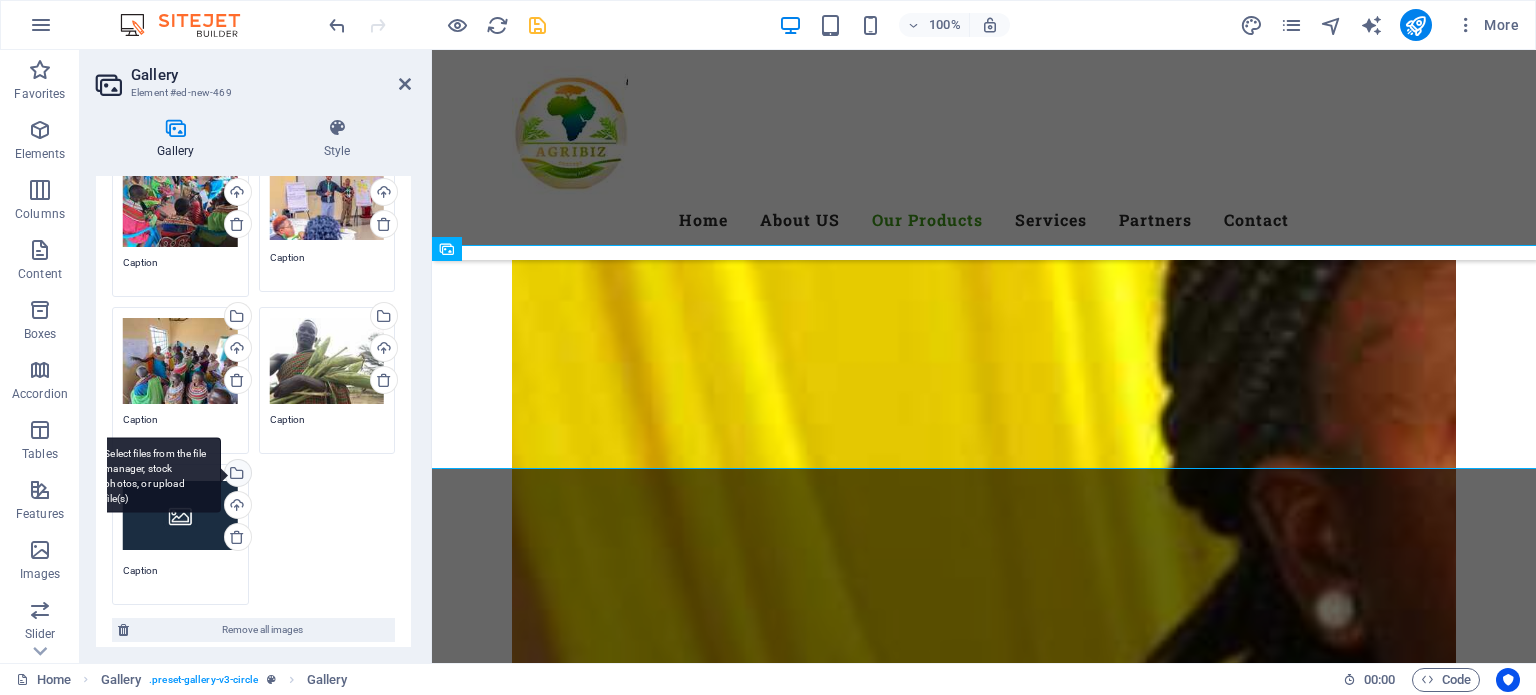 click on "Select files from the file manager, stock photos, or upload file(s)" at bounding box center (236, 475) 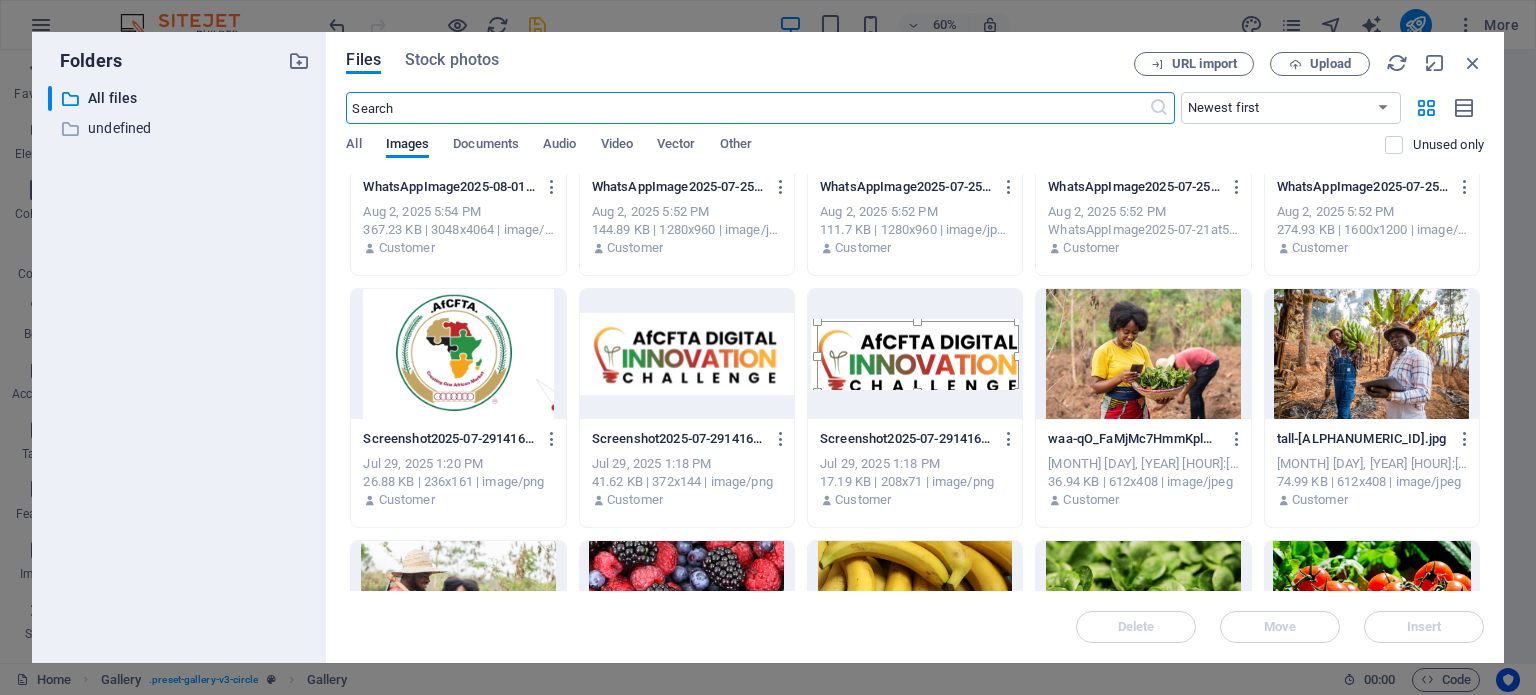 scroll, scrollTop: 1513, scrollLeft: 0, axis: vertical 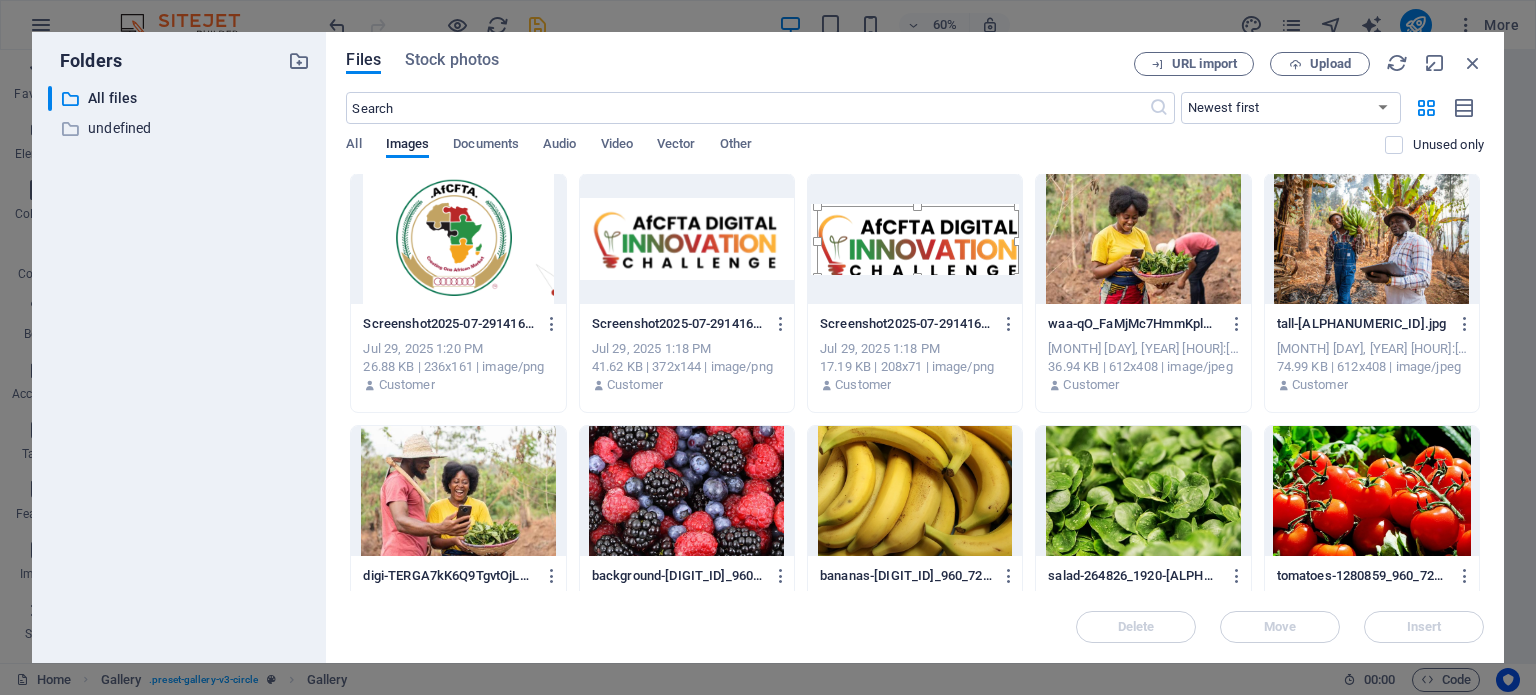 click at bounding box center (458, 491) 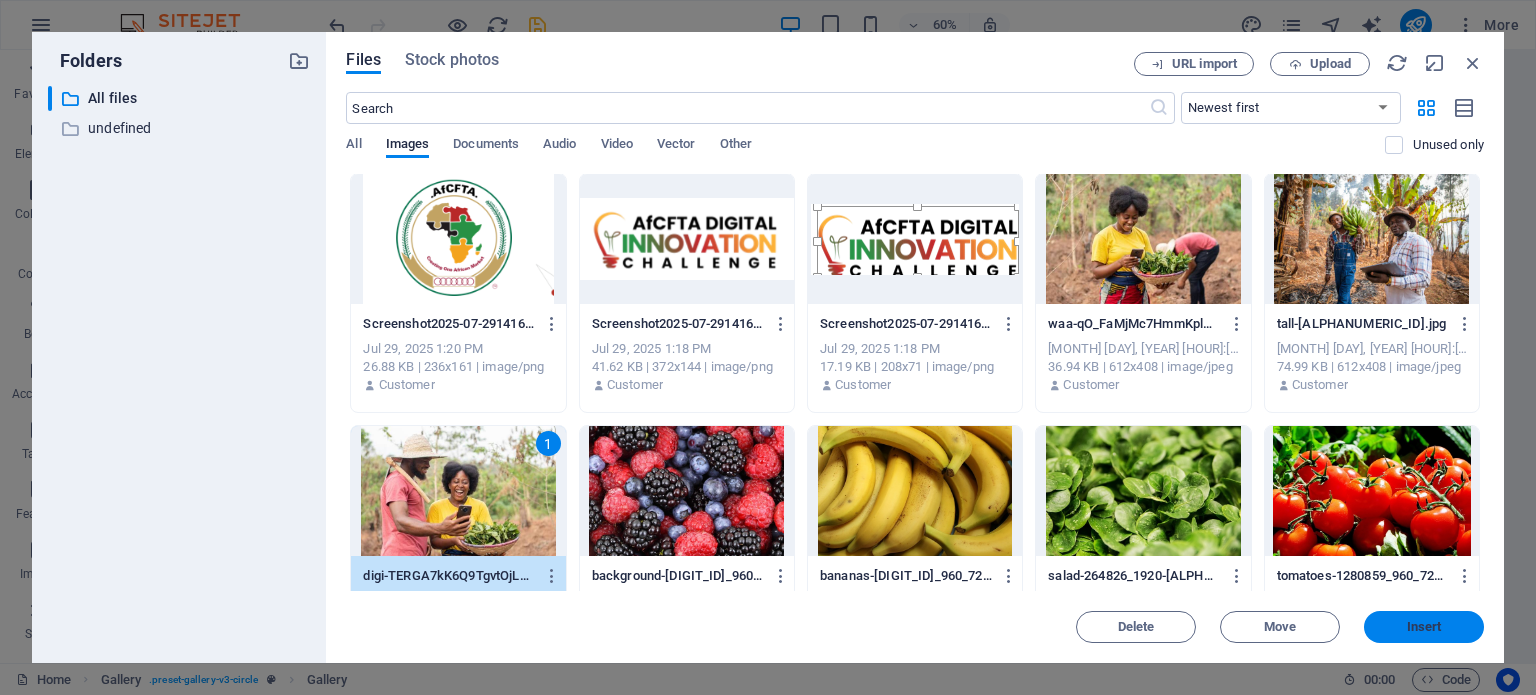 click on "Insert" at bounding box center [1424, 627] 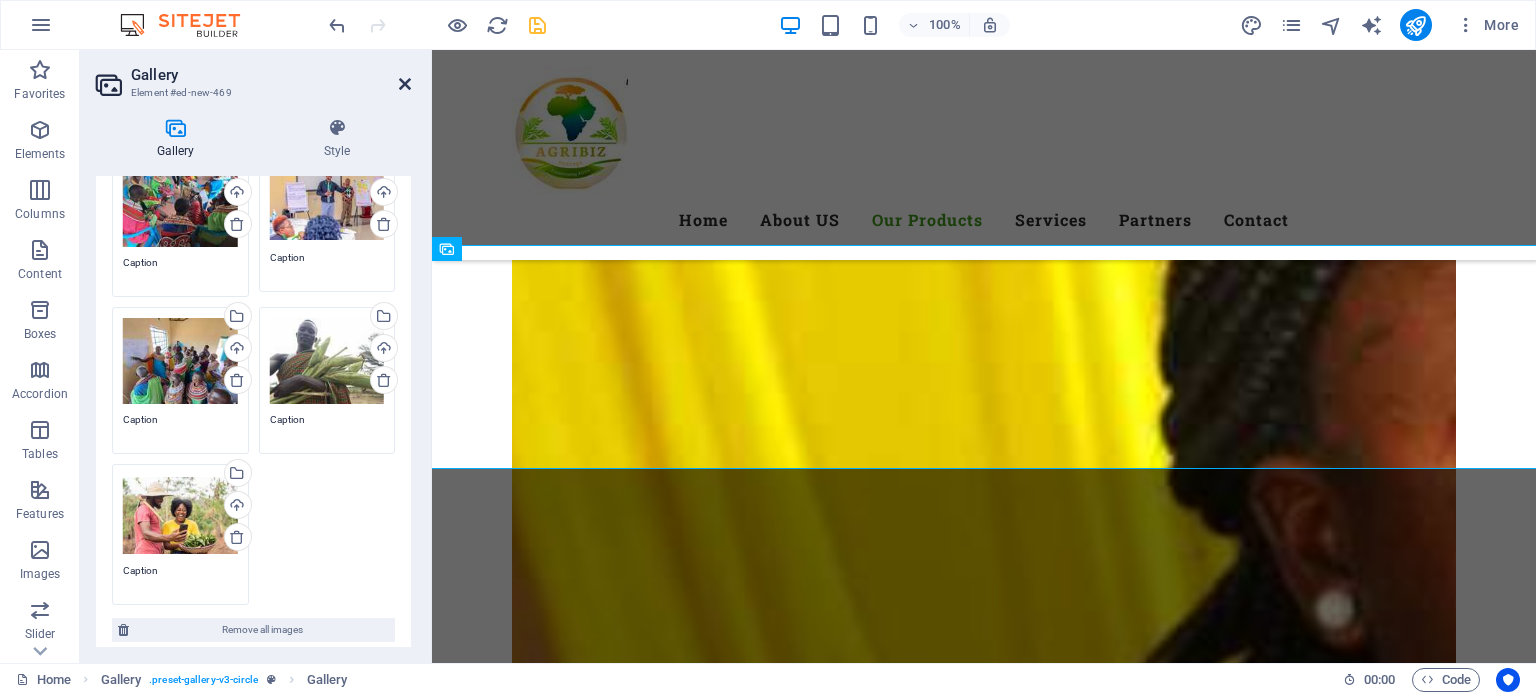 click at bounding box center (405, 84) 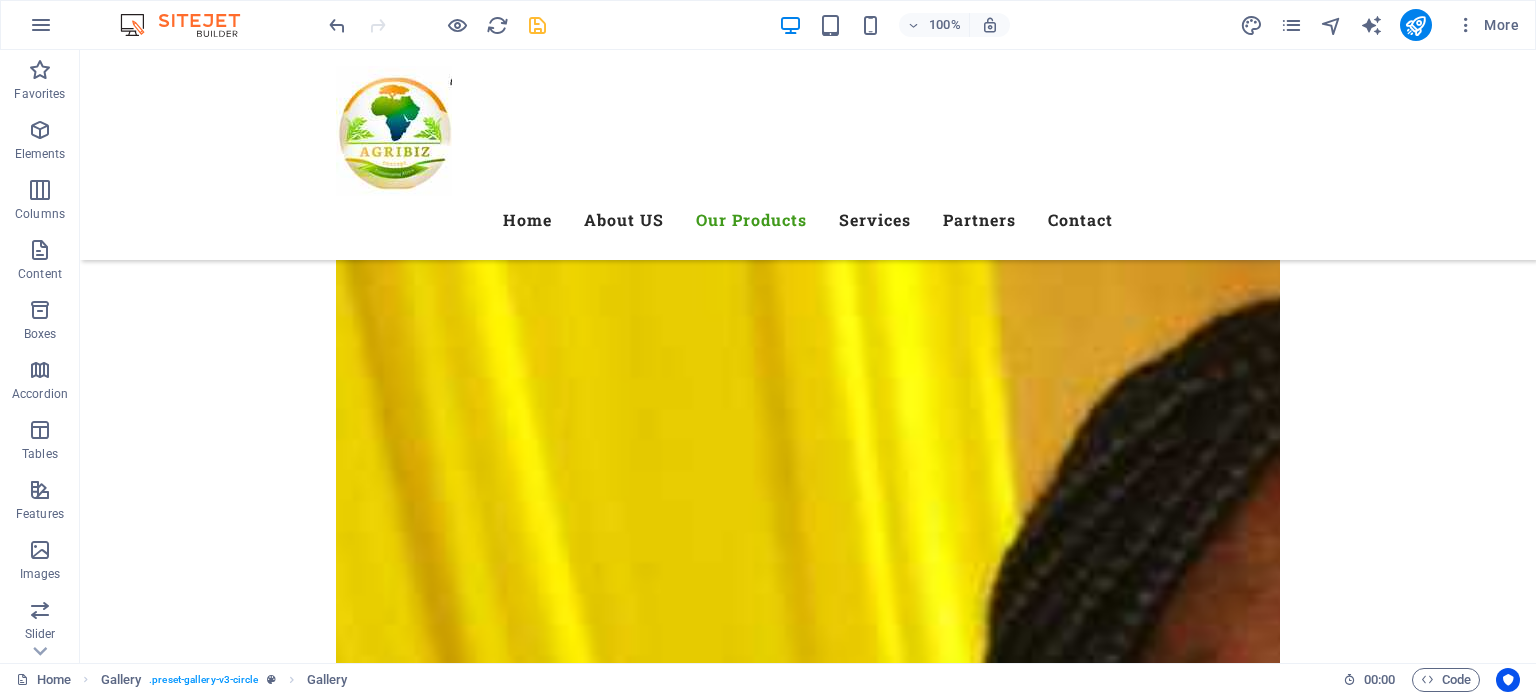 scroll, scrollTop: 6824, scrollLeft: 0, axis: vertical 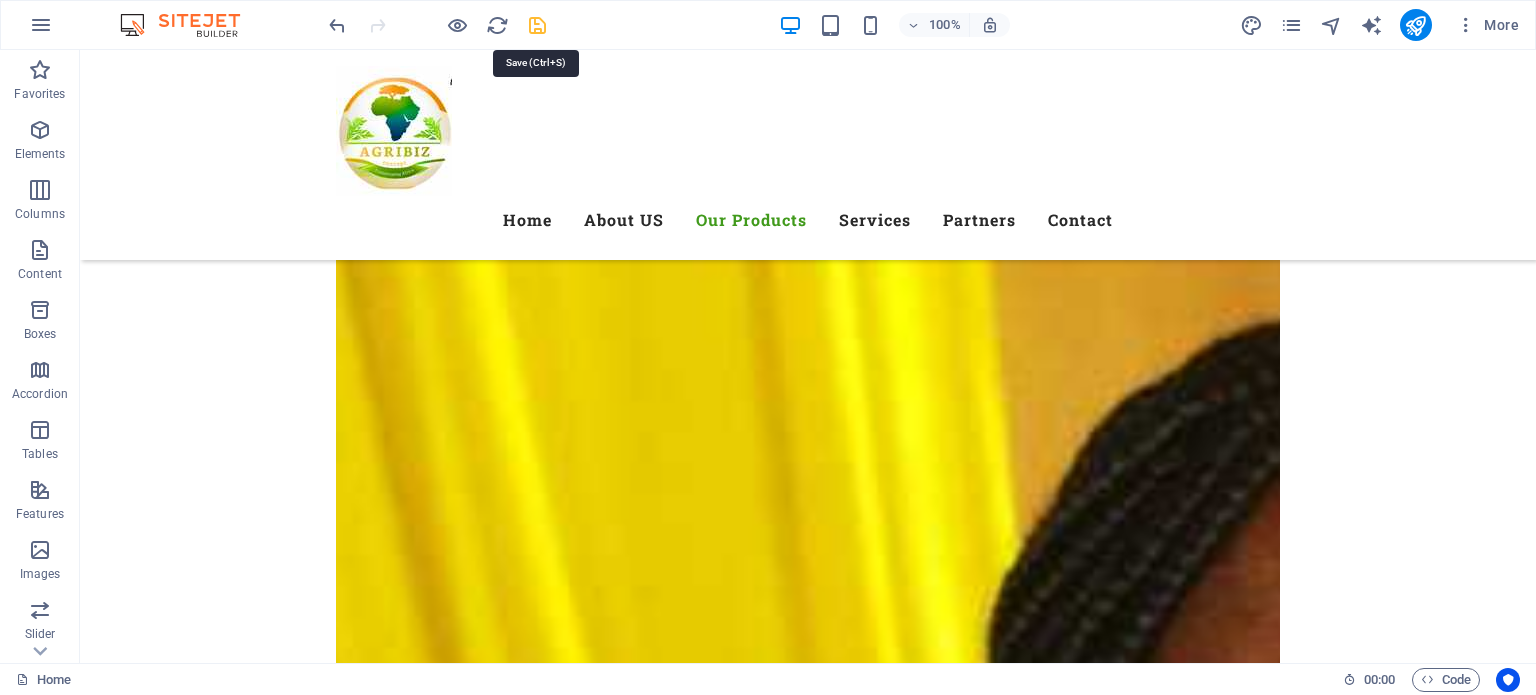 click at bounding box center (537, 25) 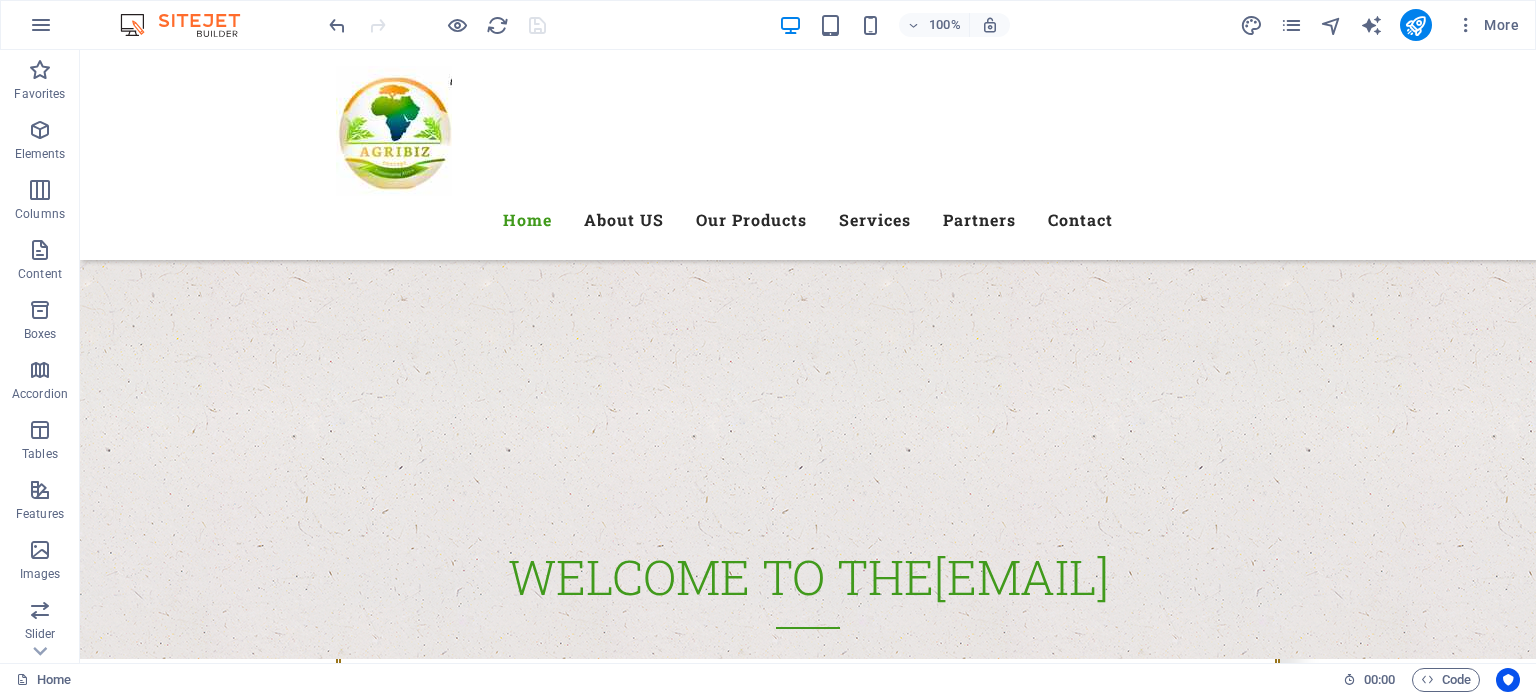 scroll, scrollTop: 488, scrollLeft: 0, axis: vertical 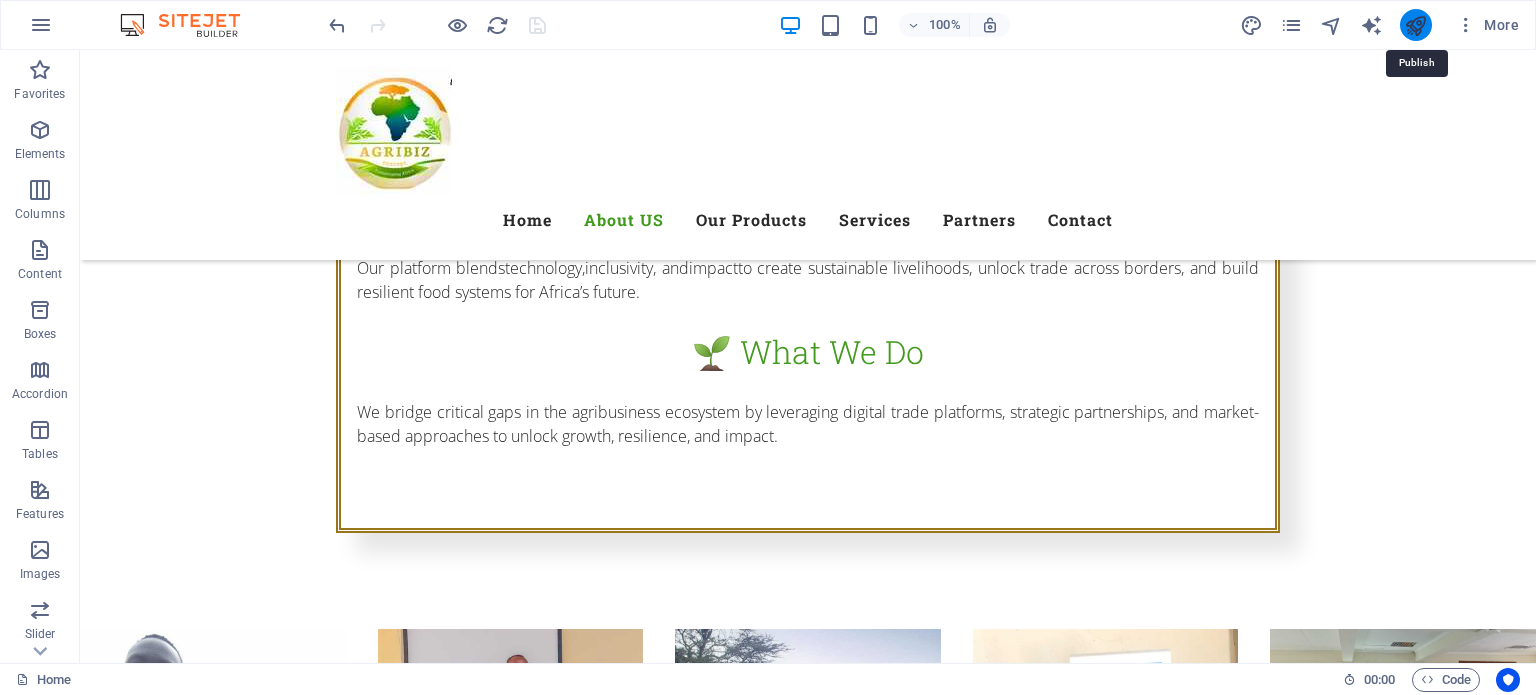 click at bounding box center (1415, 25) 